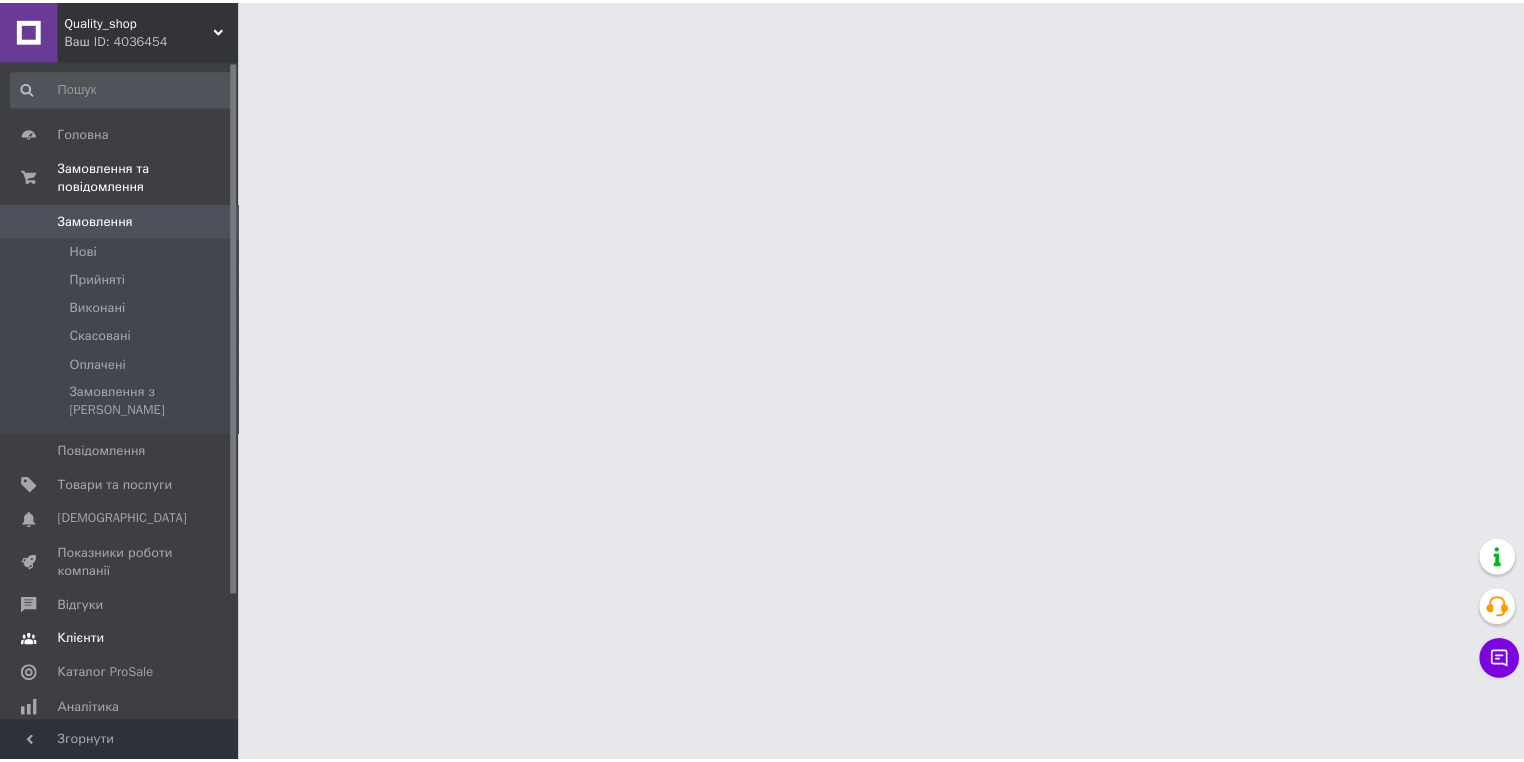 scroll, scrollTop: 0, scrollLeft: 0, axis: both 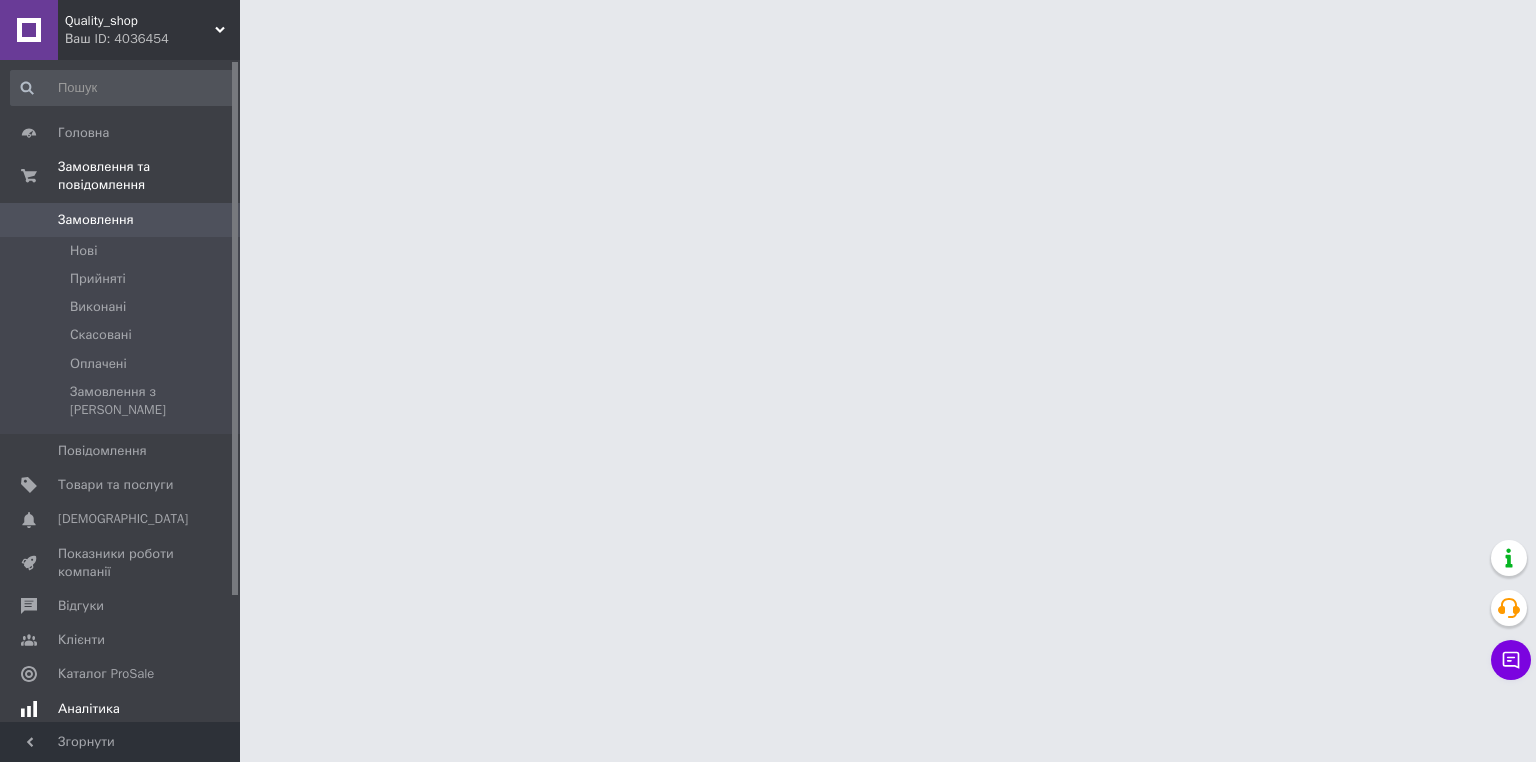 click at bounding box center (29, 709) 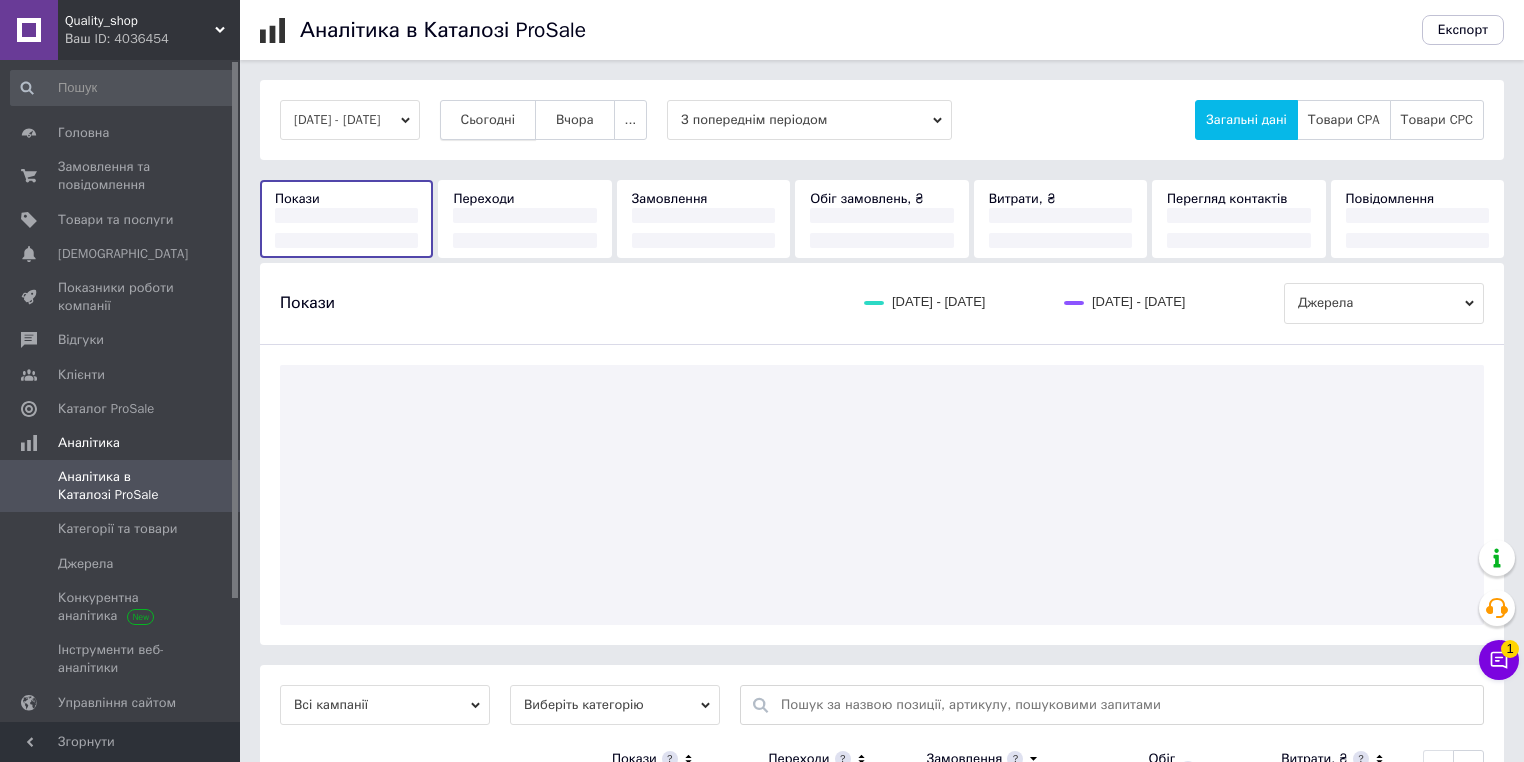 click on "Сьогодні" at bounding box center [488, 120] 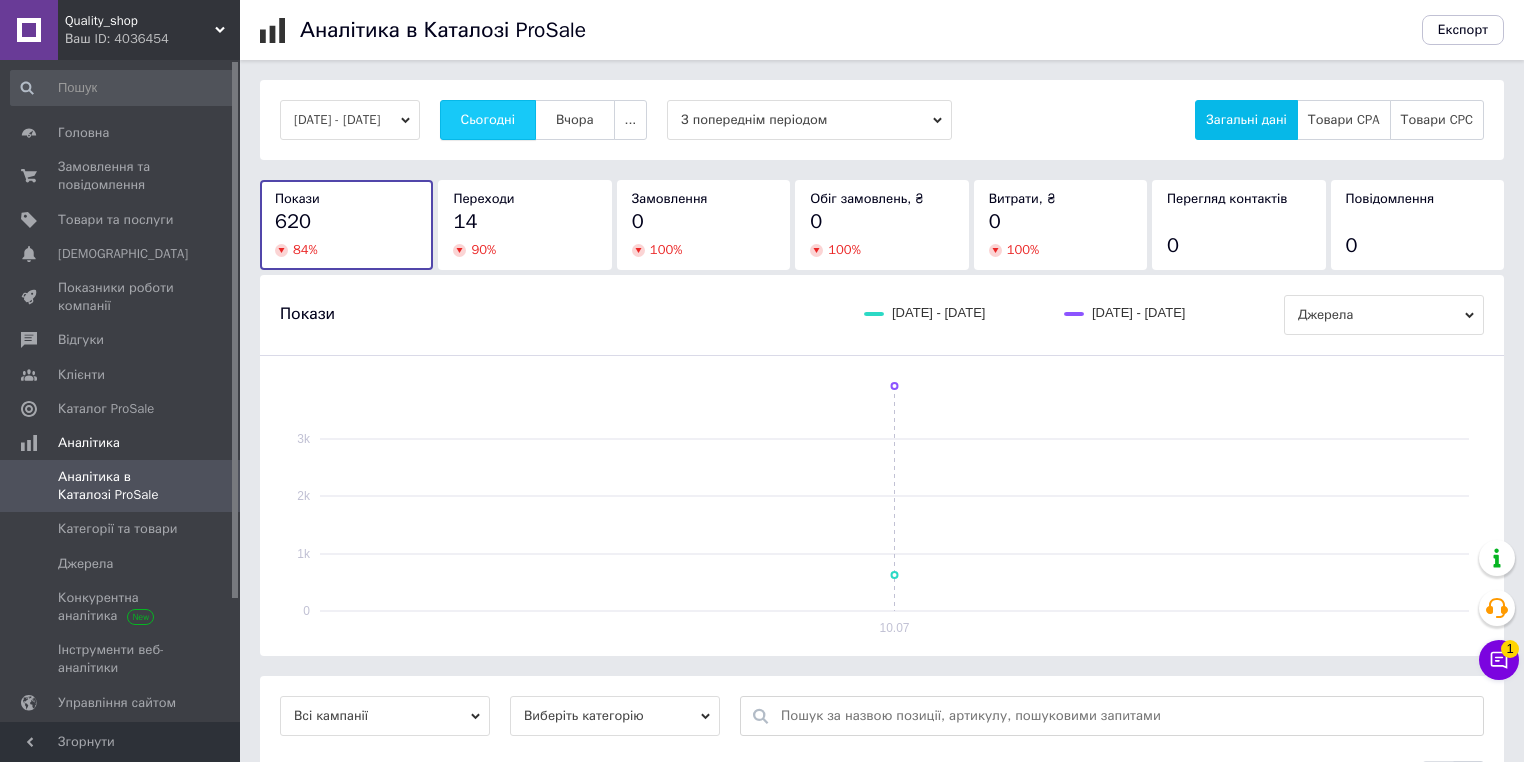 click on "Сьогодні" at bounding box center (488, 120) 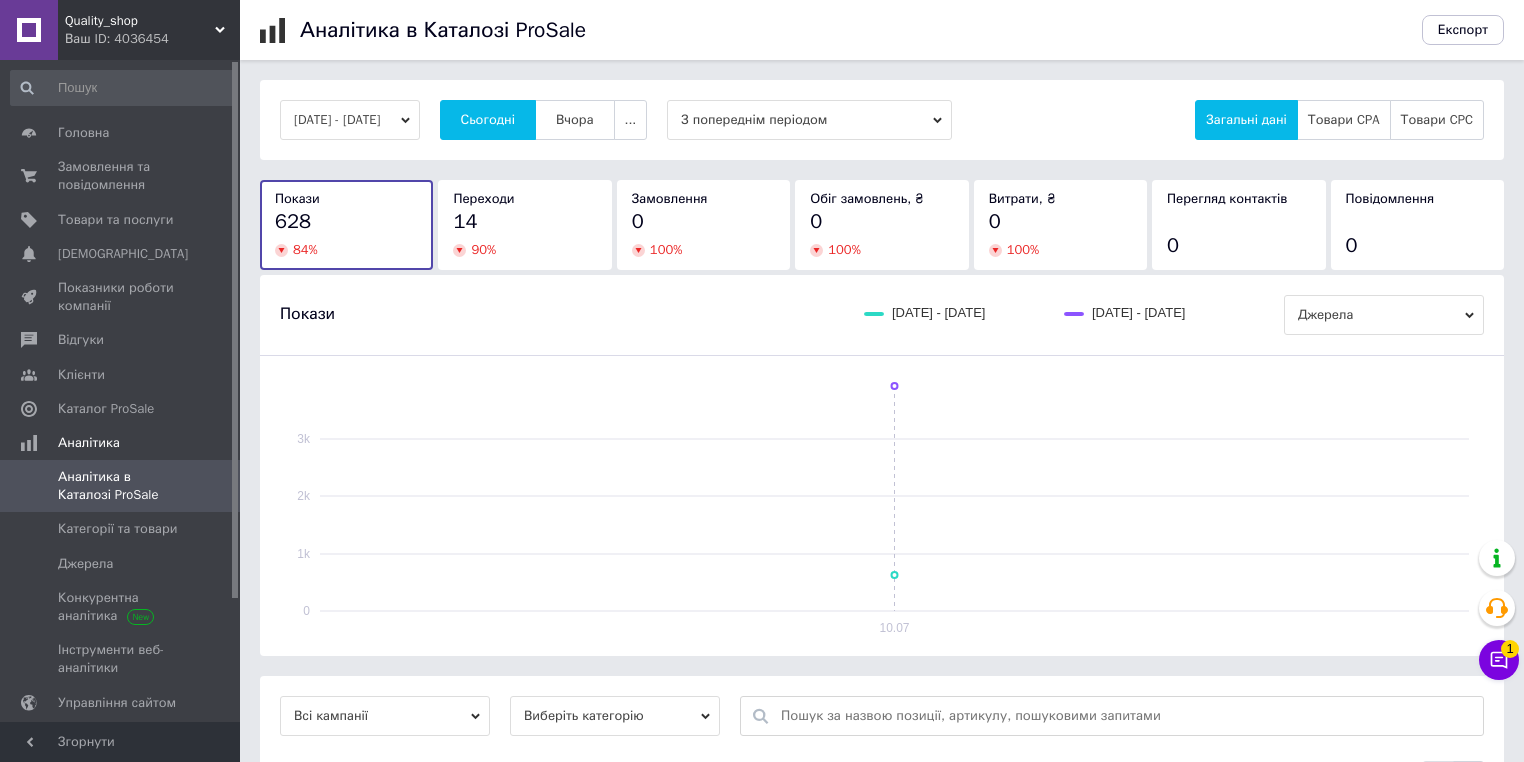 click on "Quality_shop Ваш ID: 4036454" at bounding box center (149, 30) 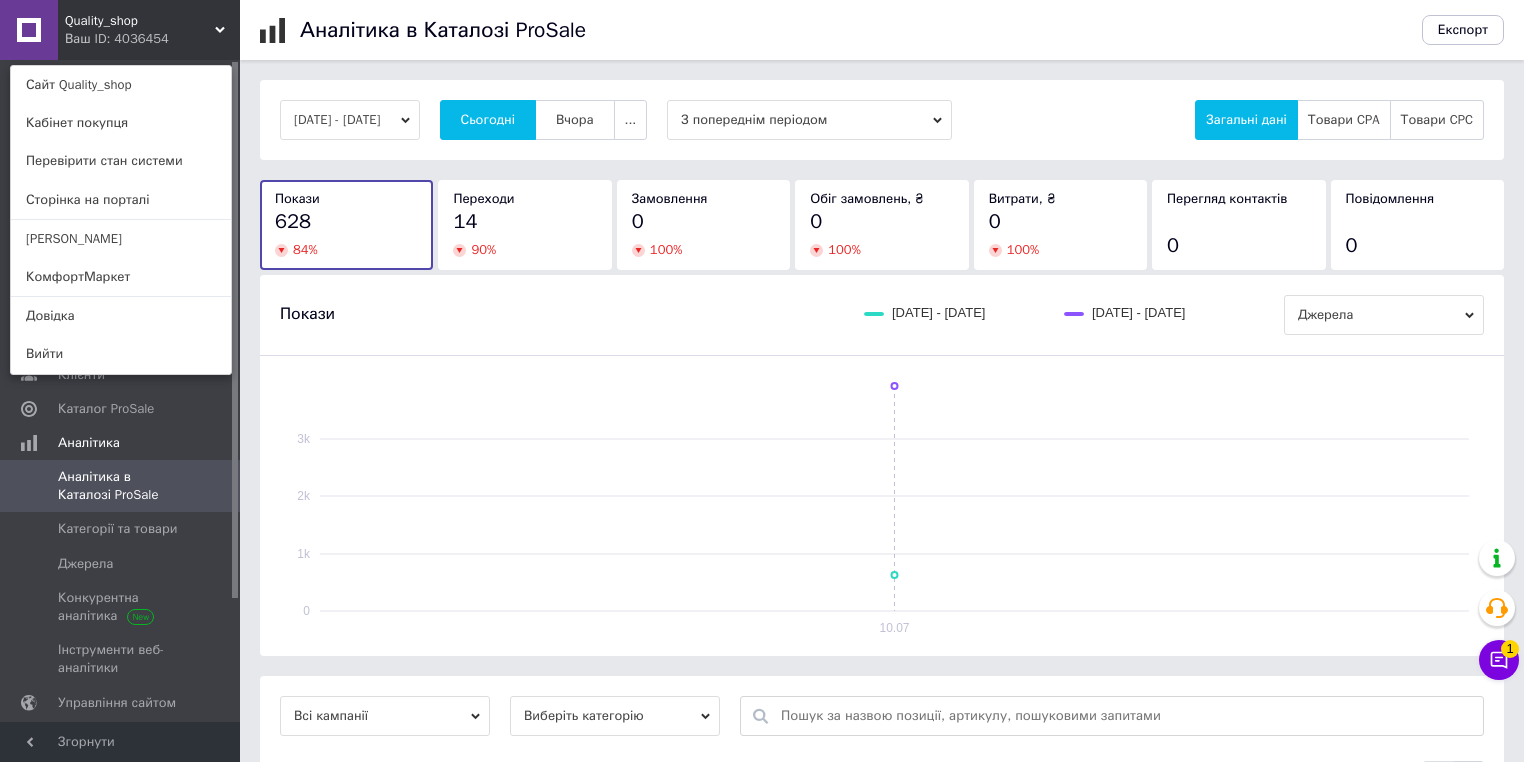 click on "КомфортМаркет" at bounding box center (121, 277) 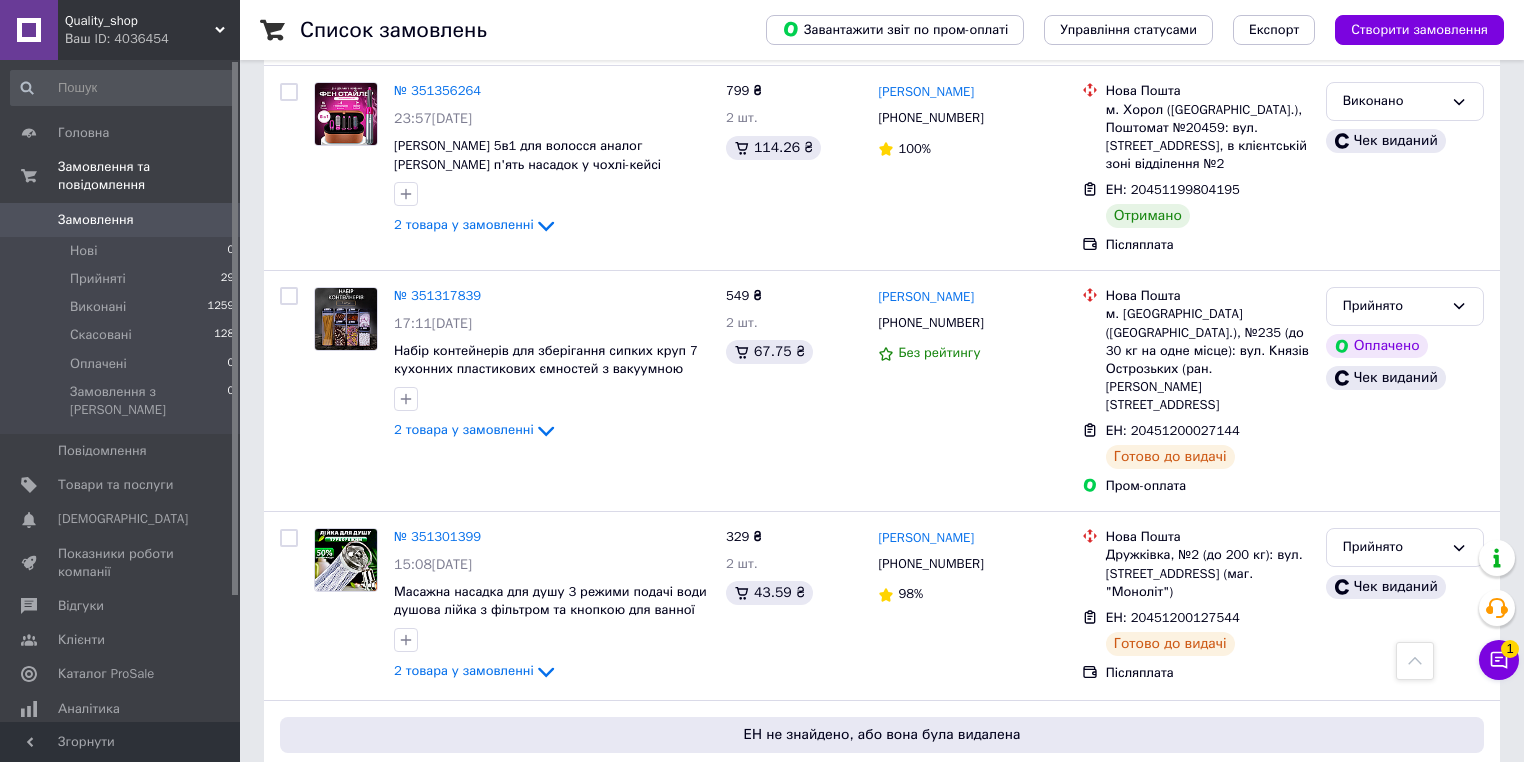 scroll, scrollTop: 6080, scrollLeft: 0, axis: vertical 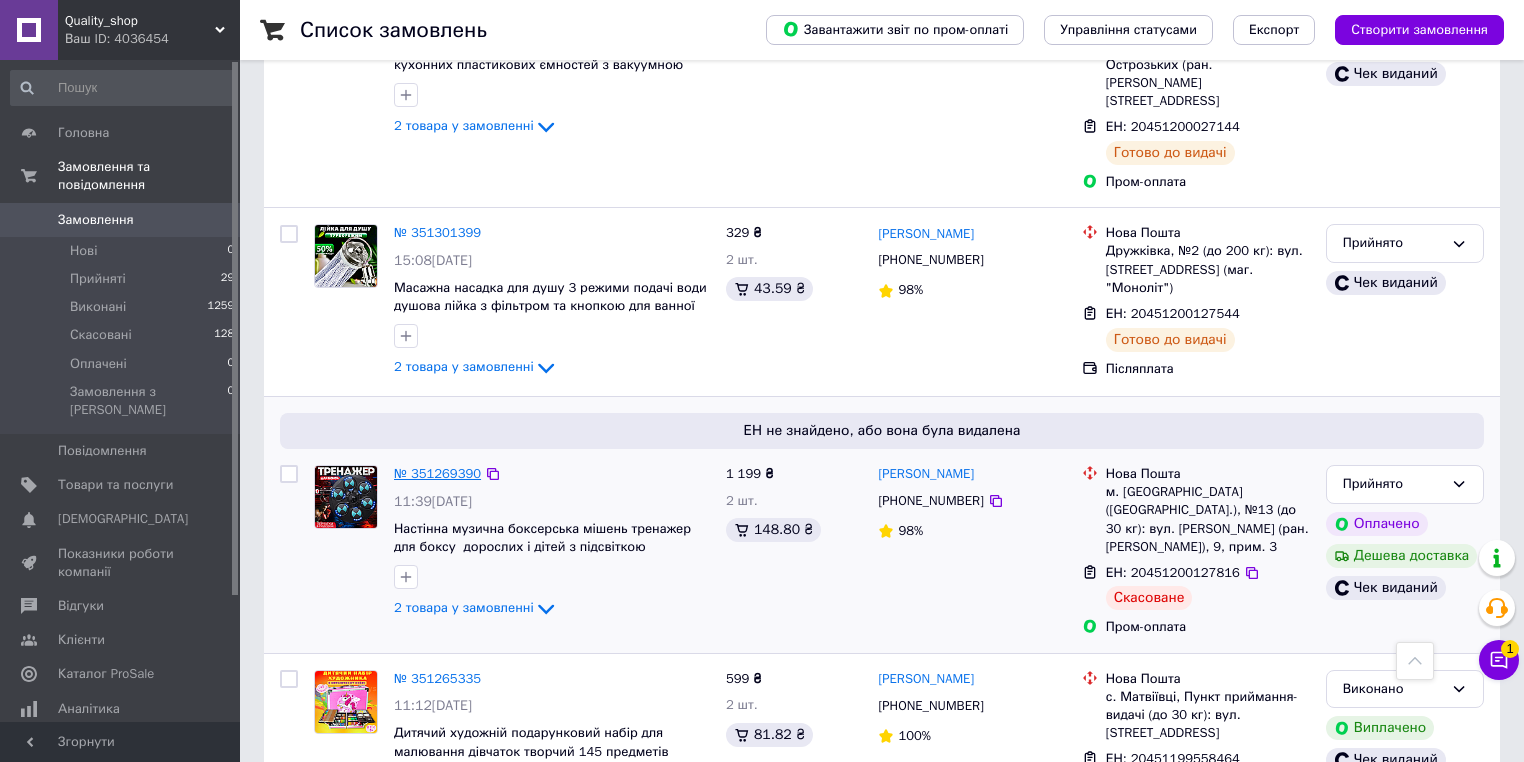 click on "№ 351269390" at bounding box center (437, 473) 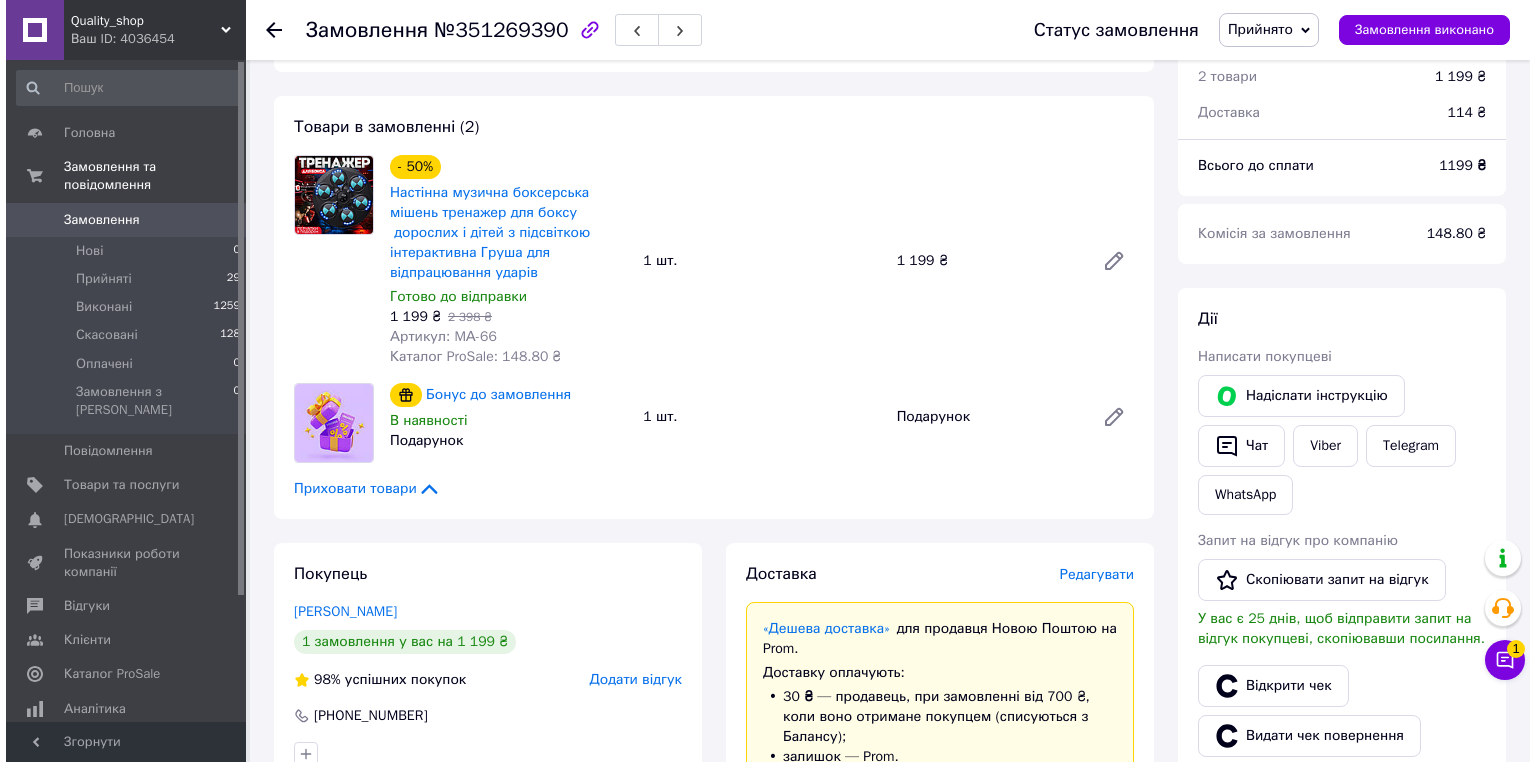 scroll, scrollTop: 400, scrollLeft: 0, axis: vertical 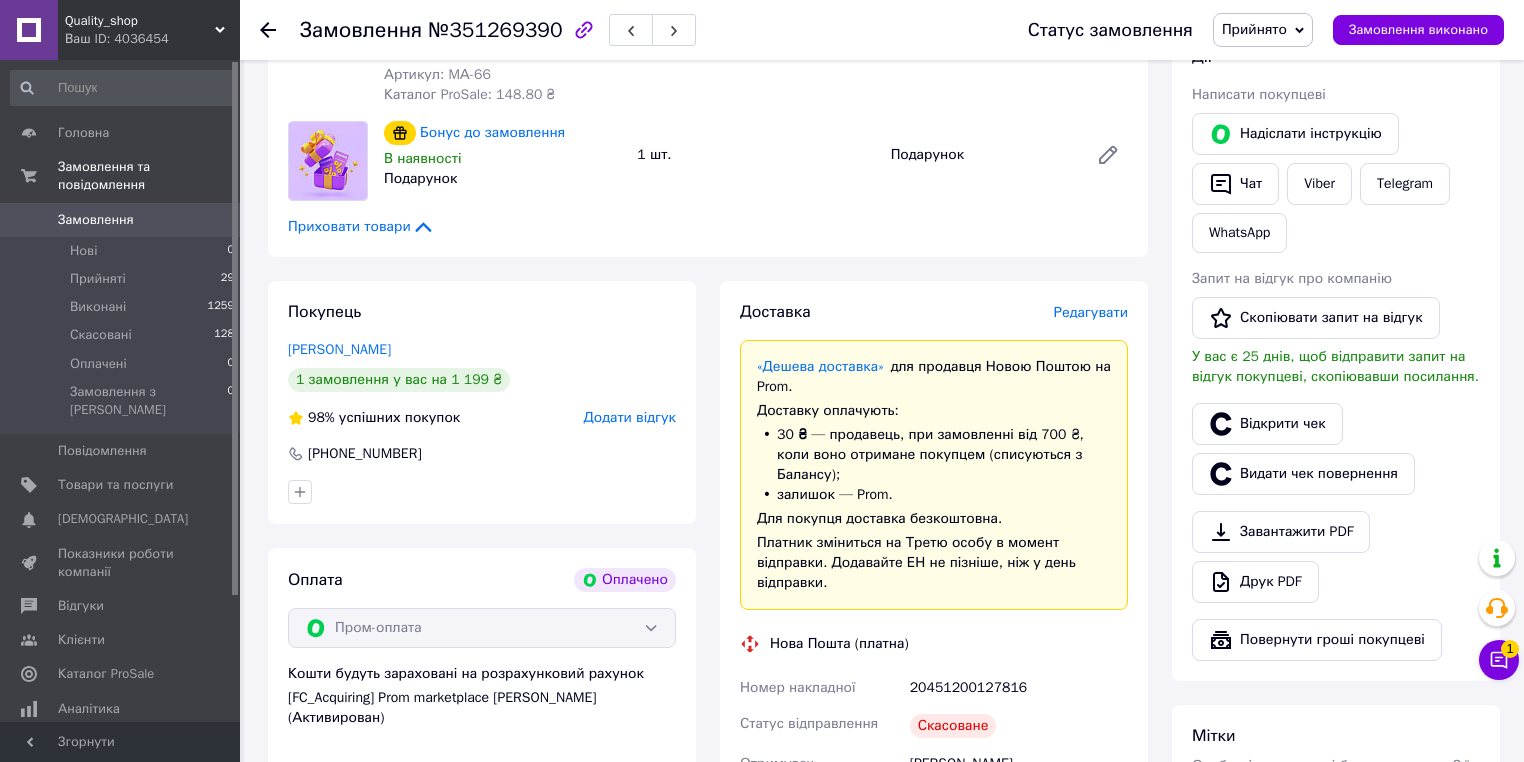 click on "Редагувати" at bounding box center [1091, 312] 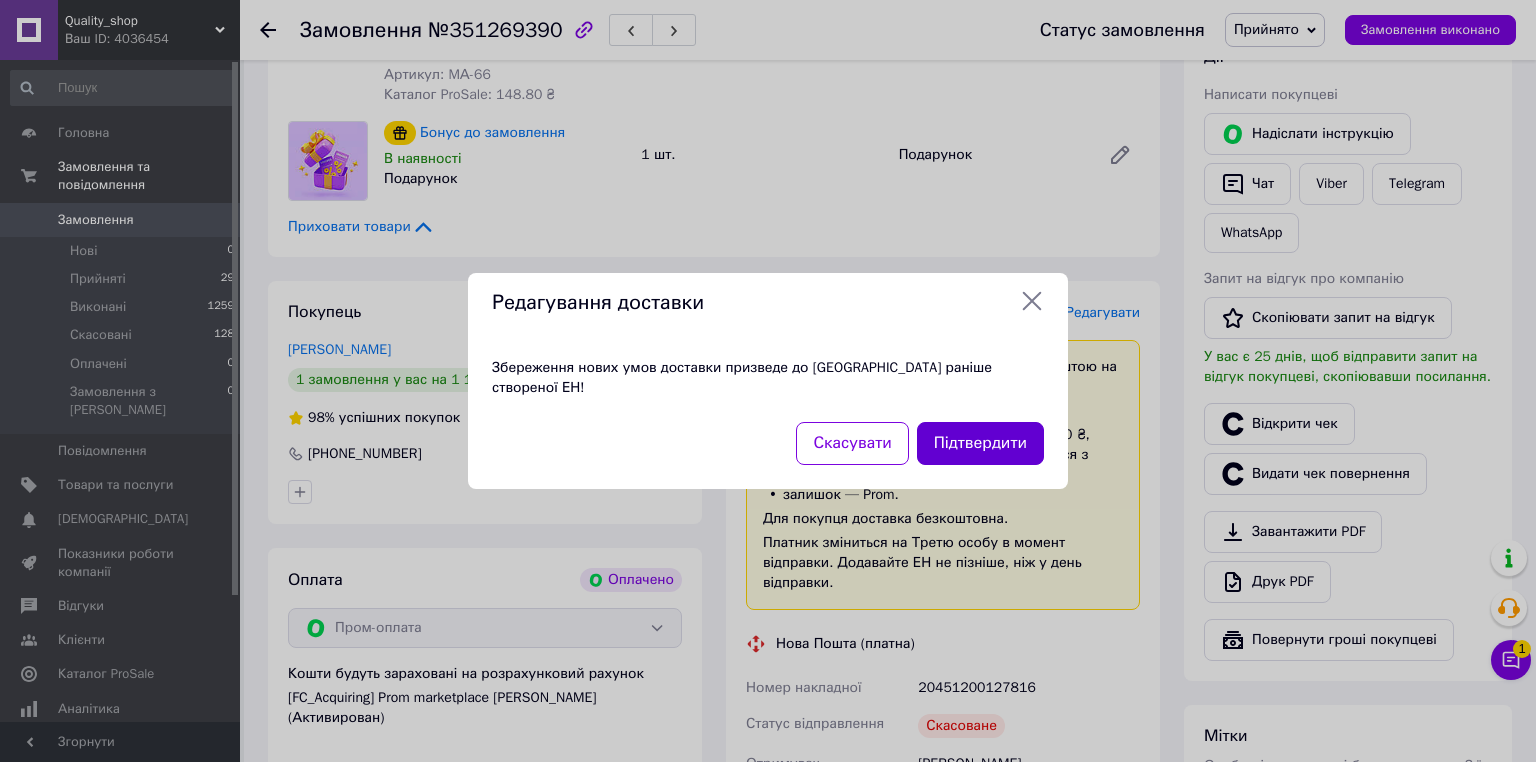 click on "Підтвердити" at bounding box center [980, 443] 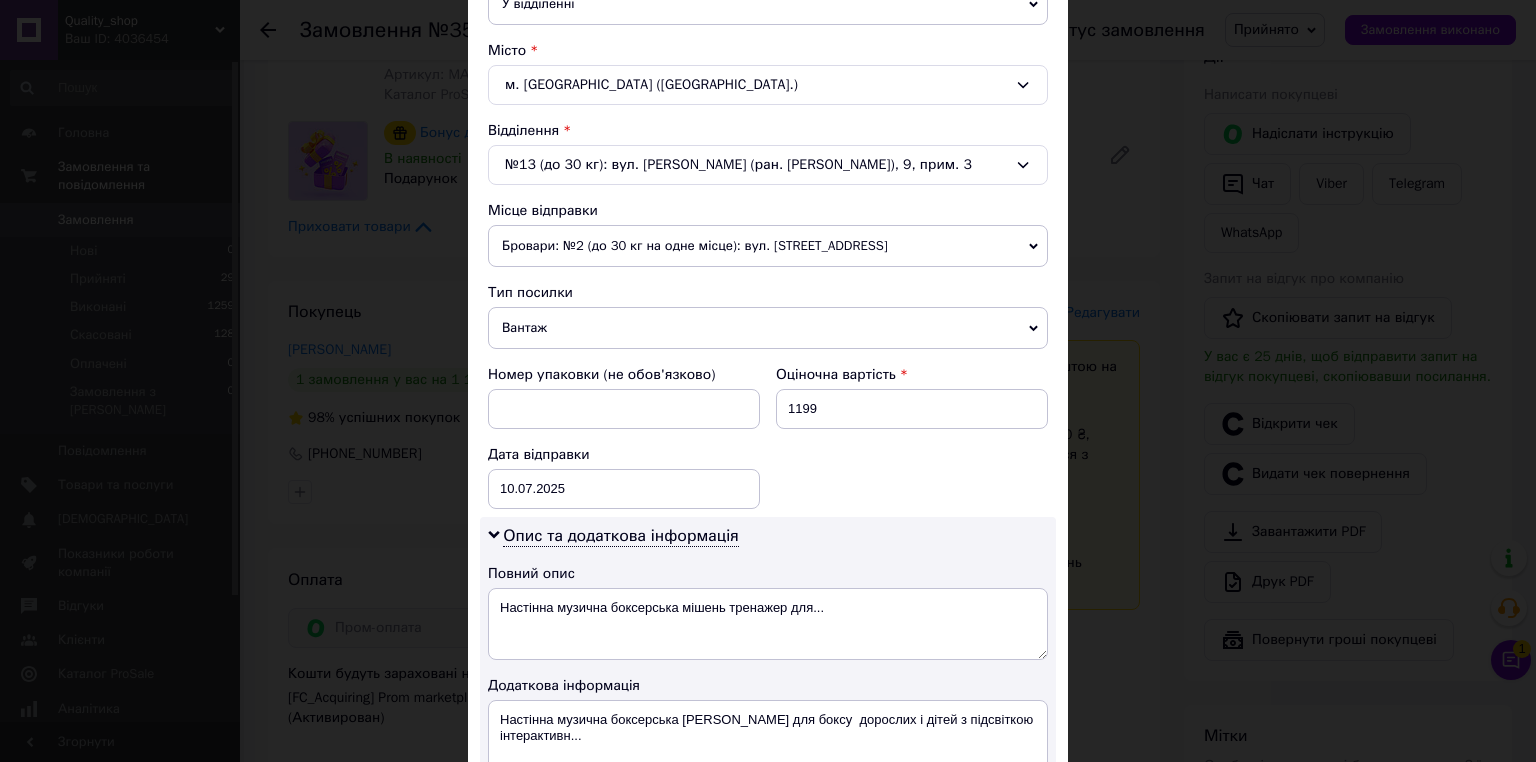 scroll, scrollTop: 463, scrollLeft: 0, axis: vertical 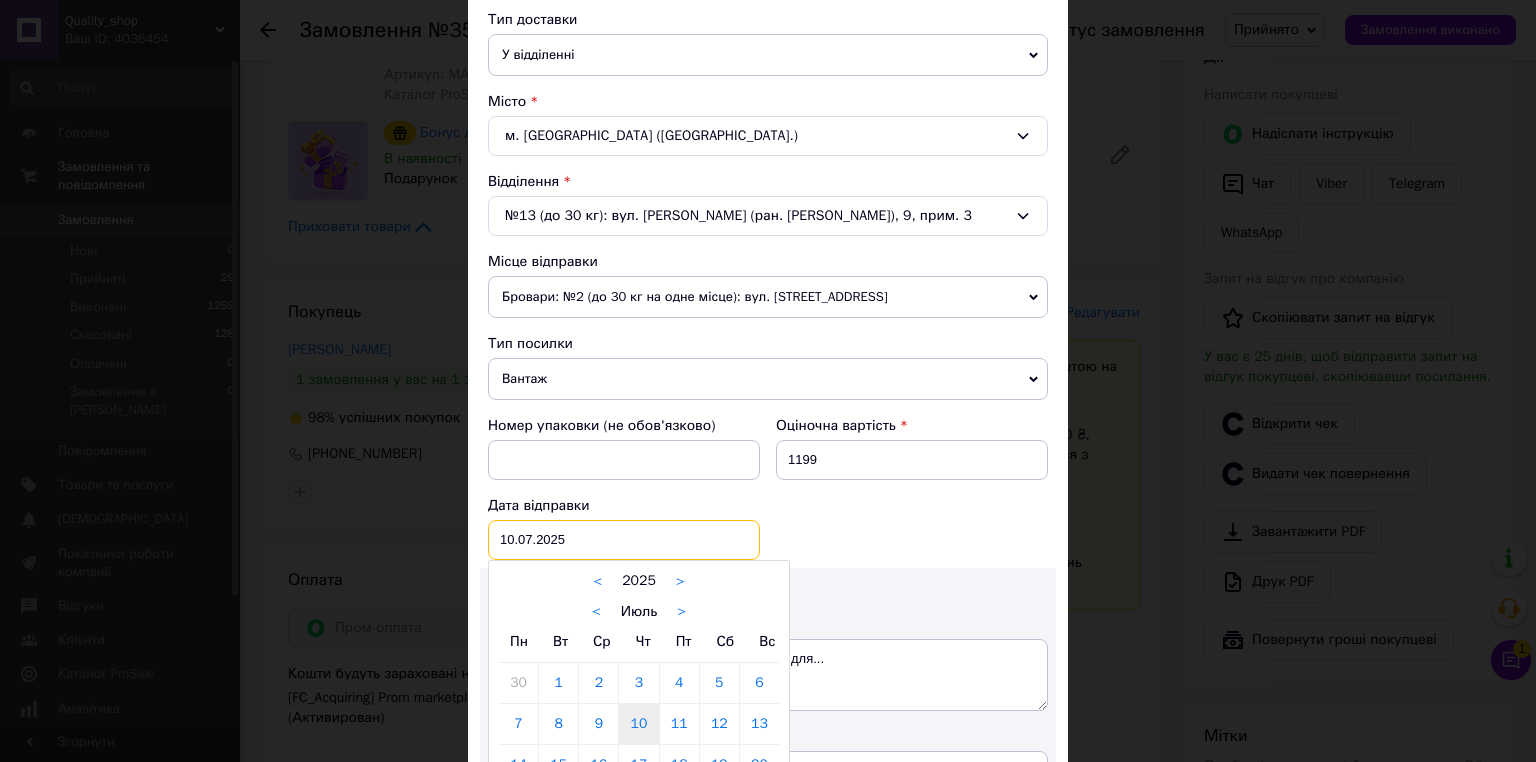 click on "10.07.2025 < 2025 > < Июль > Пн Вт Ср Чт Пт Сб Вс 30 1 2 3 4 5 6 7 8 9 10 11 12 13 14 15 16 17 18 19 20 21 22 23 24 25 26 27 28 29 30 31 1 2 3 4 5 6 7 8 9 10" at bounding box center [624, 540] 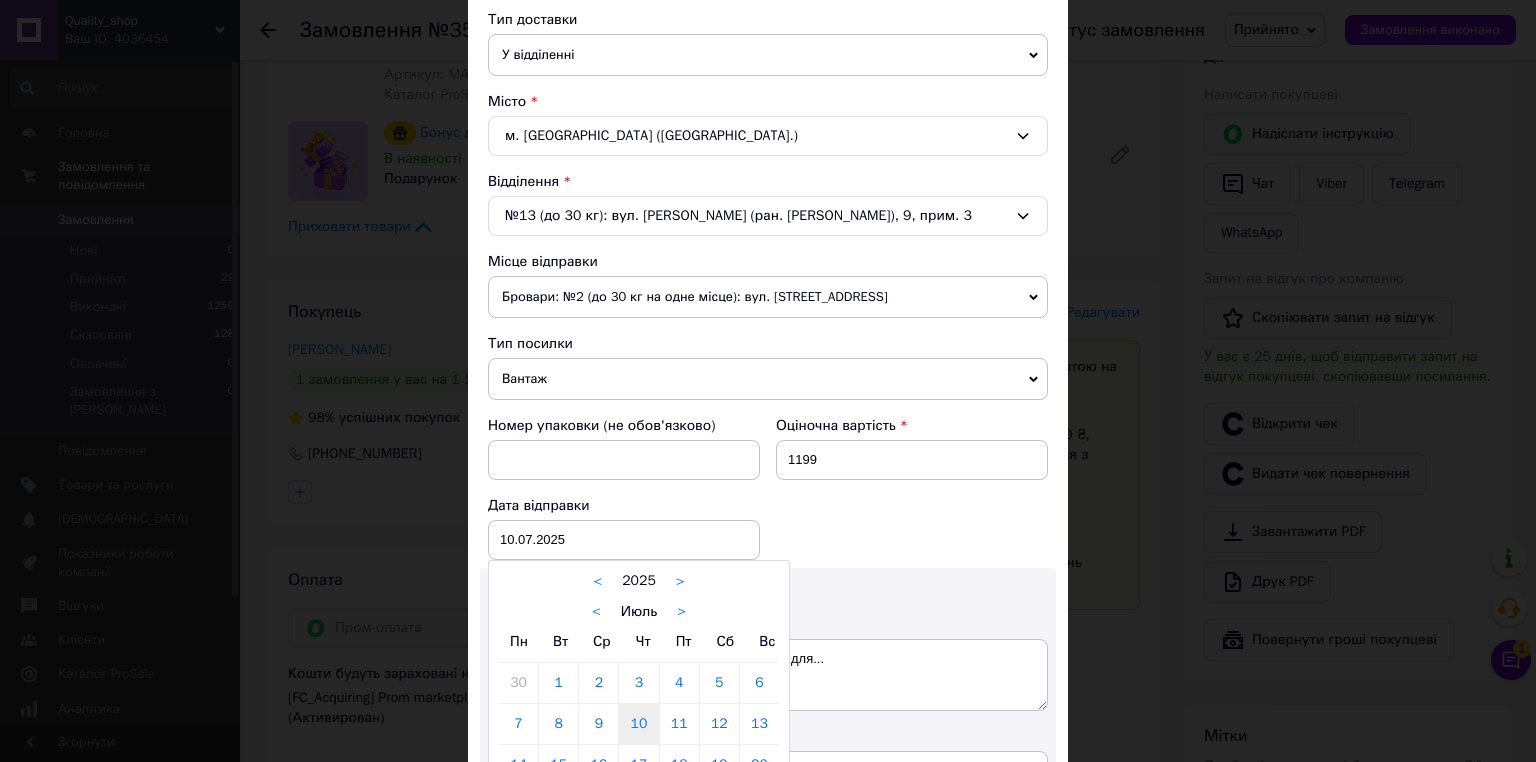 click on "10" at bounding box center [638, 724] 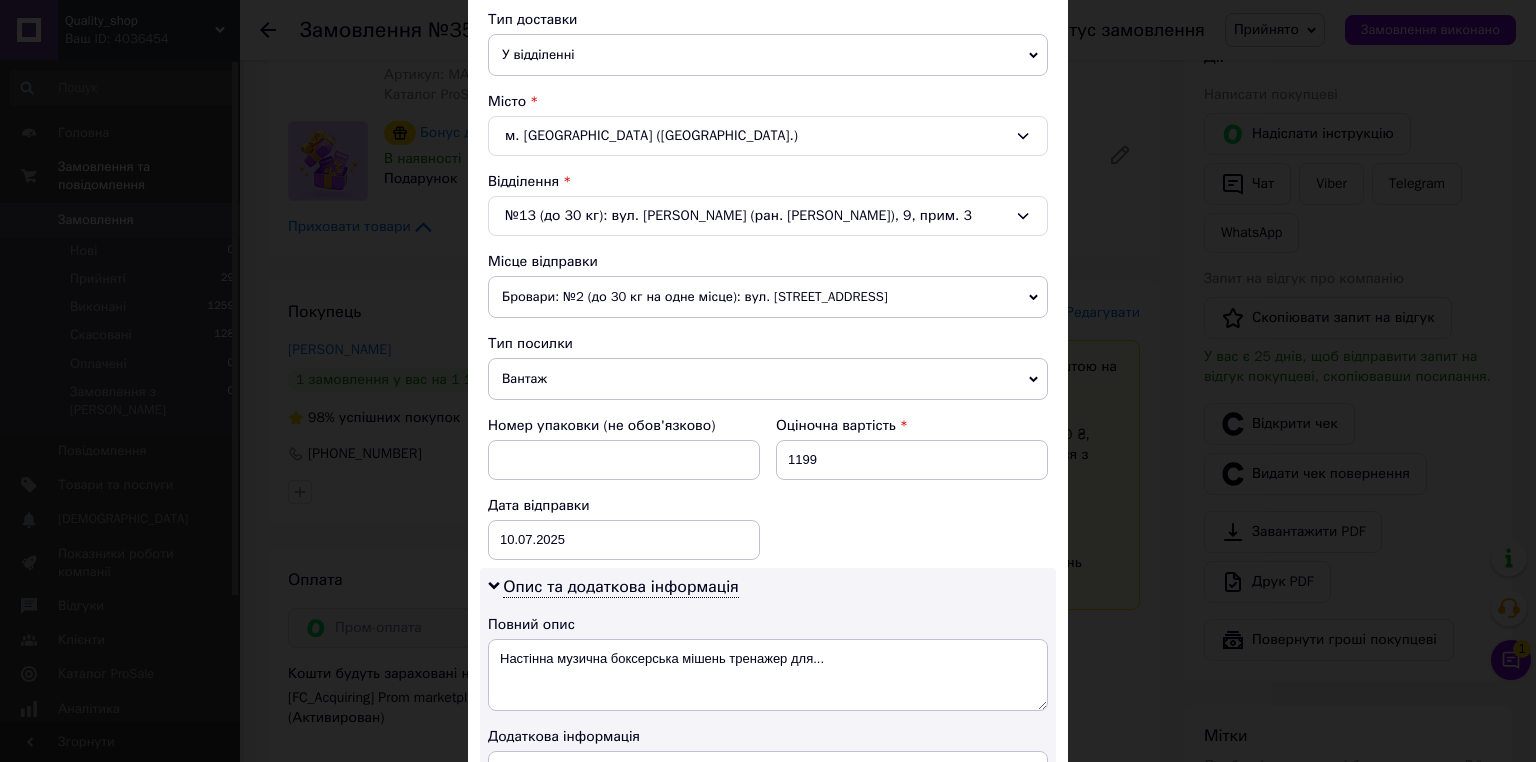 click on "Бровари: №2 (до 30 кг на одне місце): вул. Київська, 302" at bounding box center [768, 297] 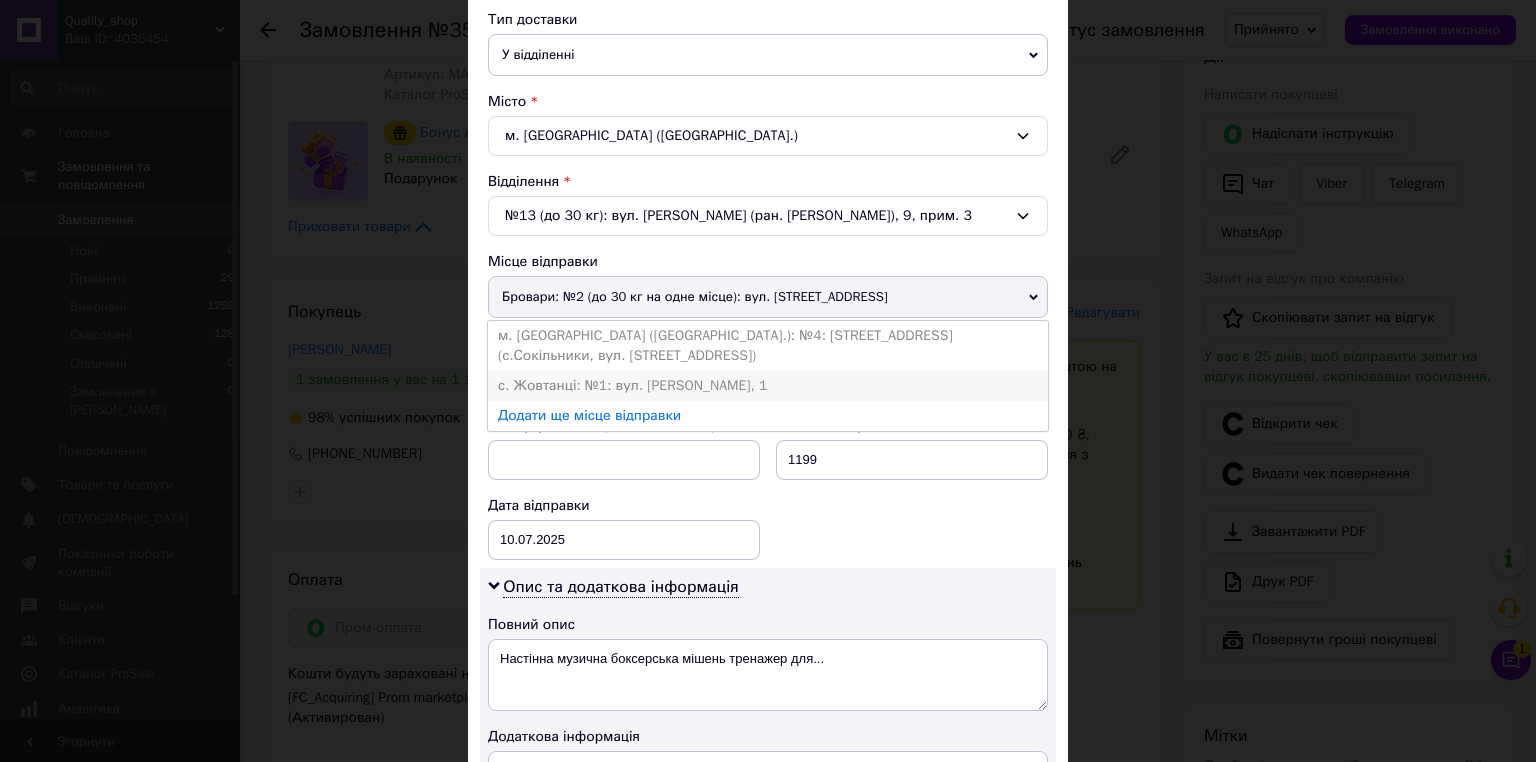 click on "с. Жовтанці: №1: вул. Івана Сірка, 1" at bounding box center [768, 386] 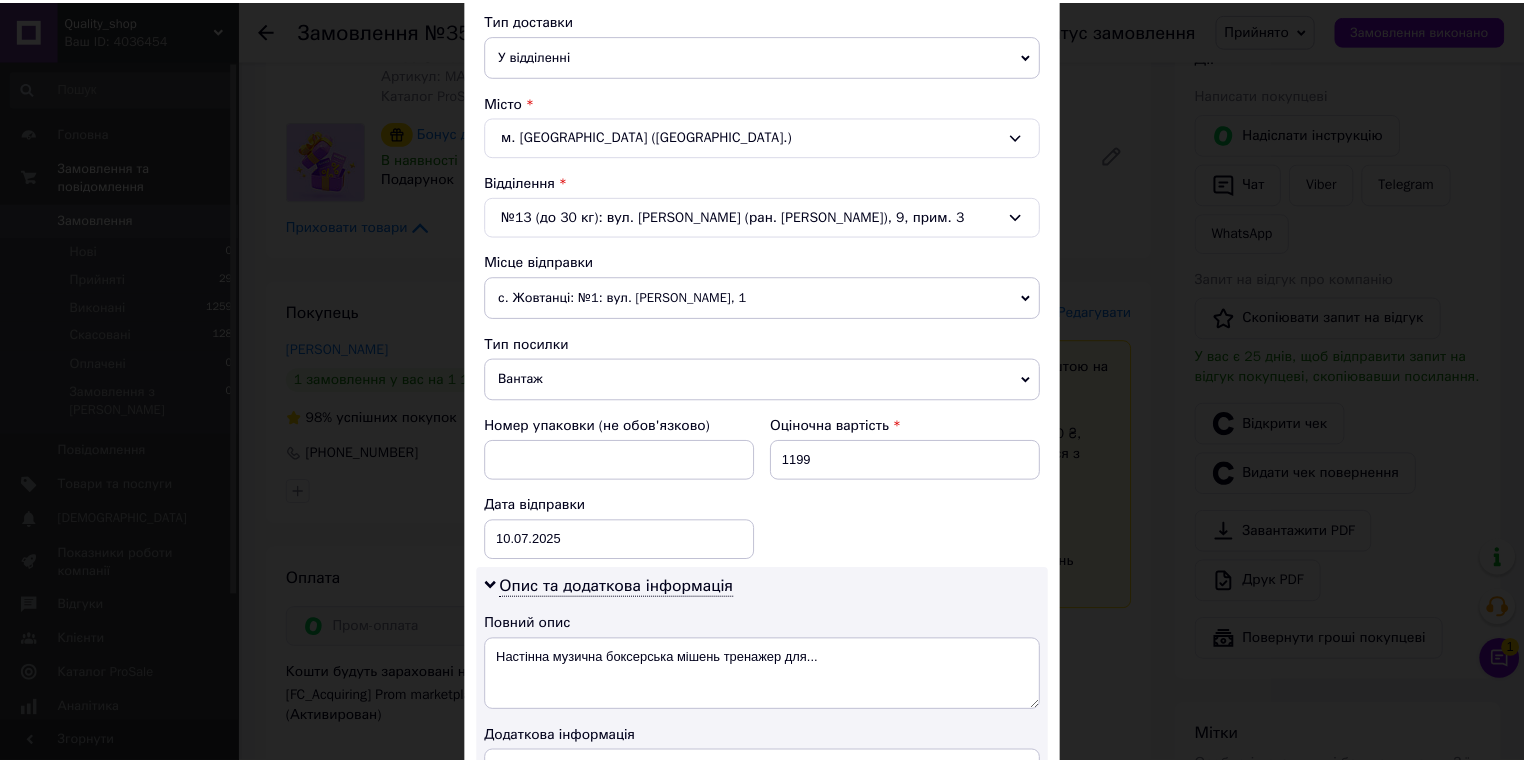 scroll, scrollTop: 783, scrollLeft: 0, axis: vertical 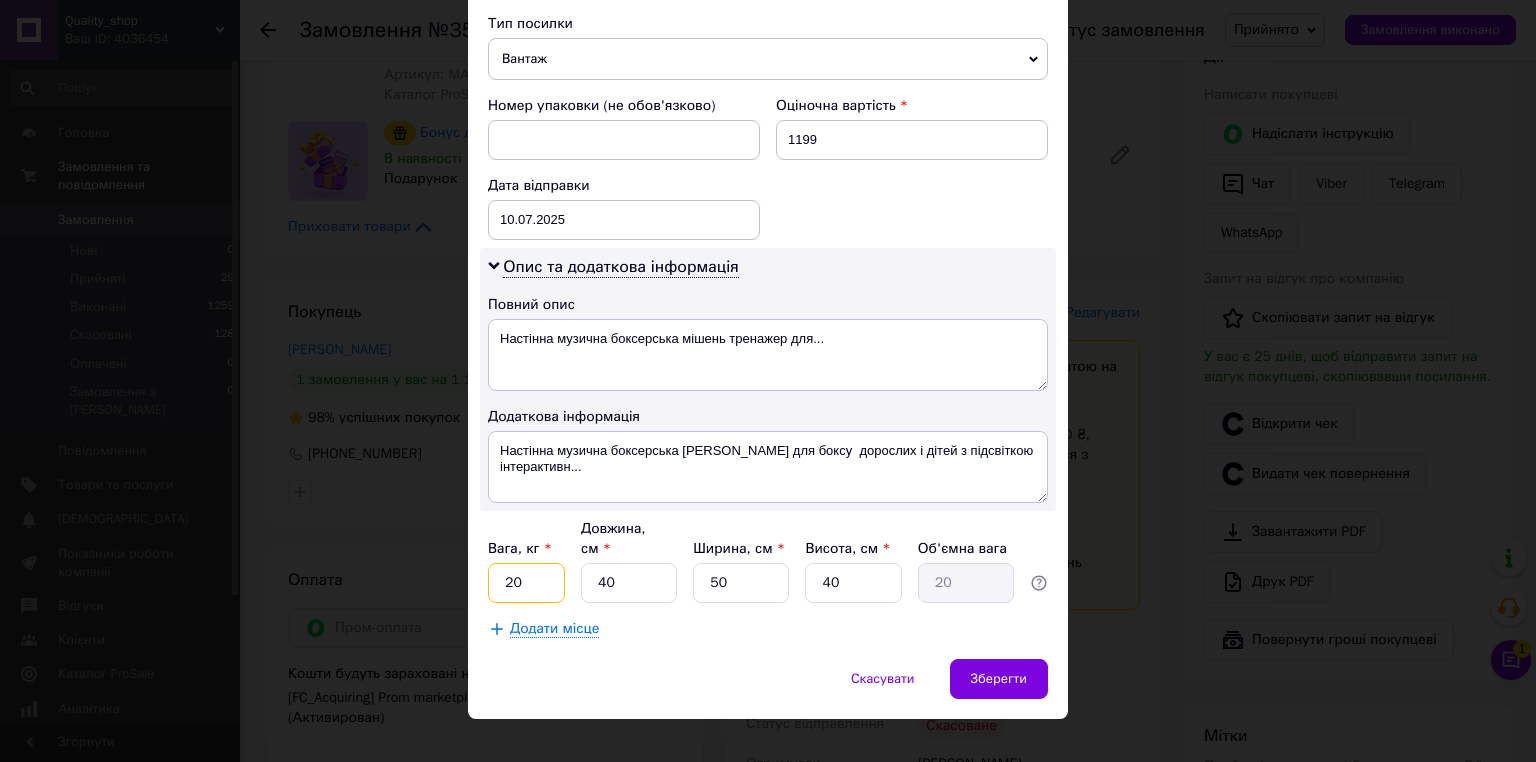 click on "20" at bounding box center (526, 583) 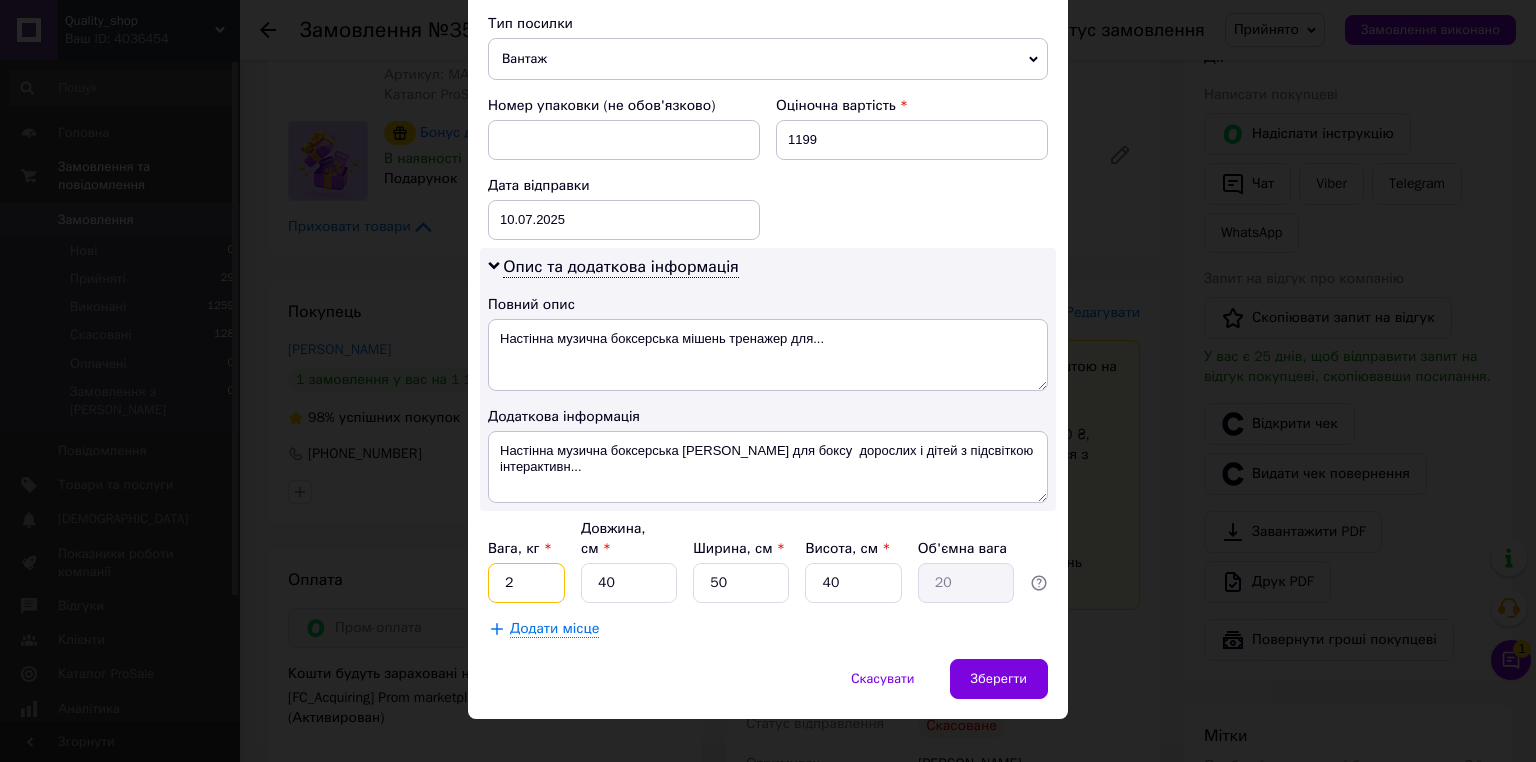type on "2" 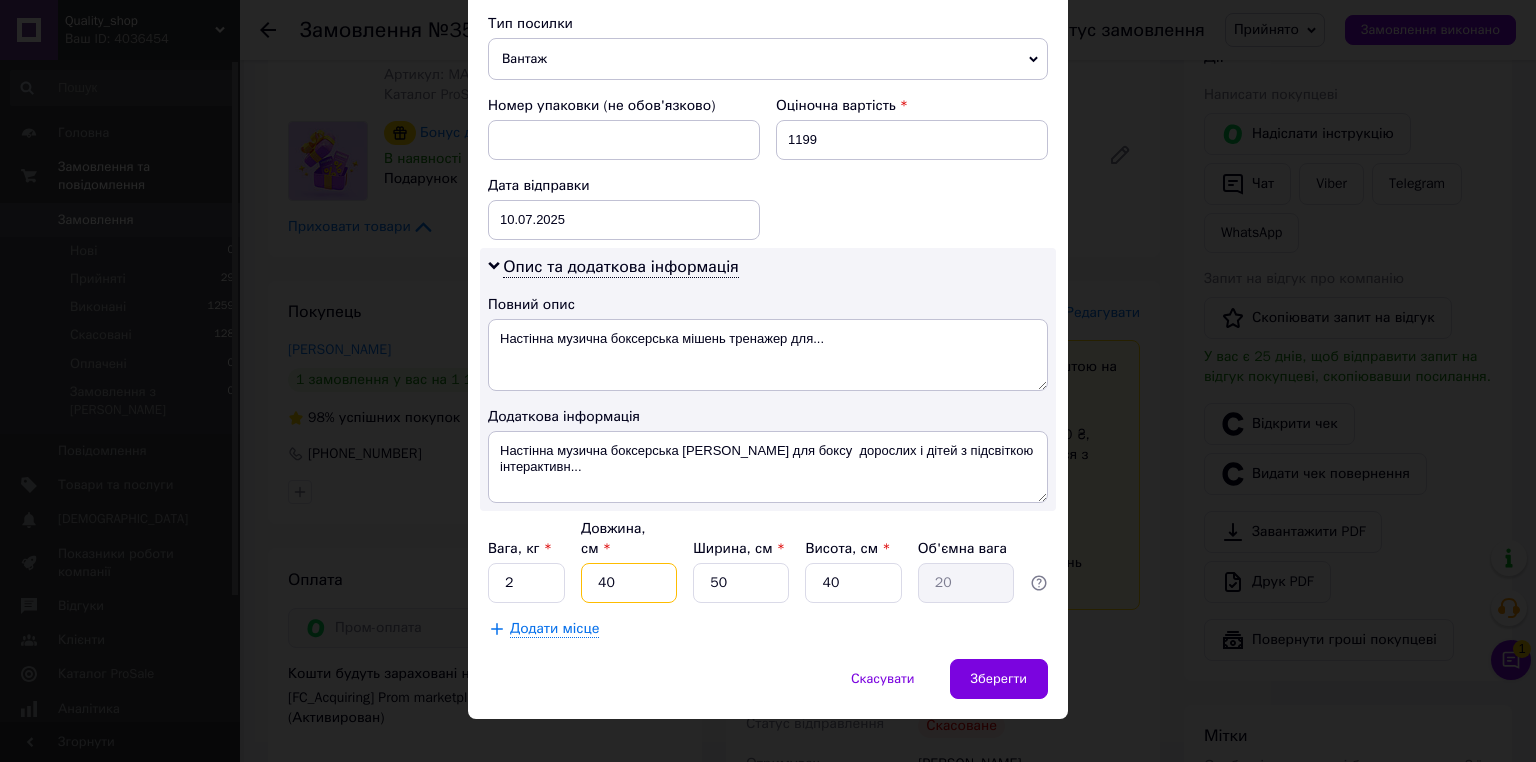 click on "40" at bounding box center [629, 583] 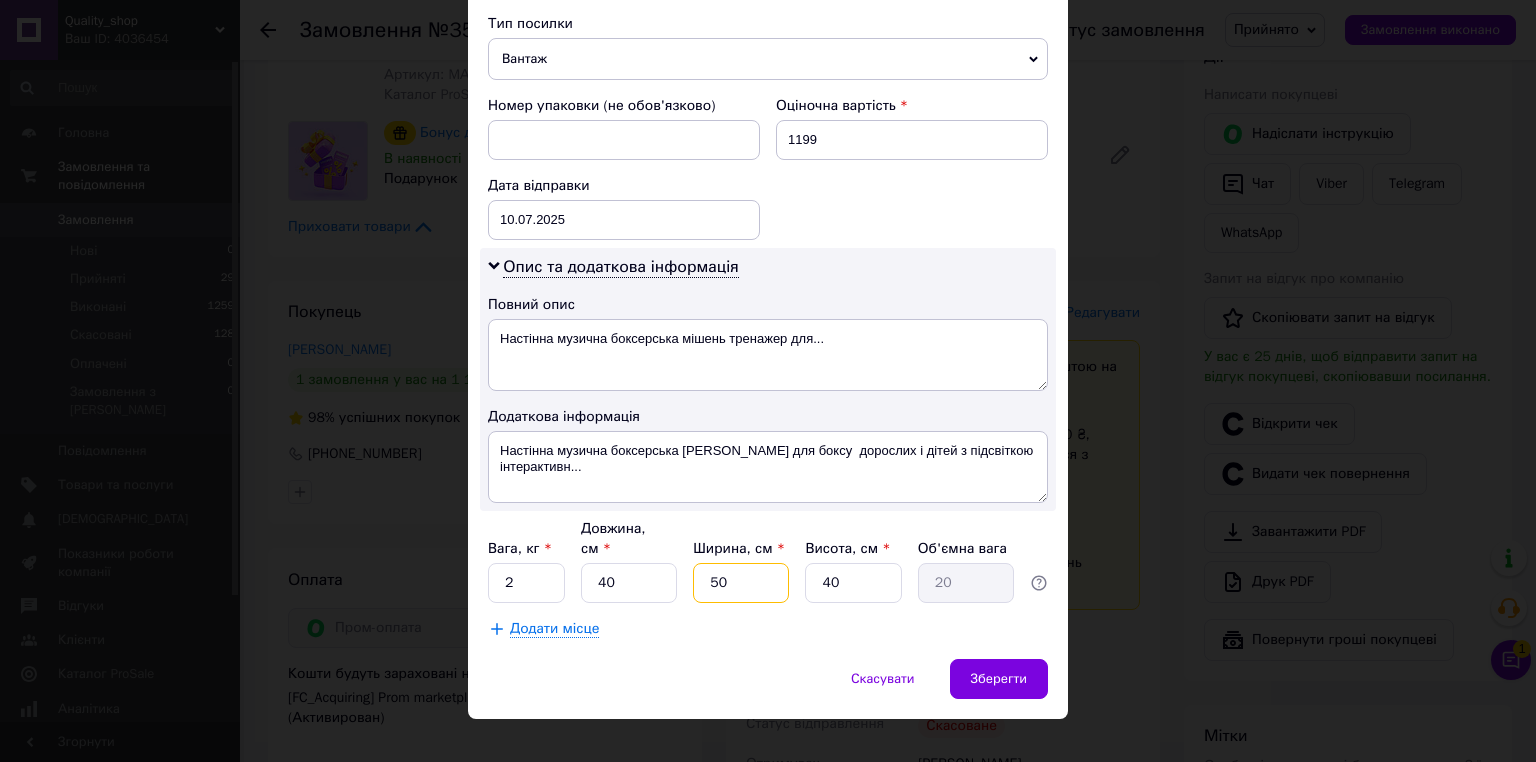 click on "50" at bounding box center (741, 583) 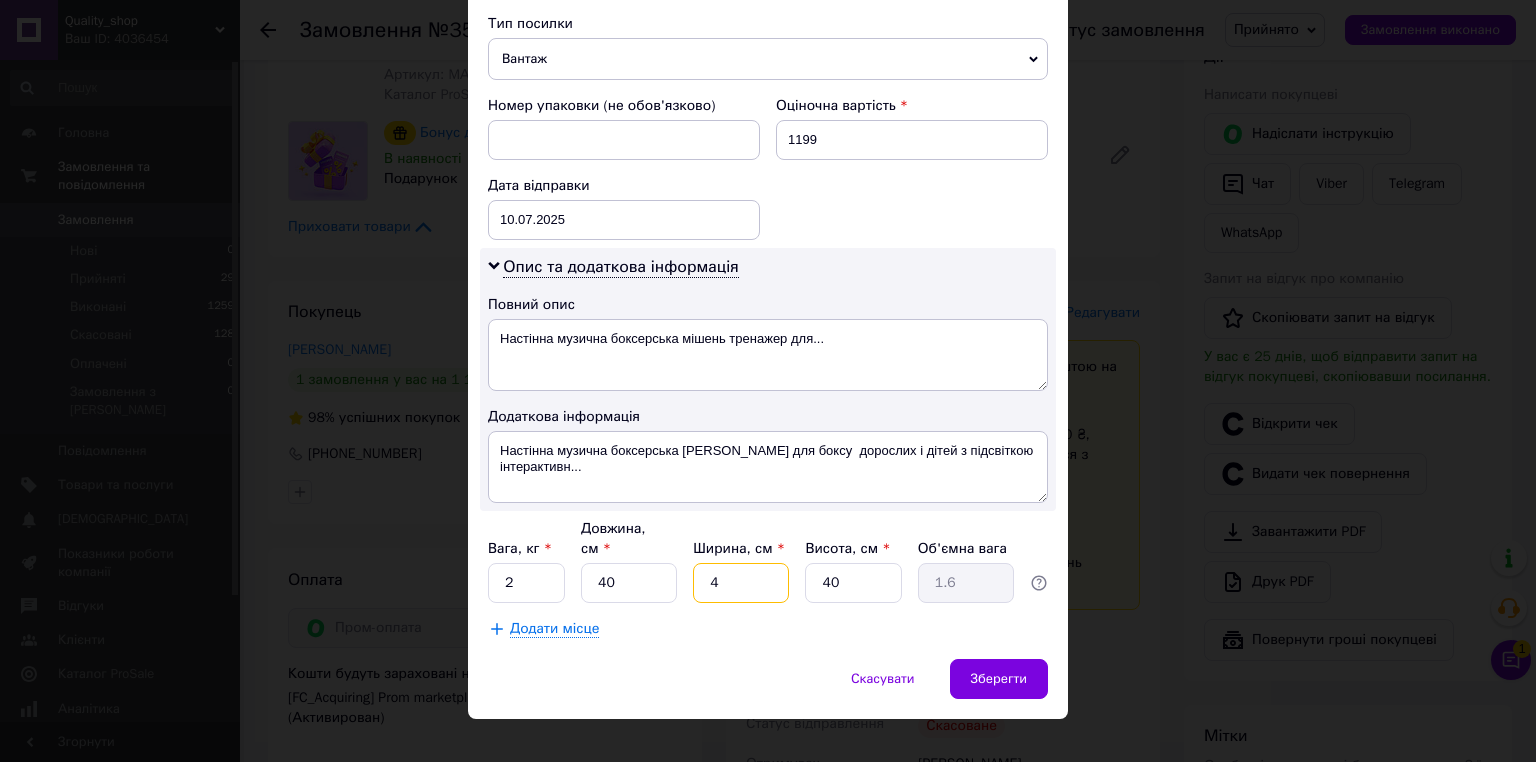 type on "40" 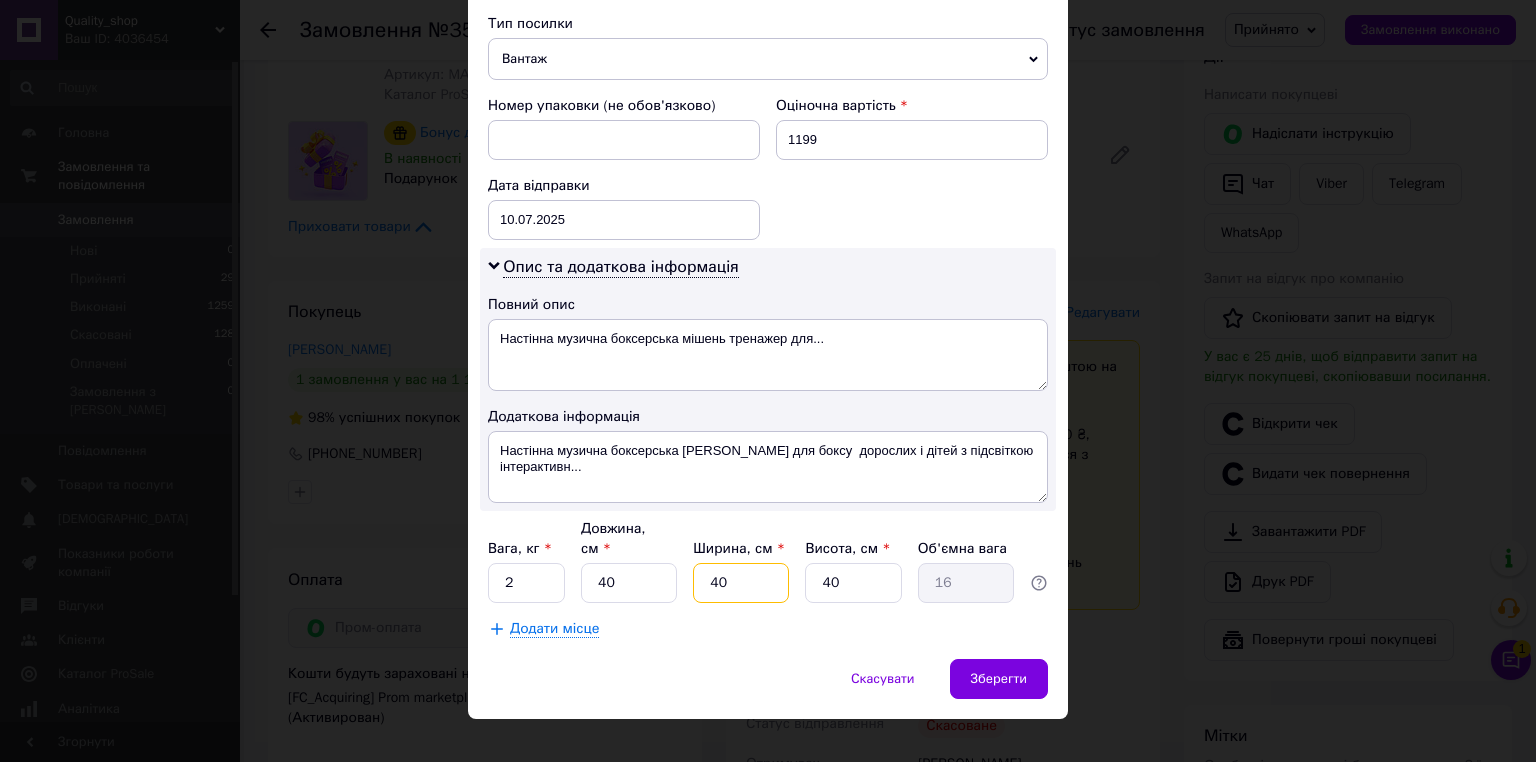 type on "40" 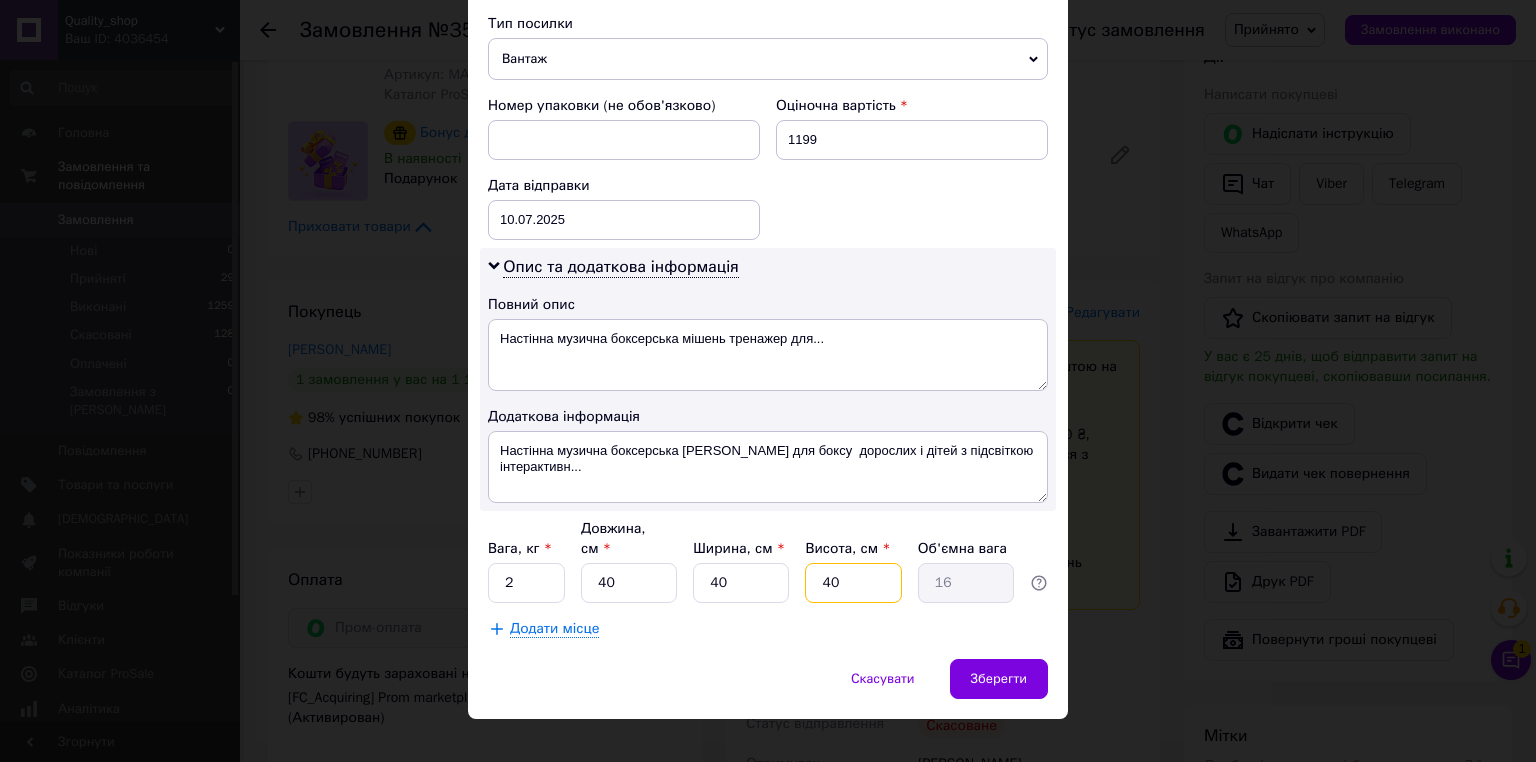 click on "40" at bounding box center [853, 583] 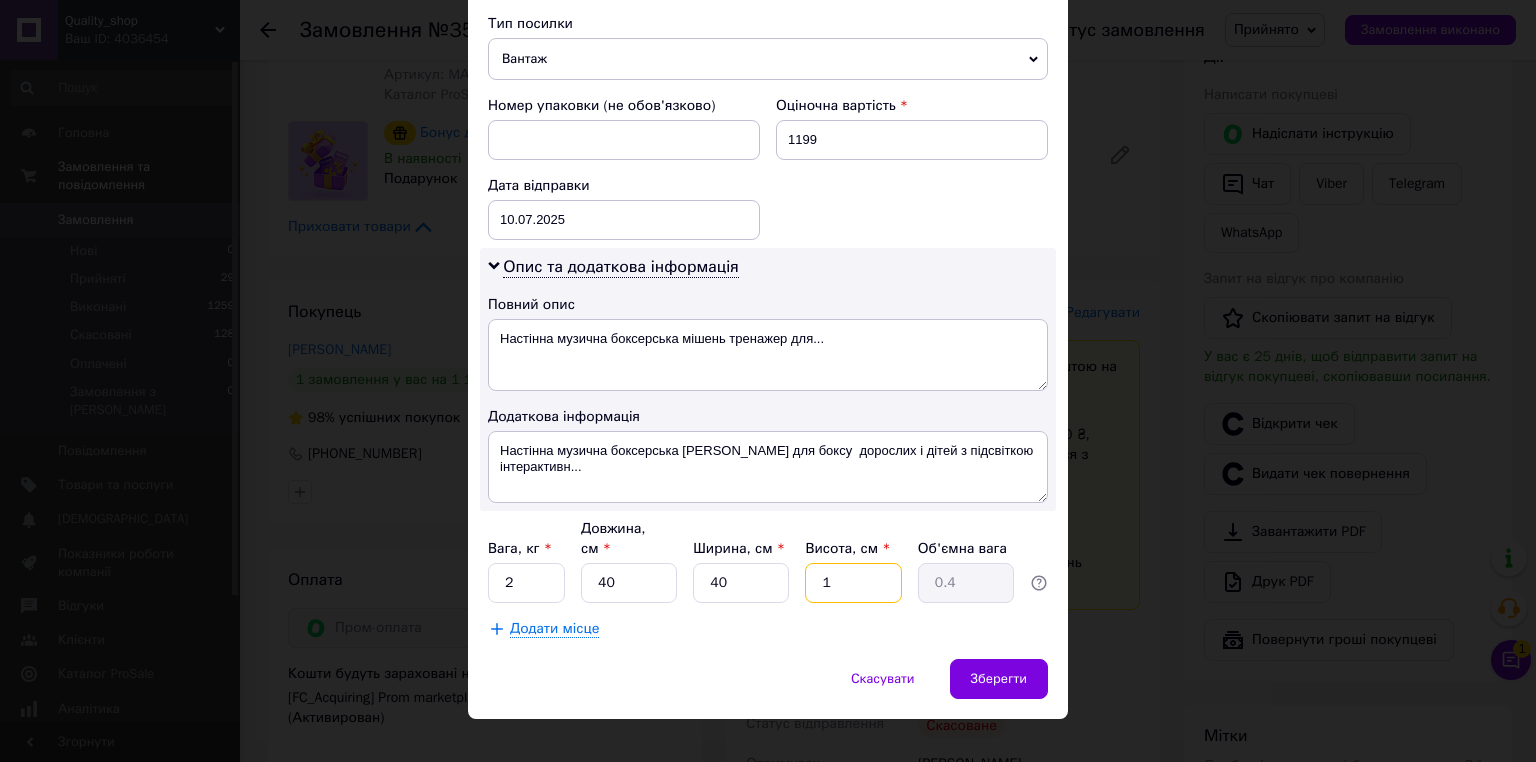 type on "10" 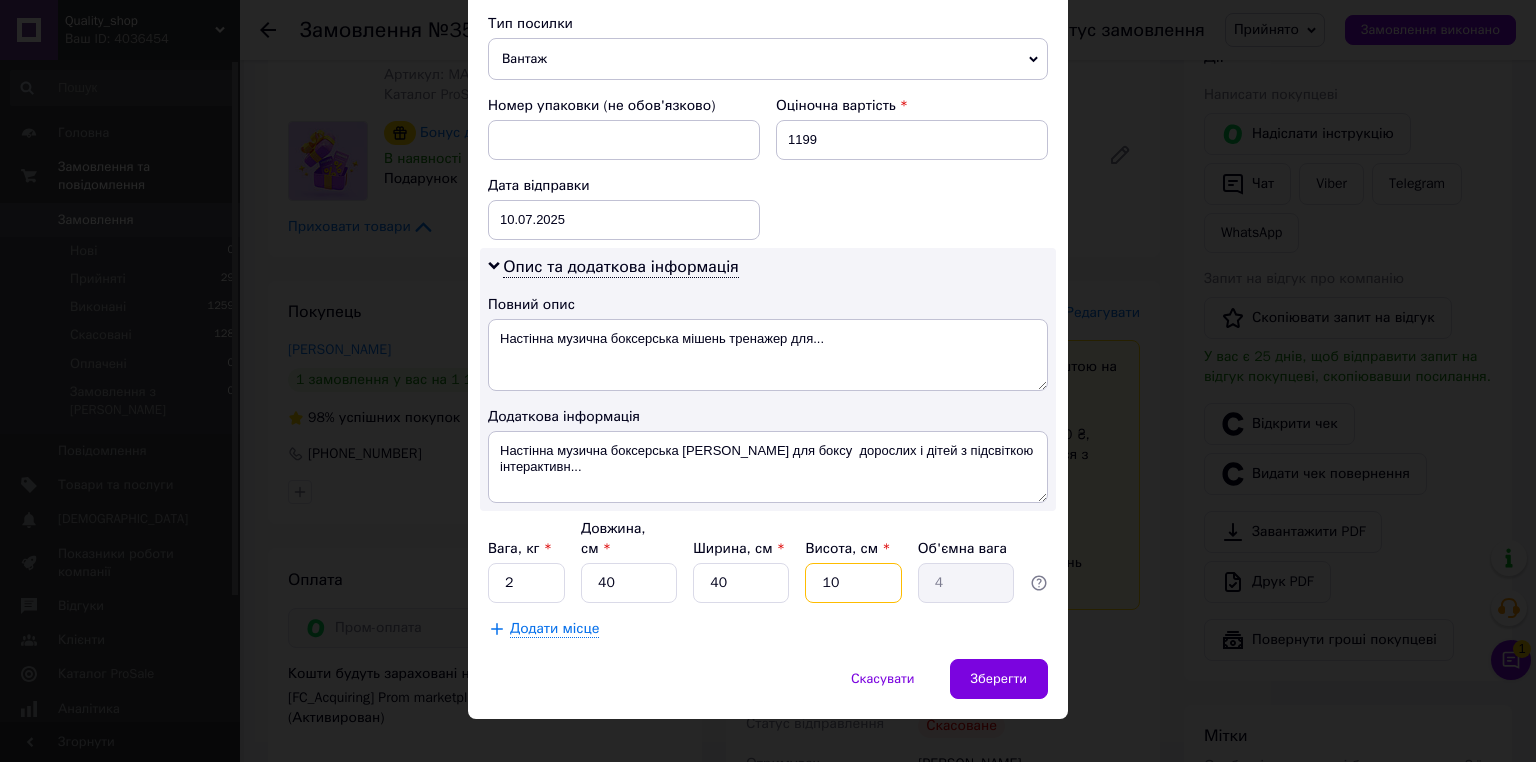 type on "10" 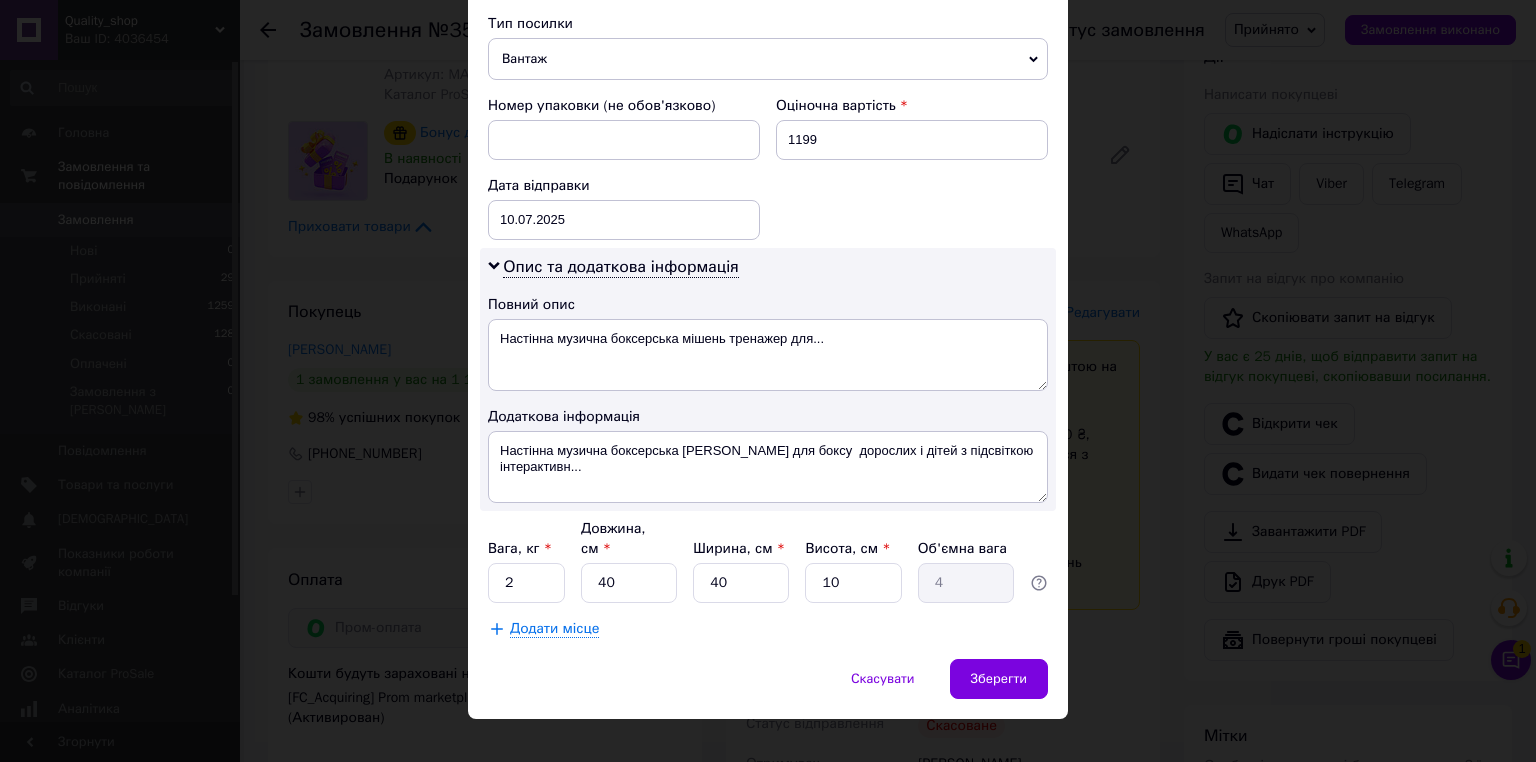 drag, startPoint x: 1006, startPoint y: 620, endPoint x: 1000, endPoint y: 632, distance: 13.416408 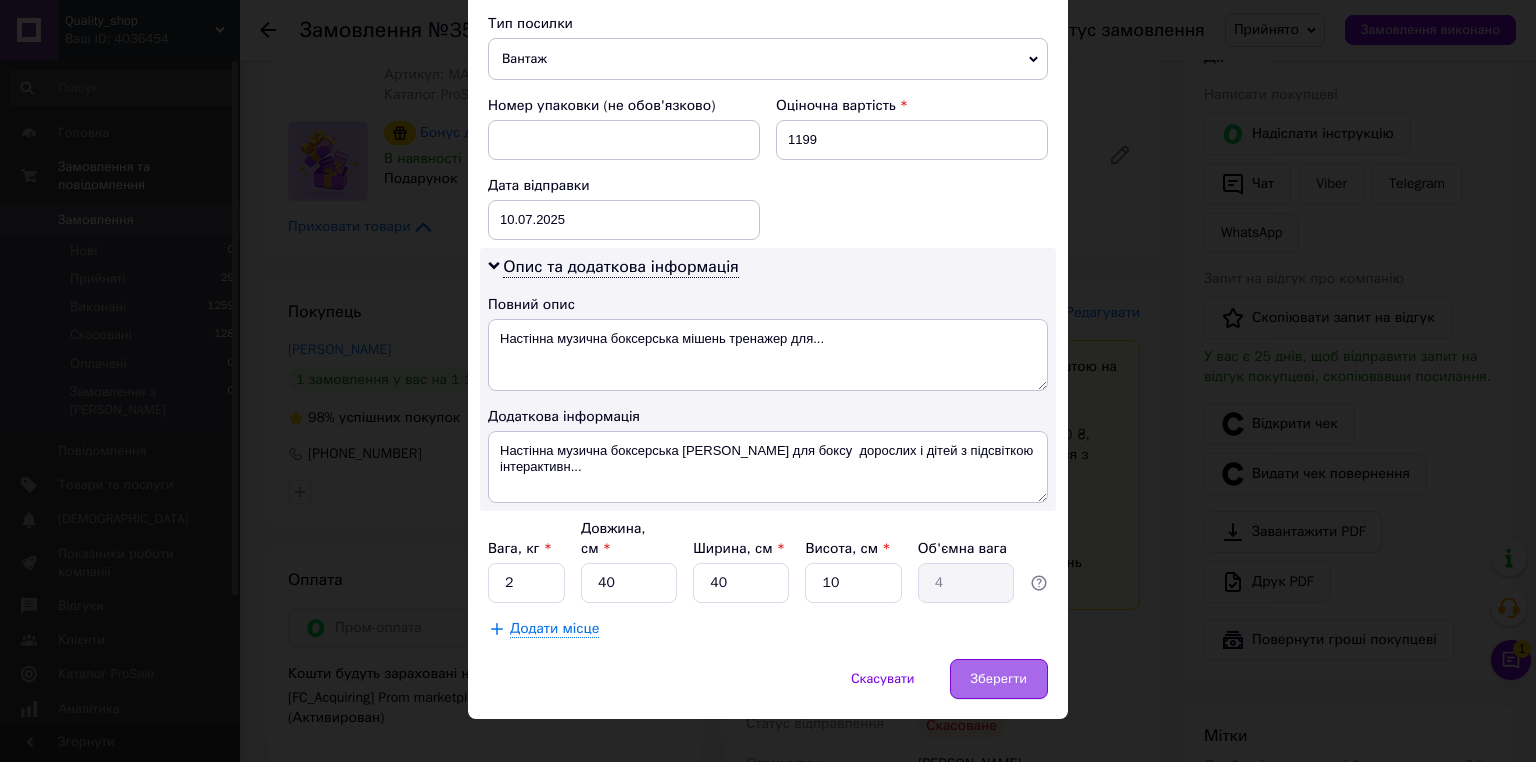 click on "Зберегти" at bounding box center (999, 679) 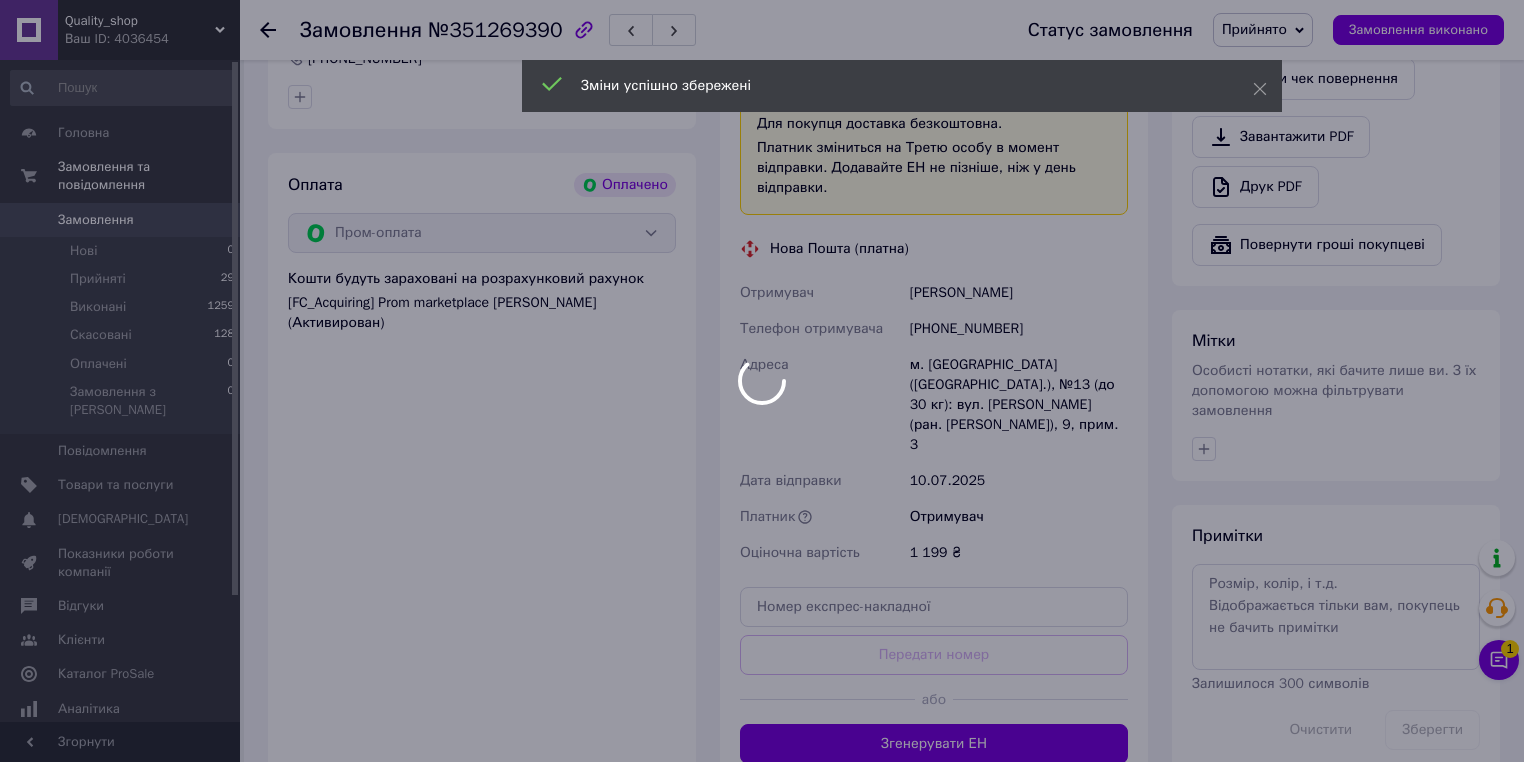 scroll, scrollTop: 800, scrollLeft: 0, axis: vertical 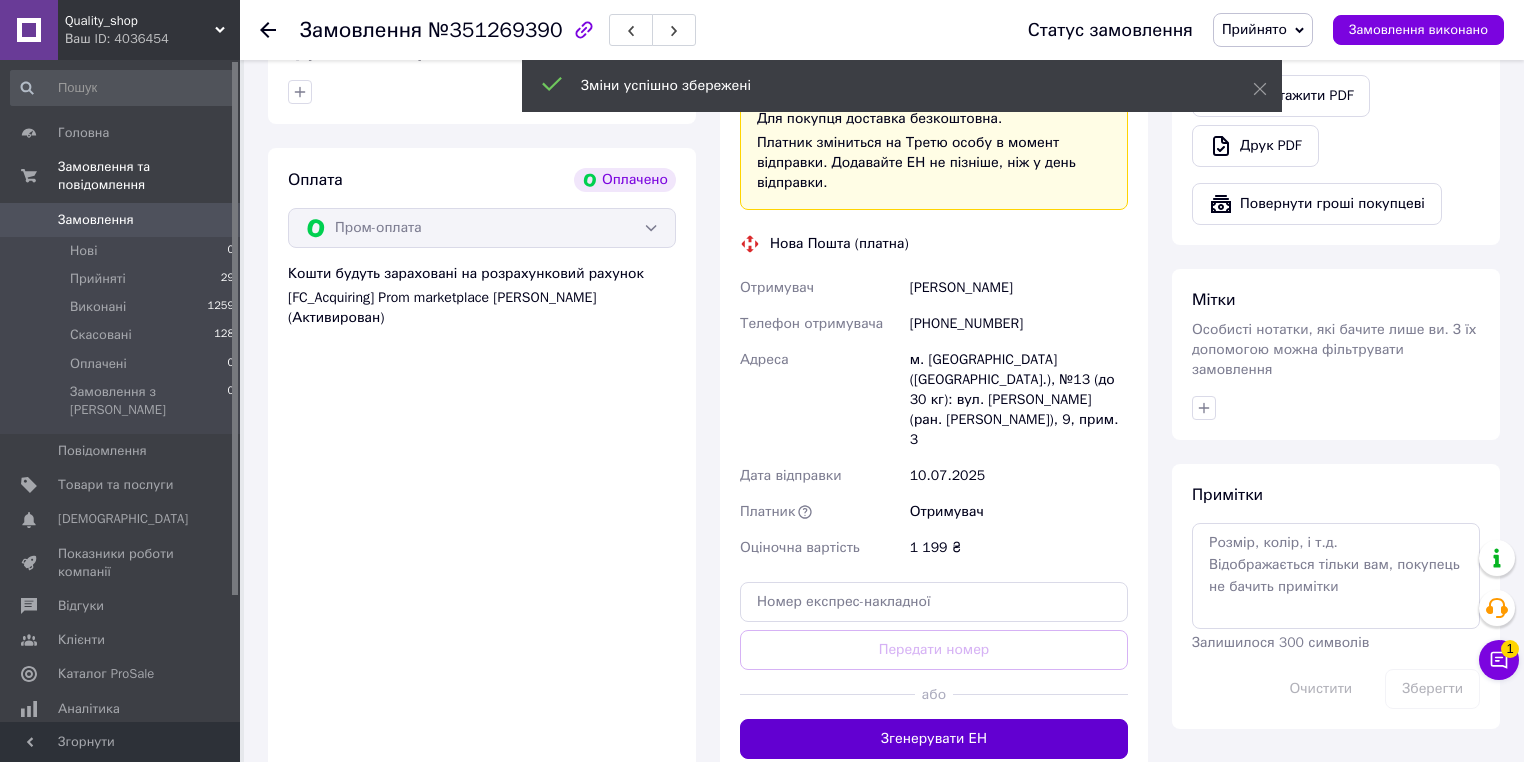 click on "Згенерувати ЕН" at bounding box center [934, 739] 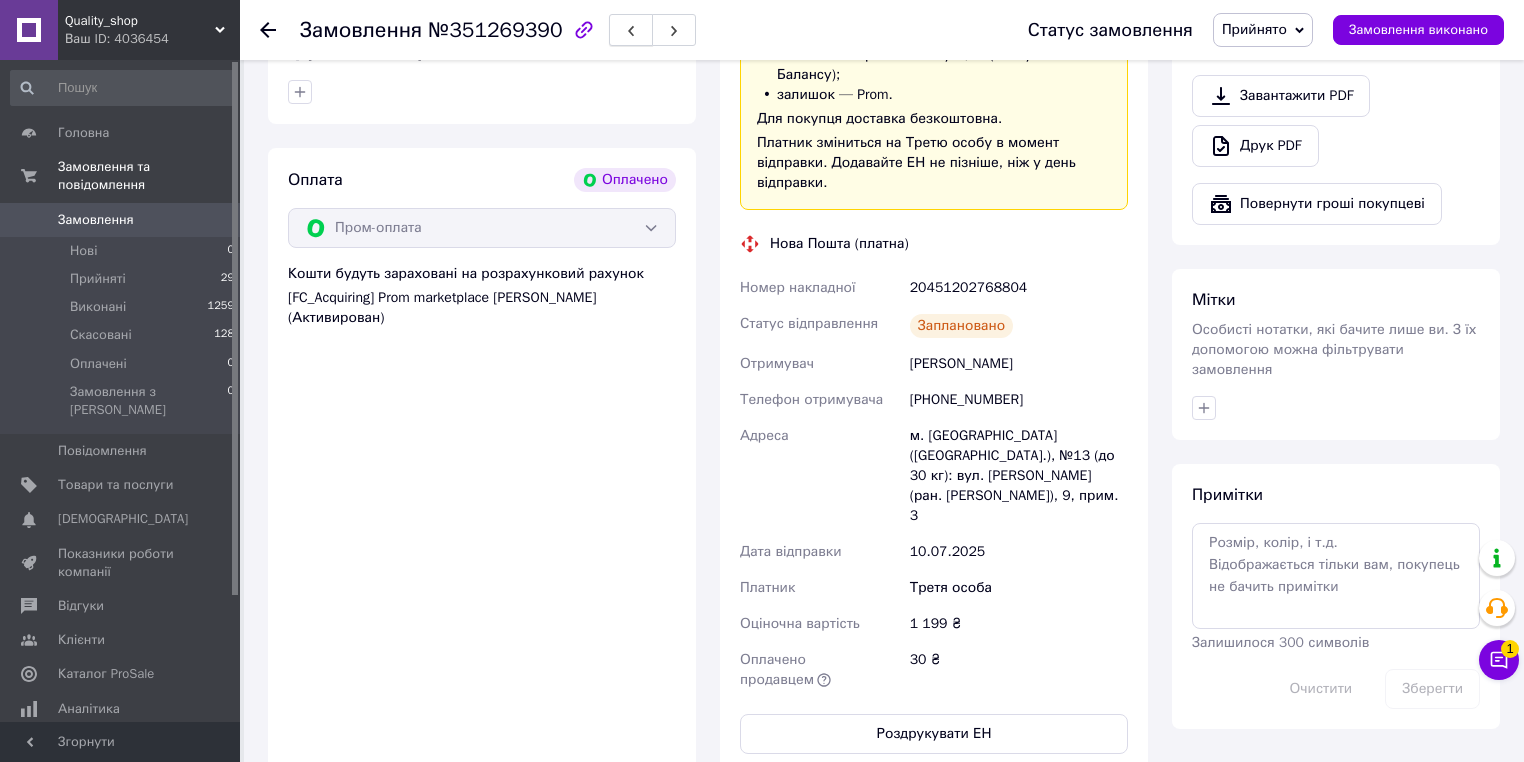 scroll, scrollTop: 52, scrollLeft: 0, axis: vertical 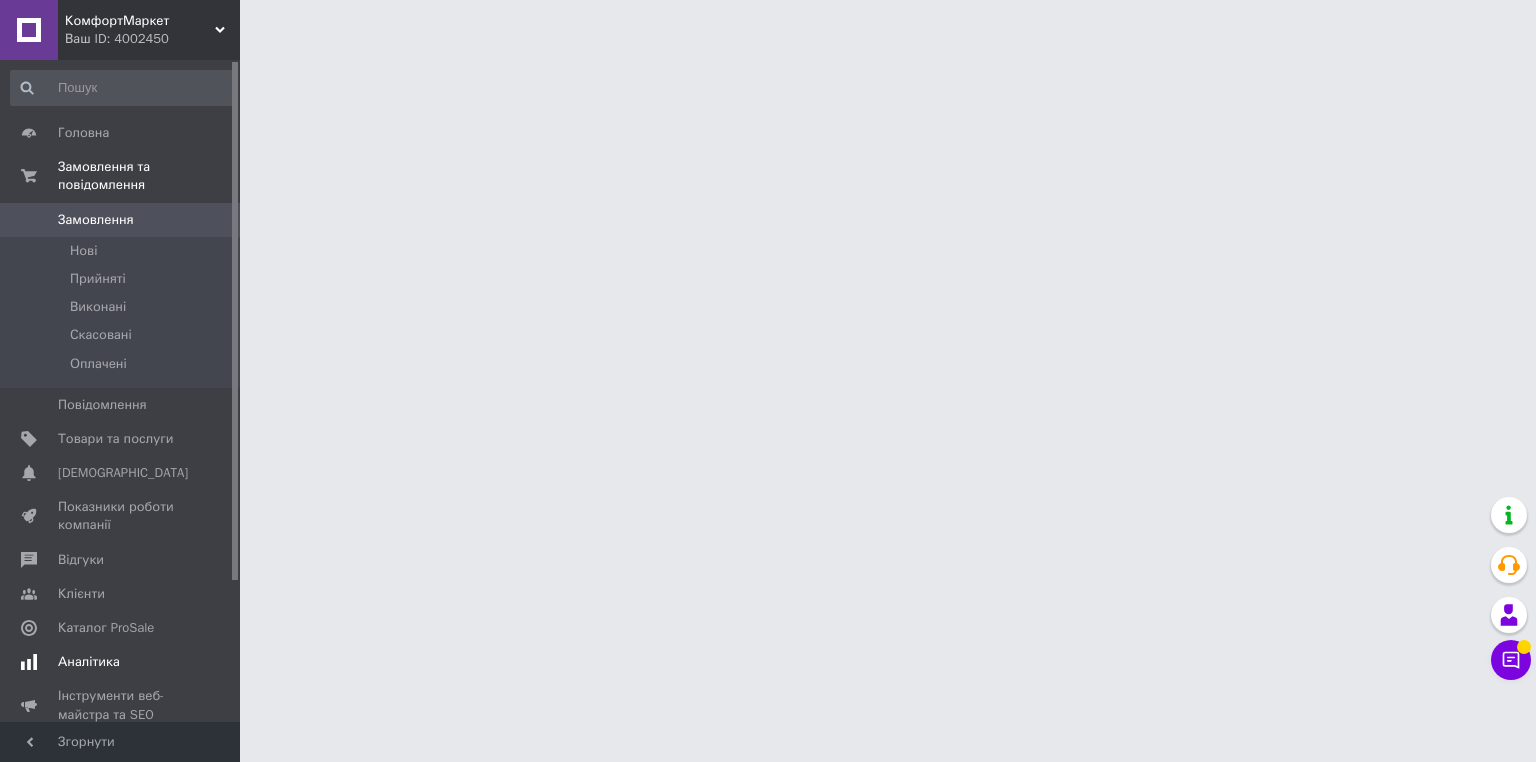 click on "Аналітика" at bounding box center [123, 662] 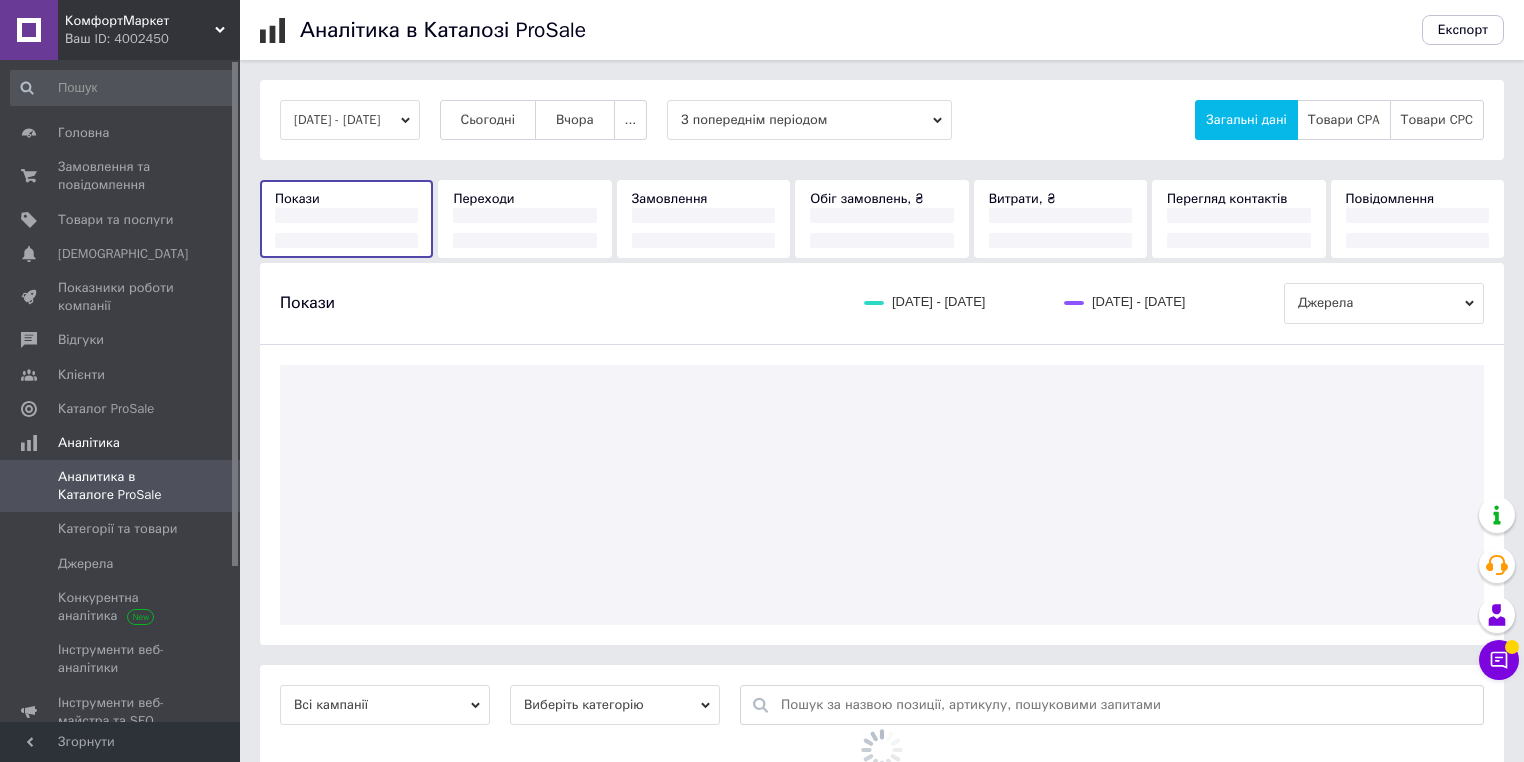 click on "Сьогодні" at bounding box center [488, 120] 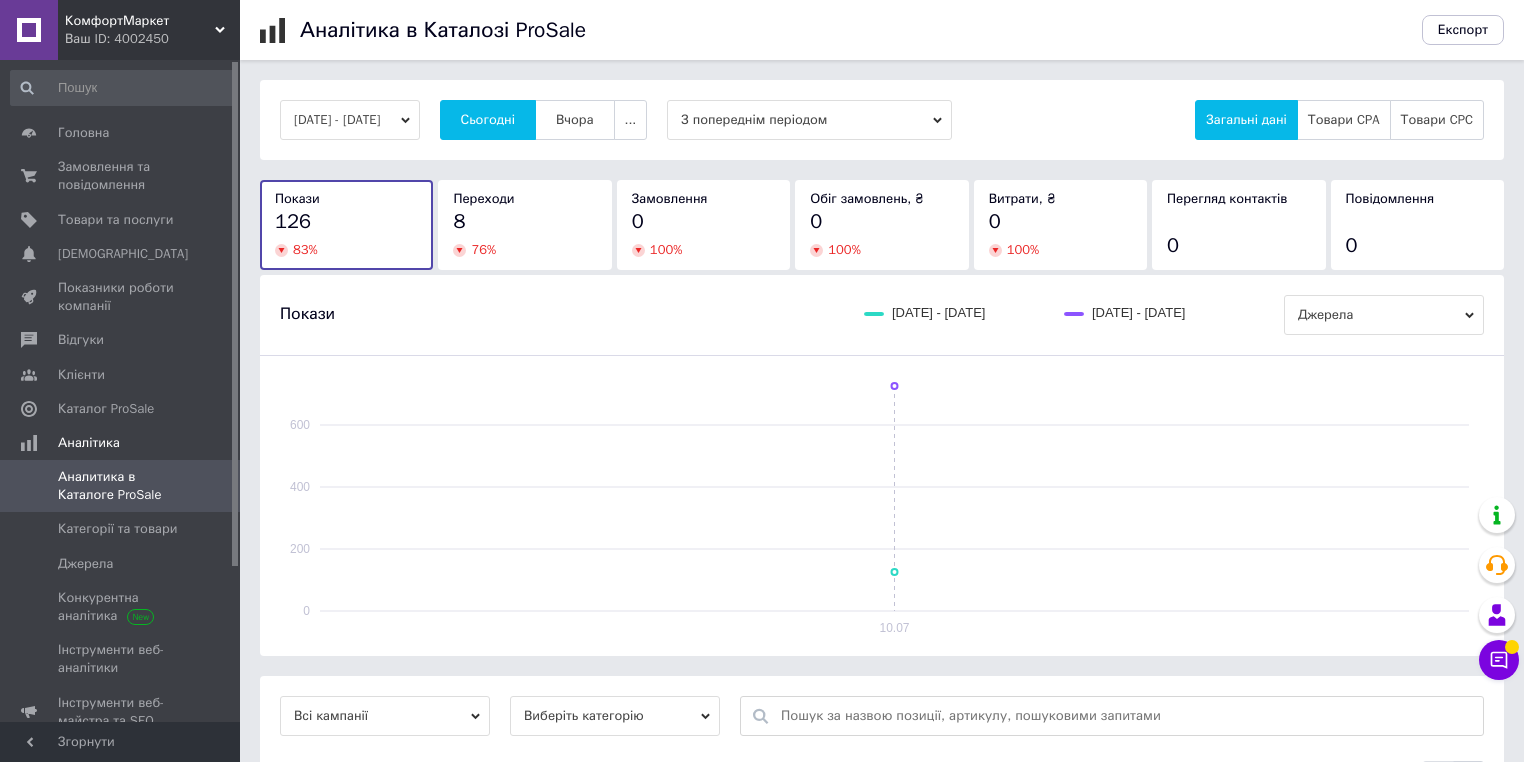click on "КомфортМаркет Ваш ID: 4002450" at bounding box center (149, 30) 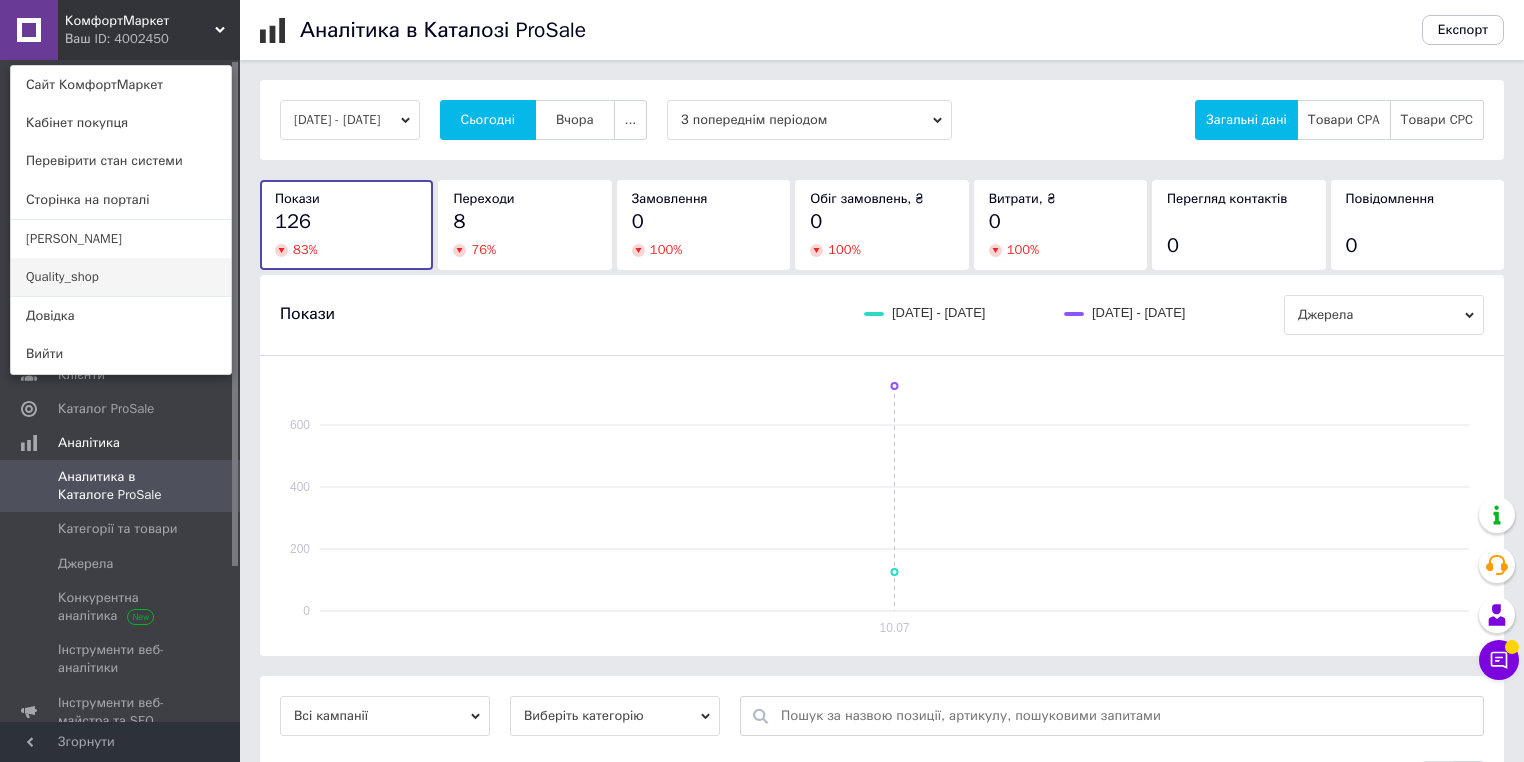 click on "Quality_shop" at bounding box center (121, 277) 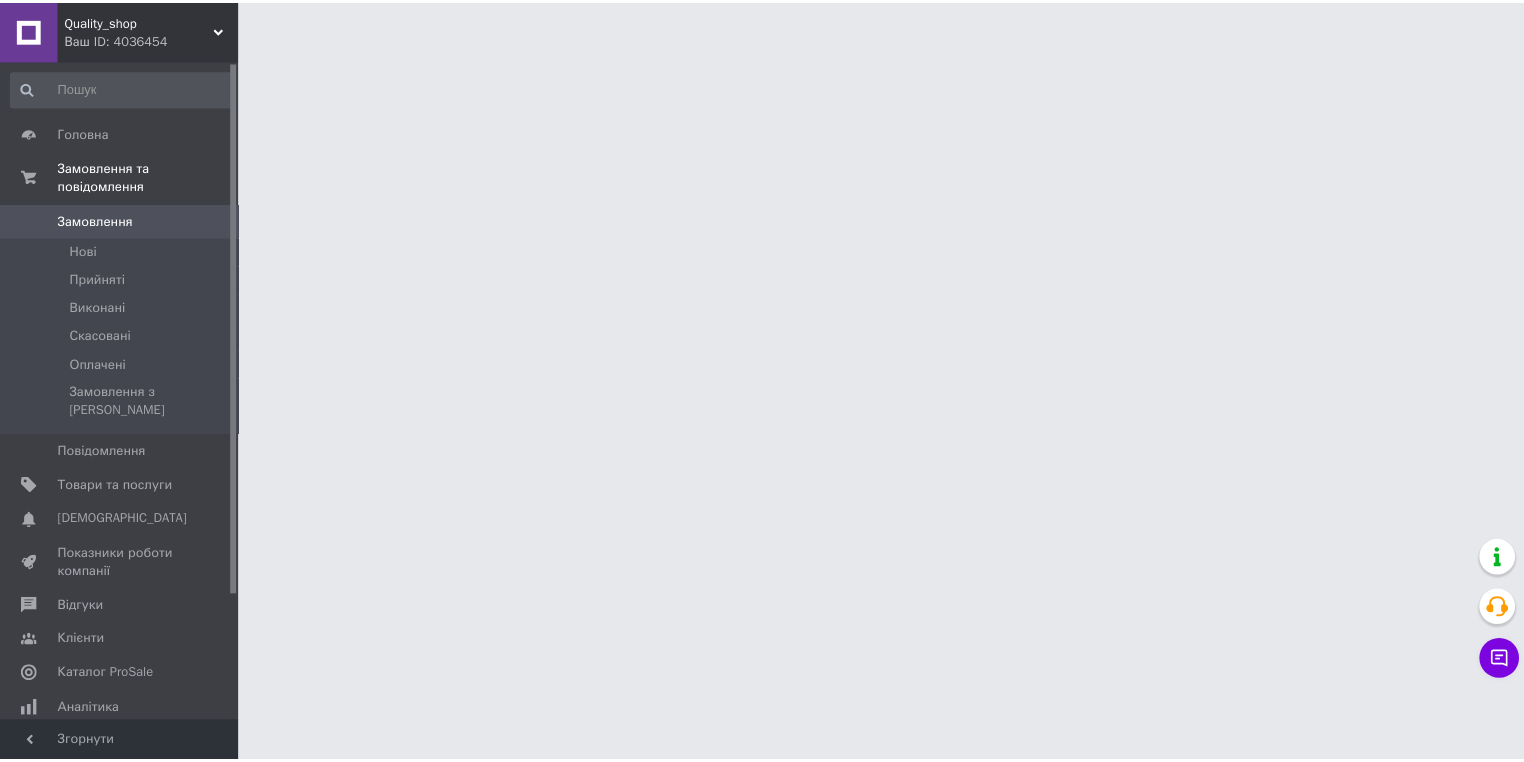 scroll, scrollTop: 0, scrollLeft: 0, axis: both 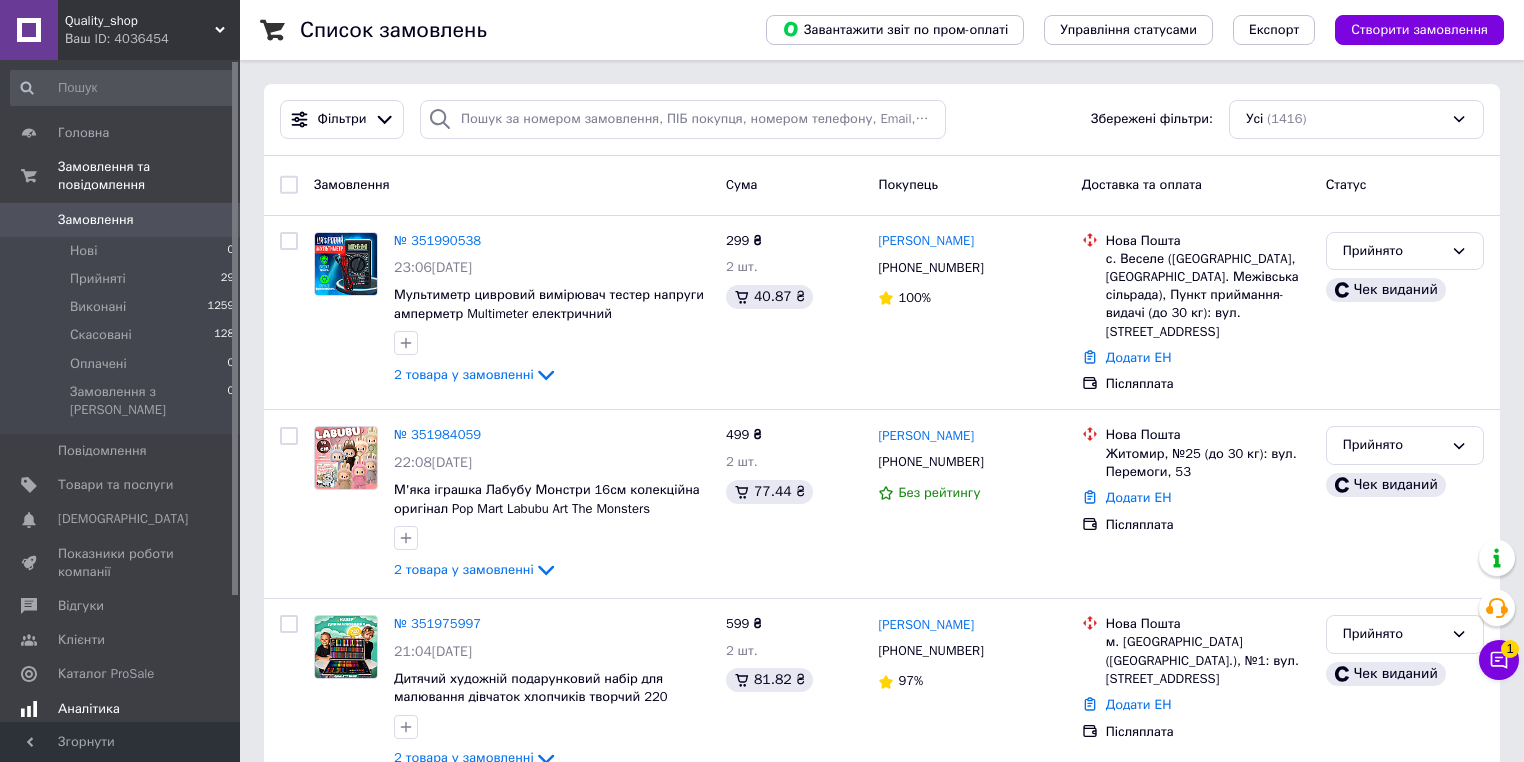 click at bounding box center (29, 709) 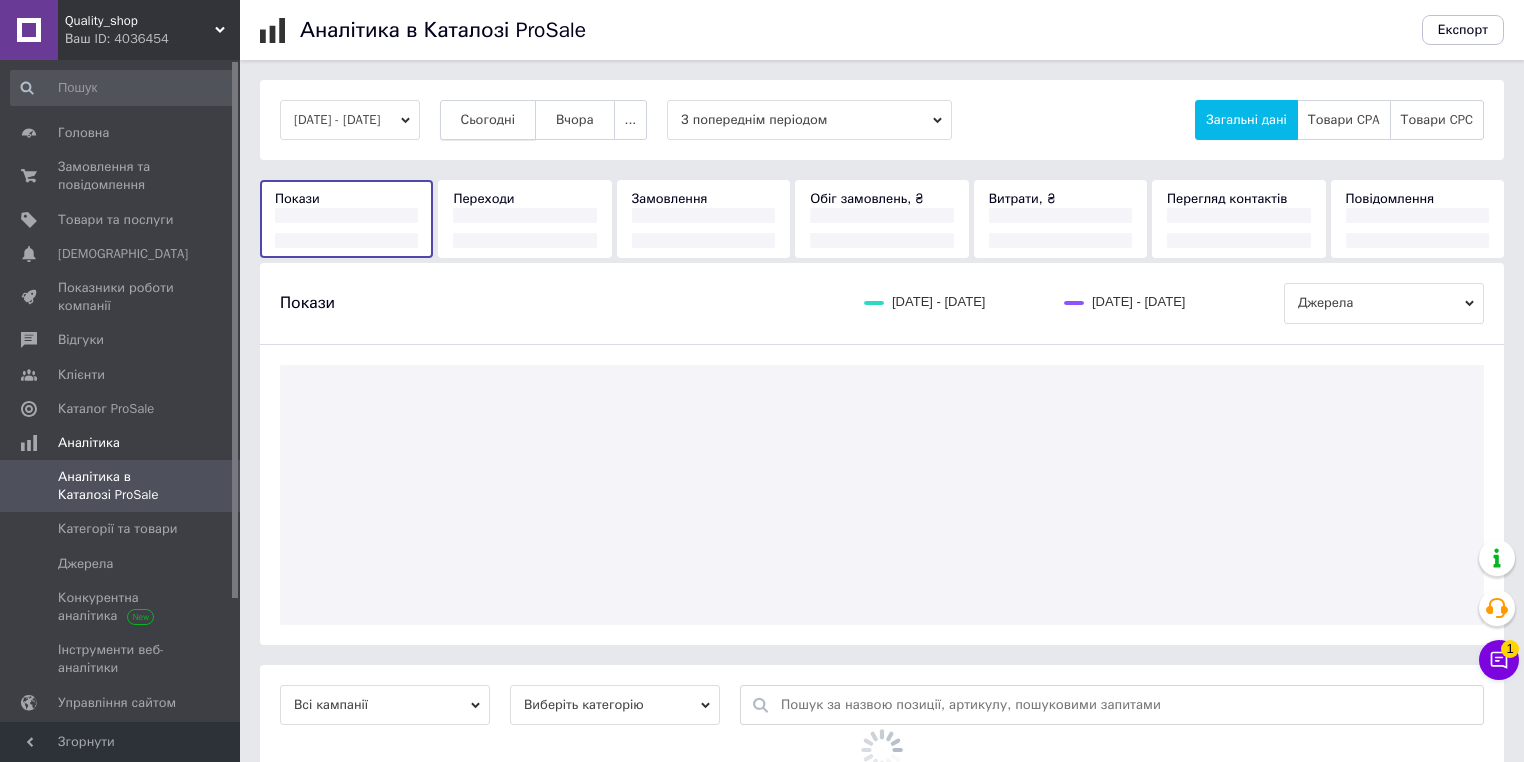 click on "04.07.2025 - 10.07.2025 Сьогодні Вчора ... З попереднім періодом Загальні дані Товари CPA Товари CPC" at bounding box center (882, 120) 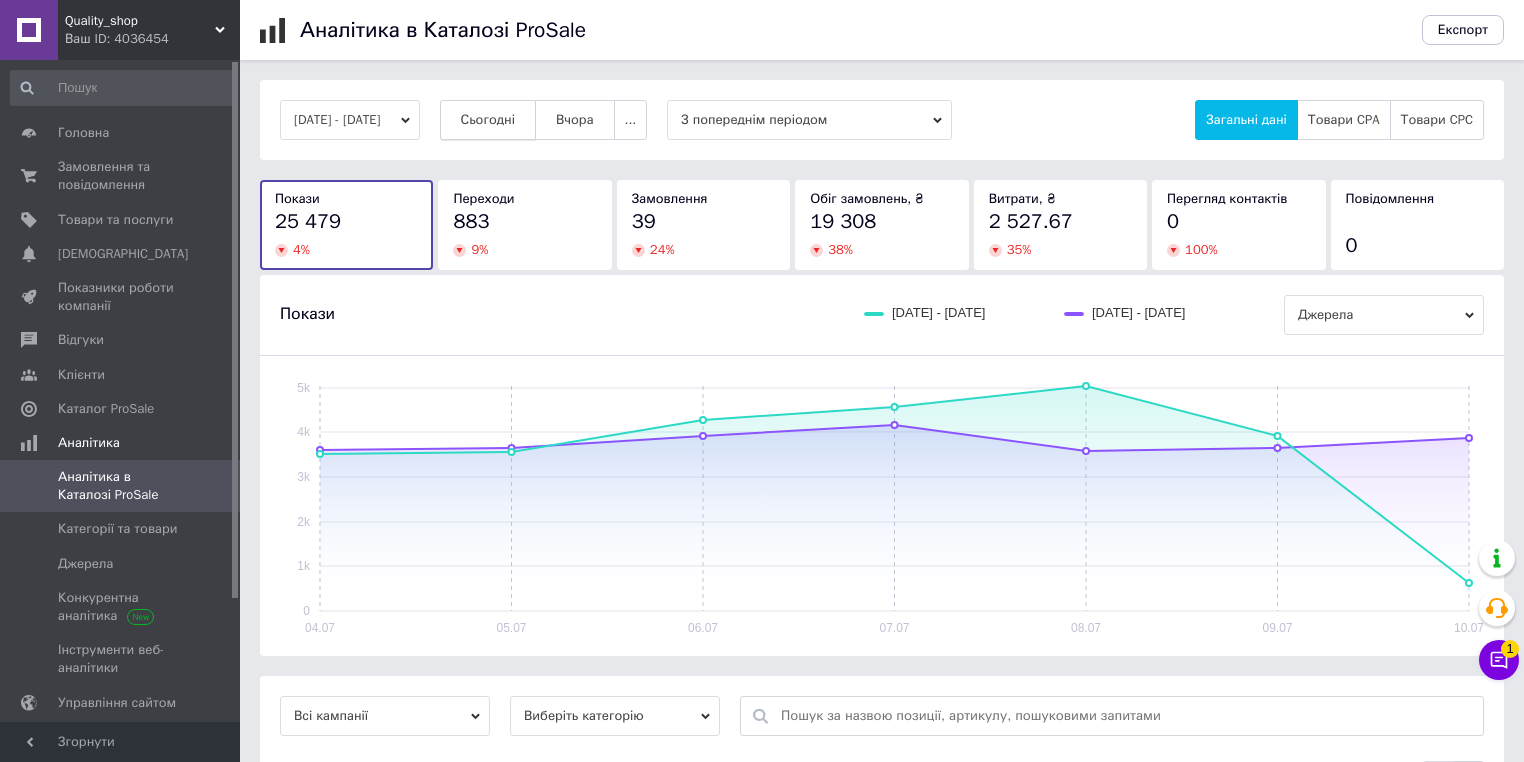 click on "Сьогодні" at bounding box center (488, 120) 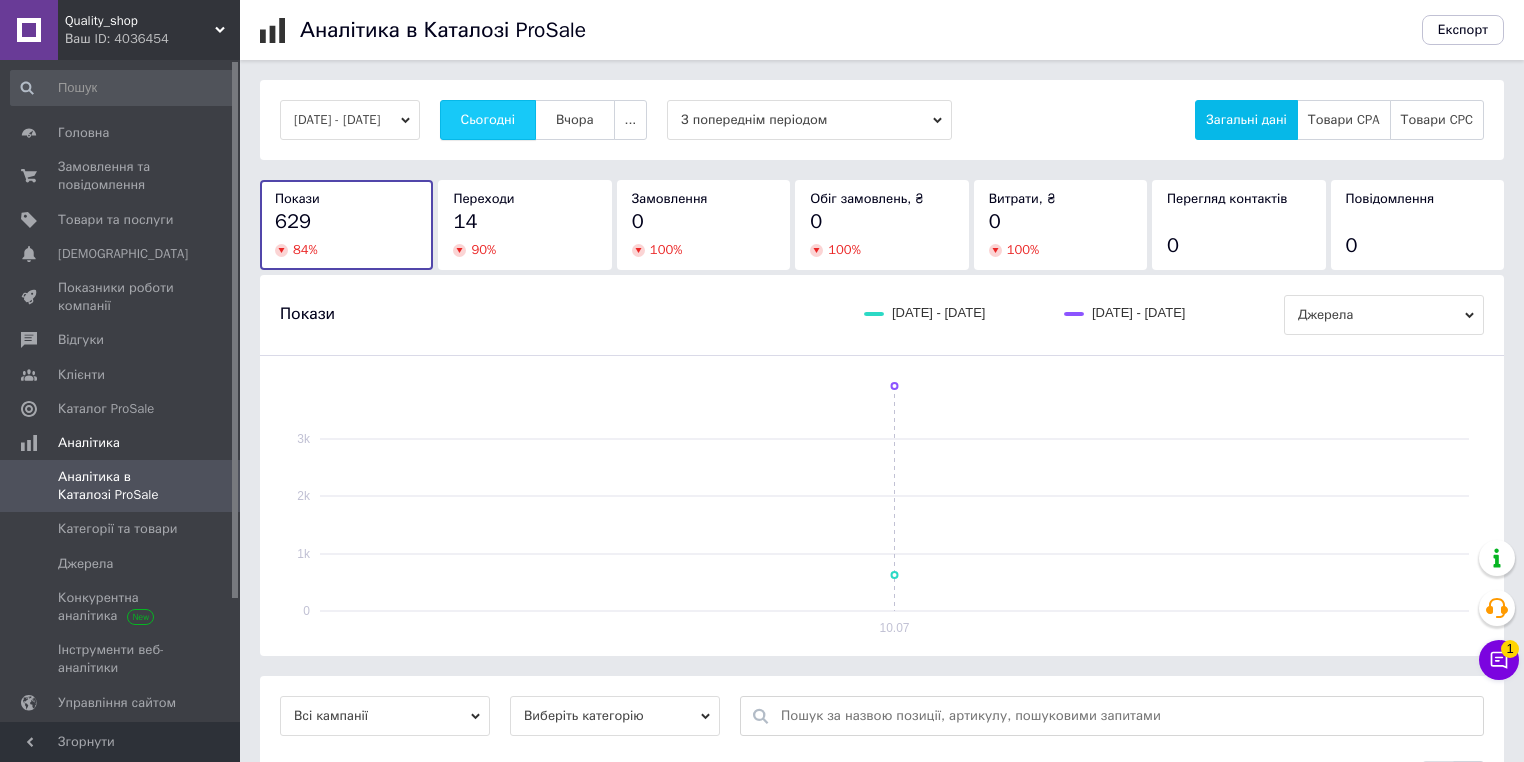 click on "Сьогодні" at bounding box center [488, 120] 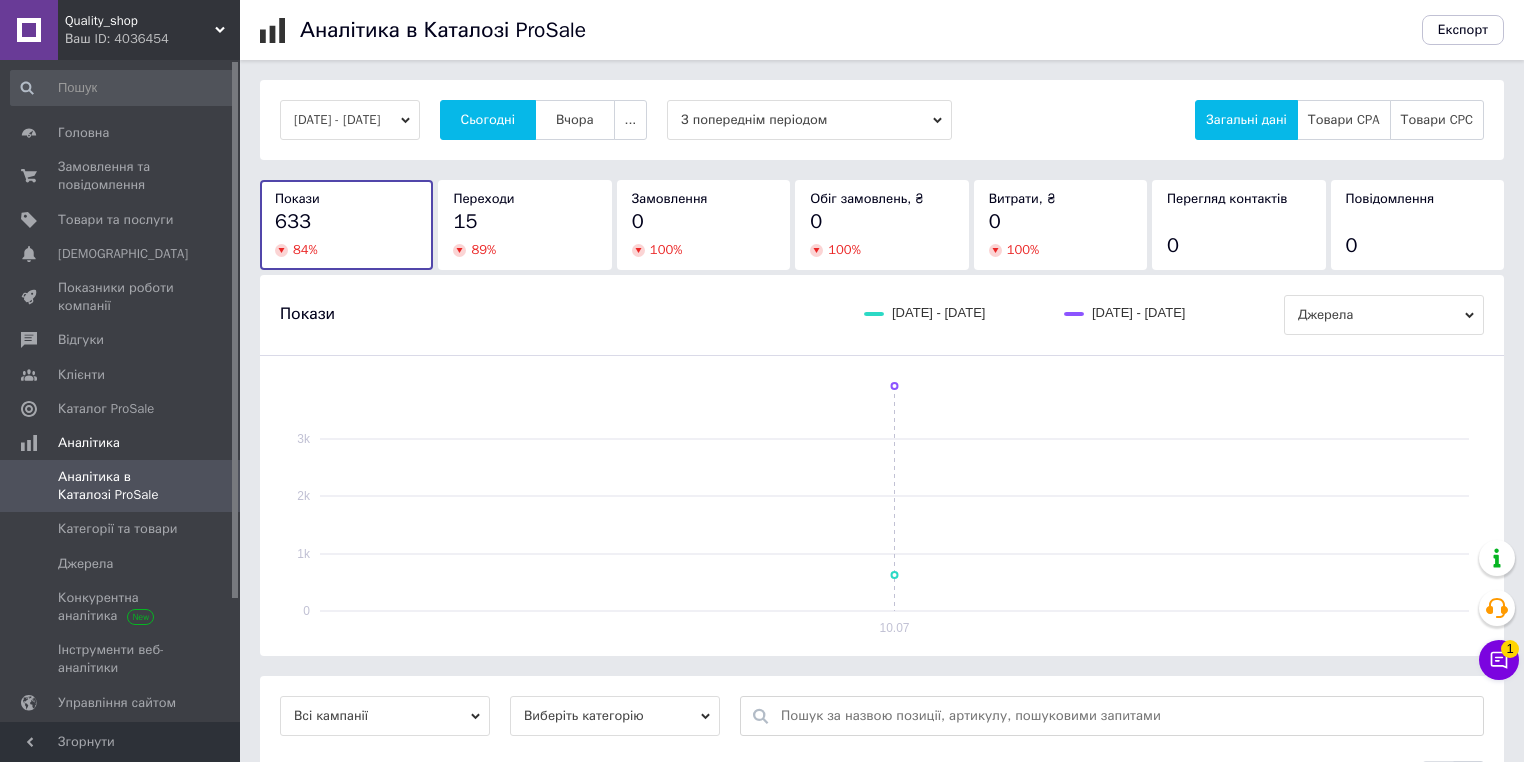 click on "Ваш ID: 4036454" at bounding box center [152, 39] 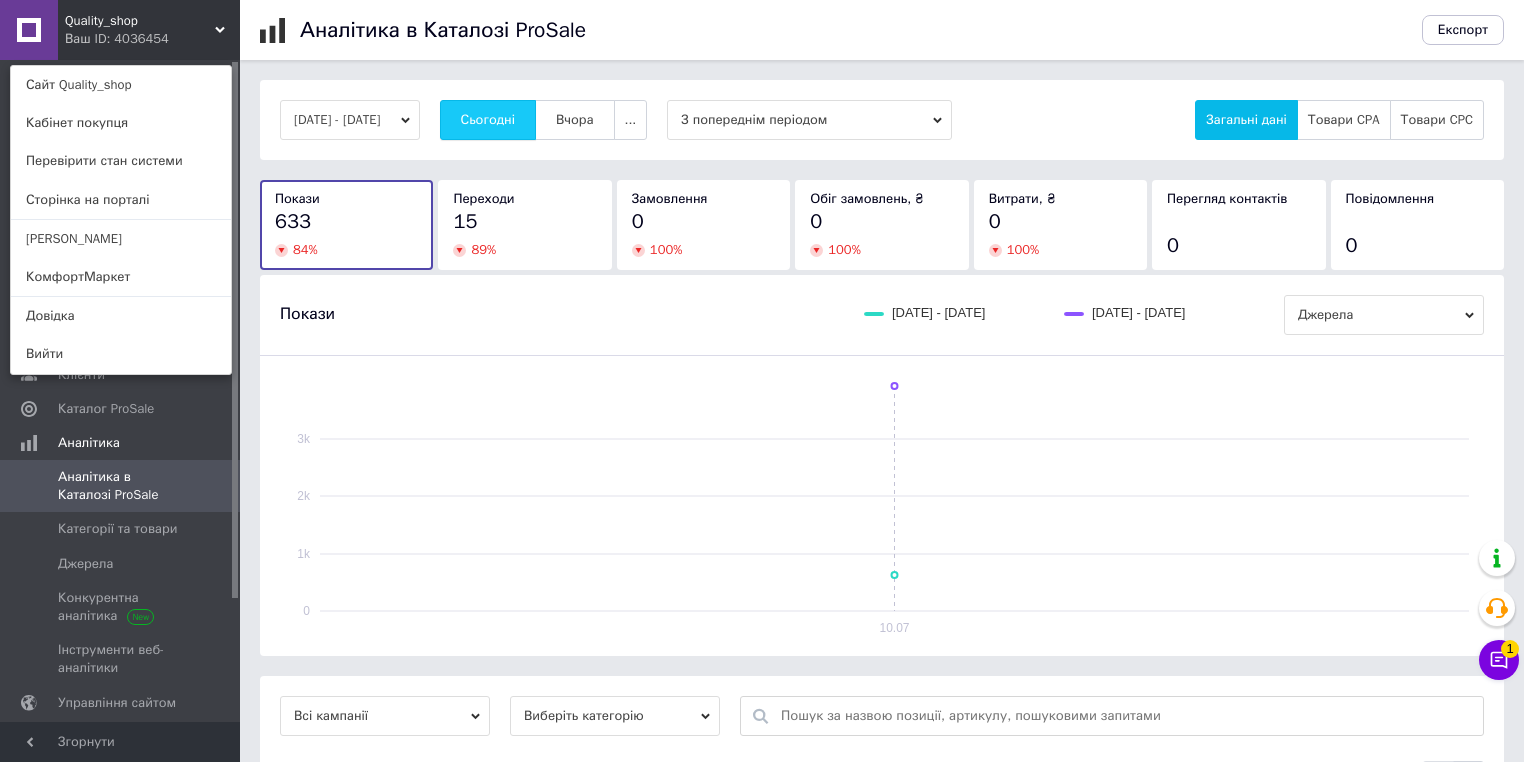 click on "Сьогодні" at bounding box center (488, 120) 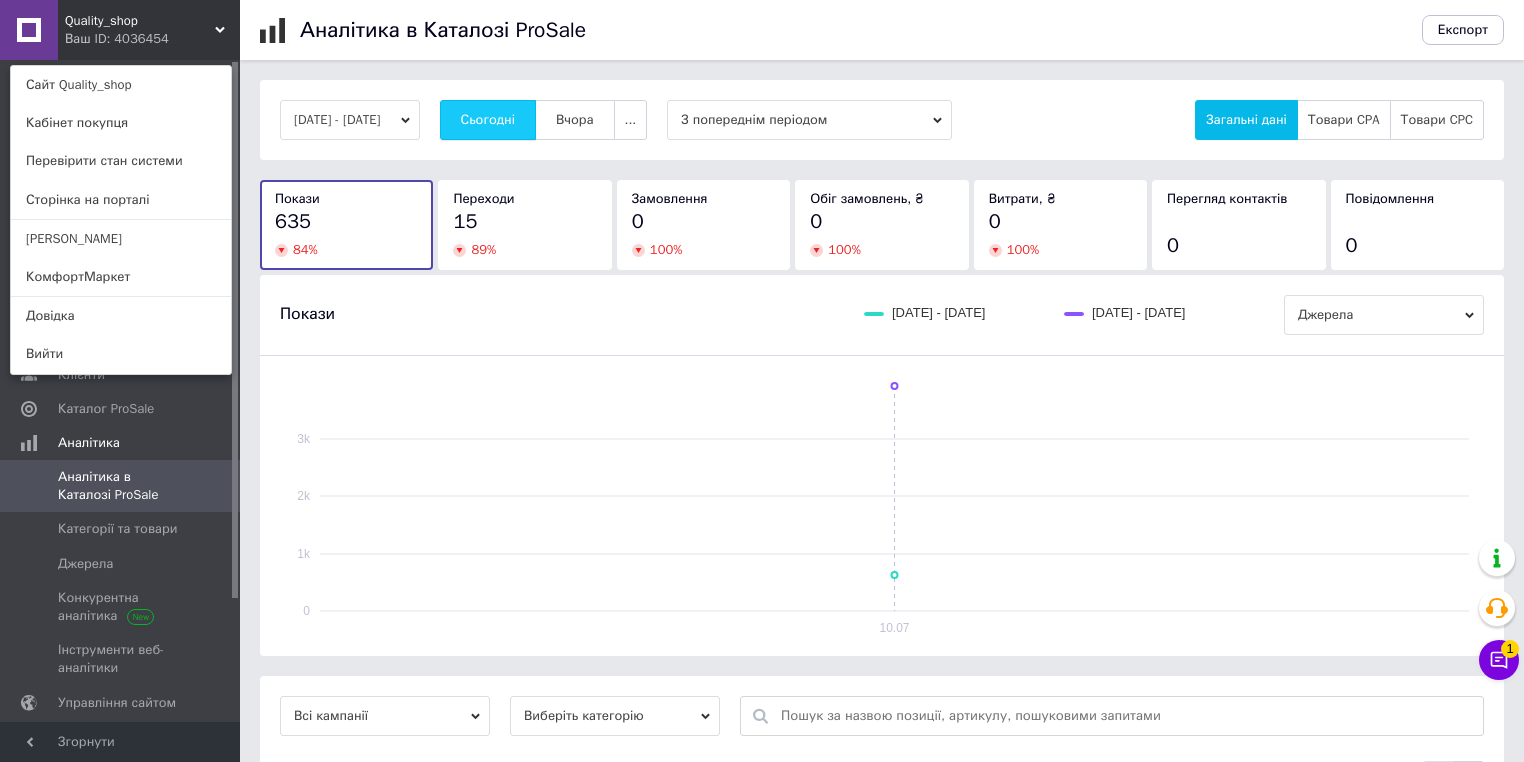 click on "Сьогодні" at bounding box center [488, 120] 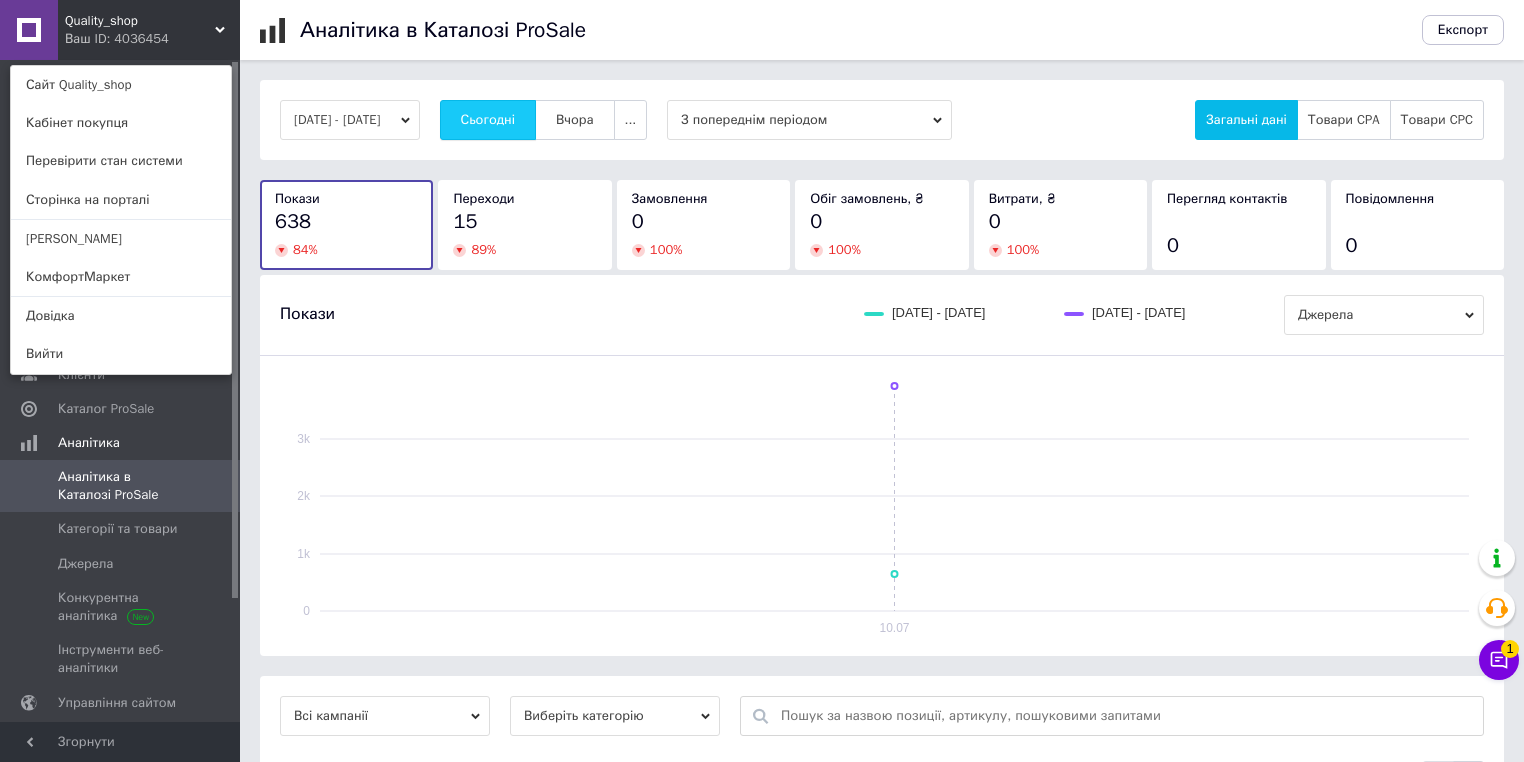 click on "Сьогодні" at bounding box center [488, 120] 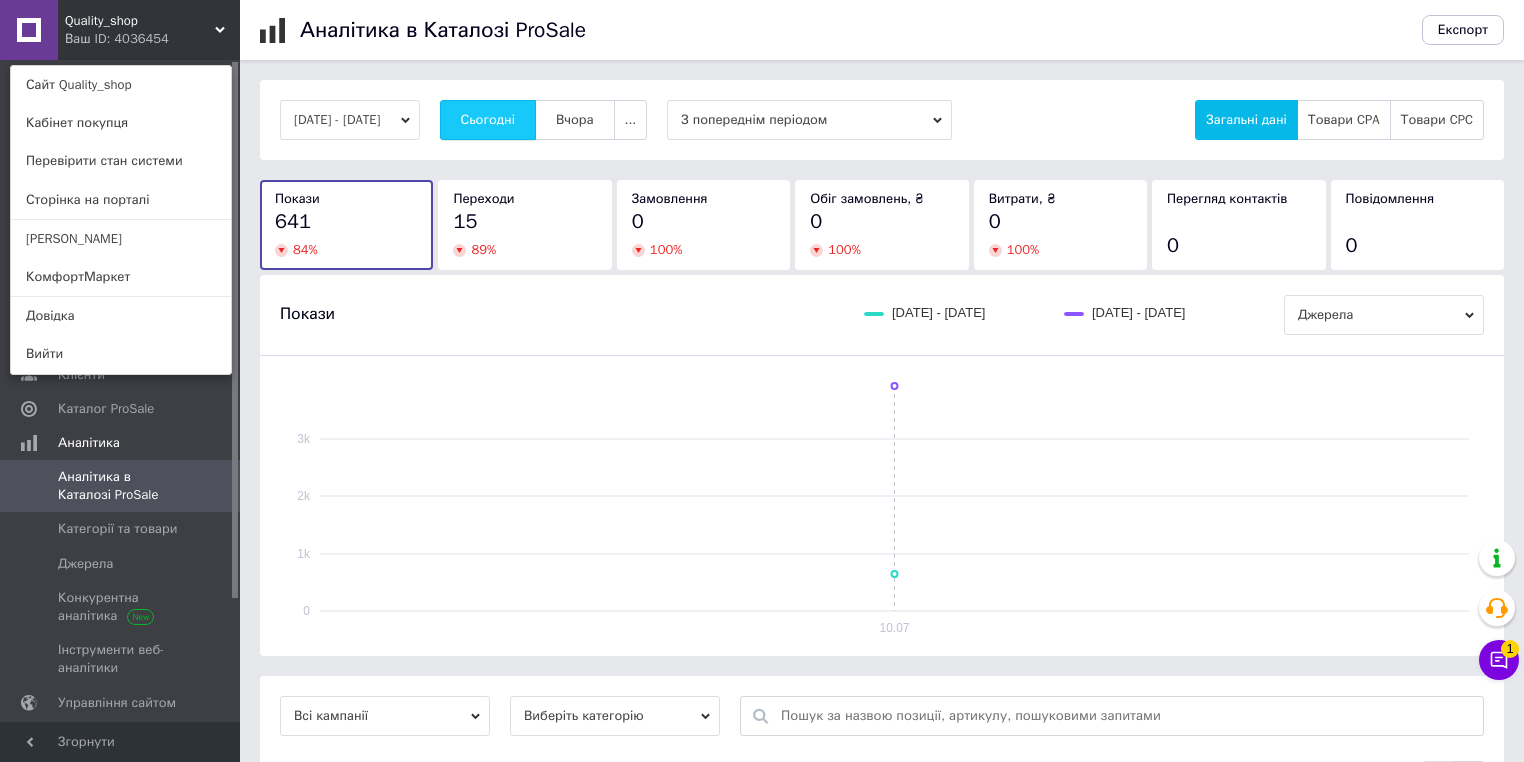 click on "Сьогодні" at bounding box center [488, 120] 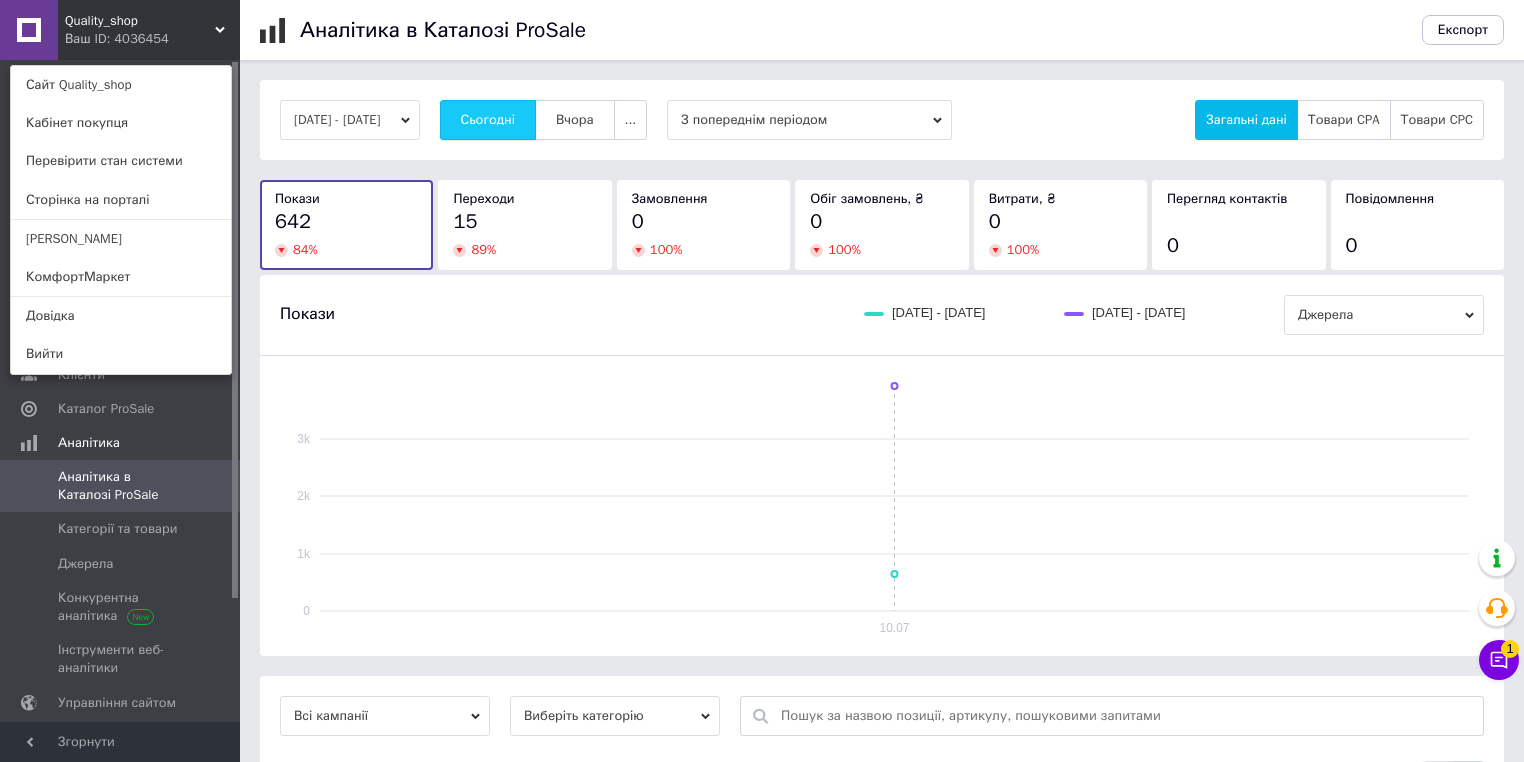 click on "Сьогодні" at bounding box center (488, 120) 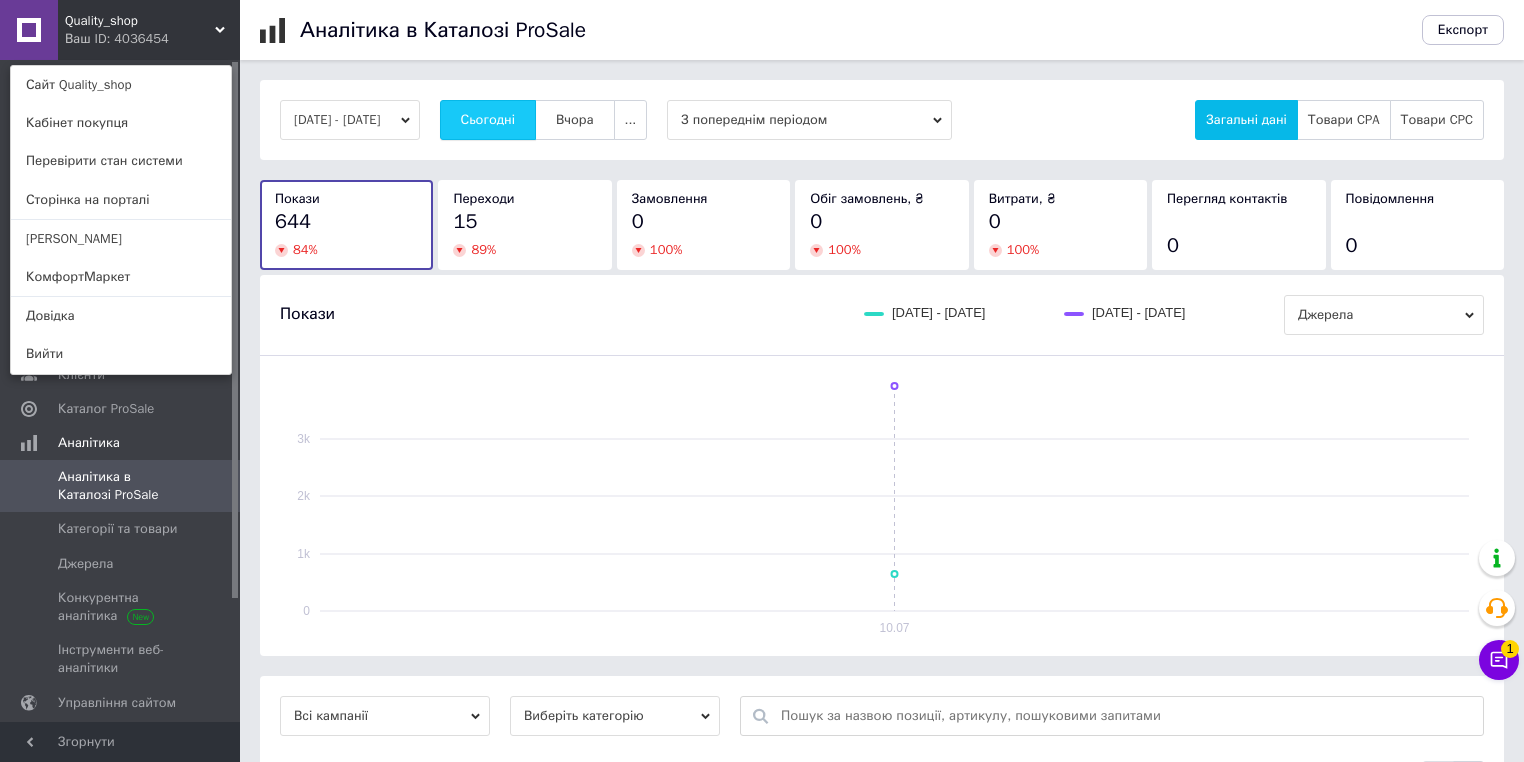 click on "Сьогодні" at bounding box center [488, 120] 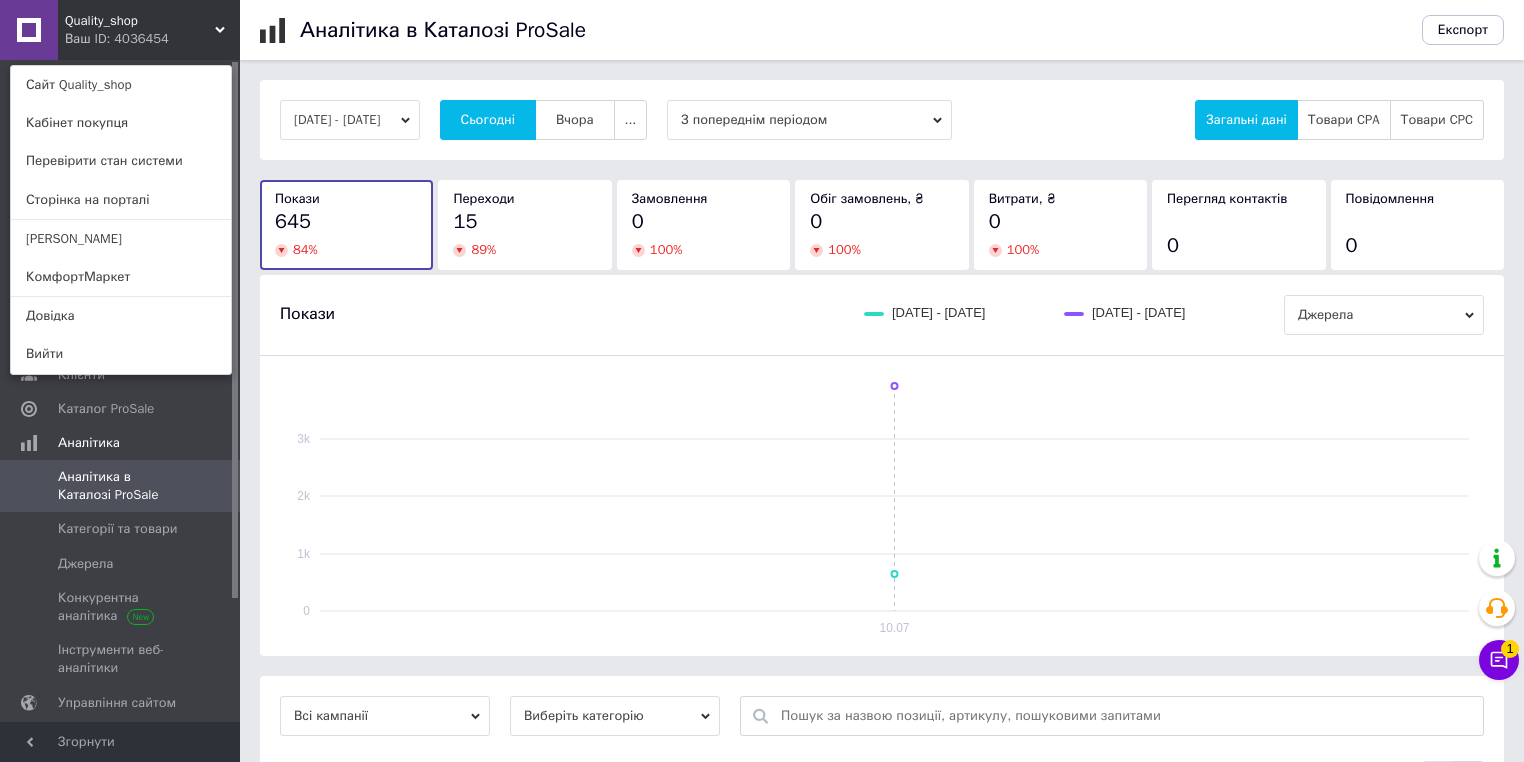 click on "Quality_shop Ваш ID: 4036454 Сайт Quality_shop Кабінет покупця Перевірити стан системи Сторінка на порталі Микола Романченко КомфортМаркет Довідка Вийти" at bounding box center (120, 30) 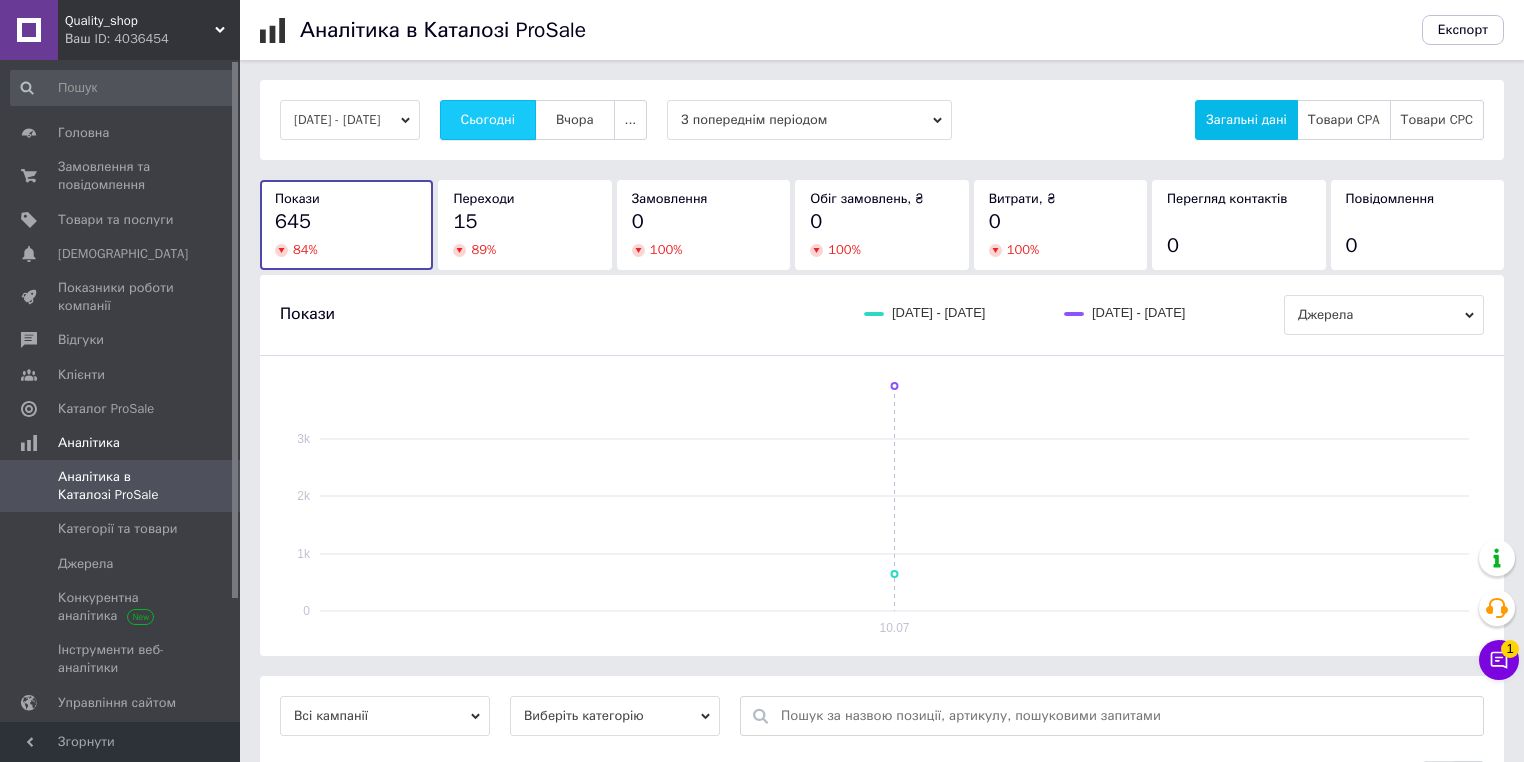 drag, startPoint x: 531, startPoint y: 124, endPoint x: 494, endPoint y: 115, distance: 38.078865 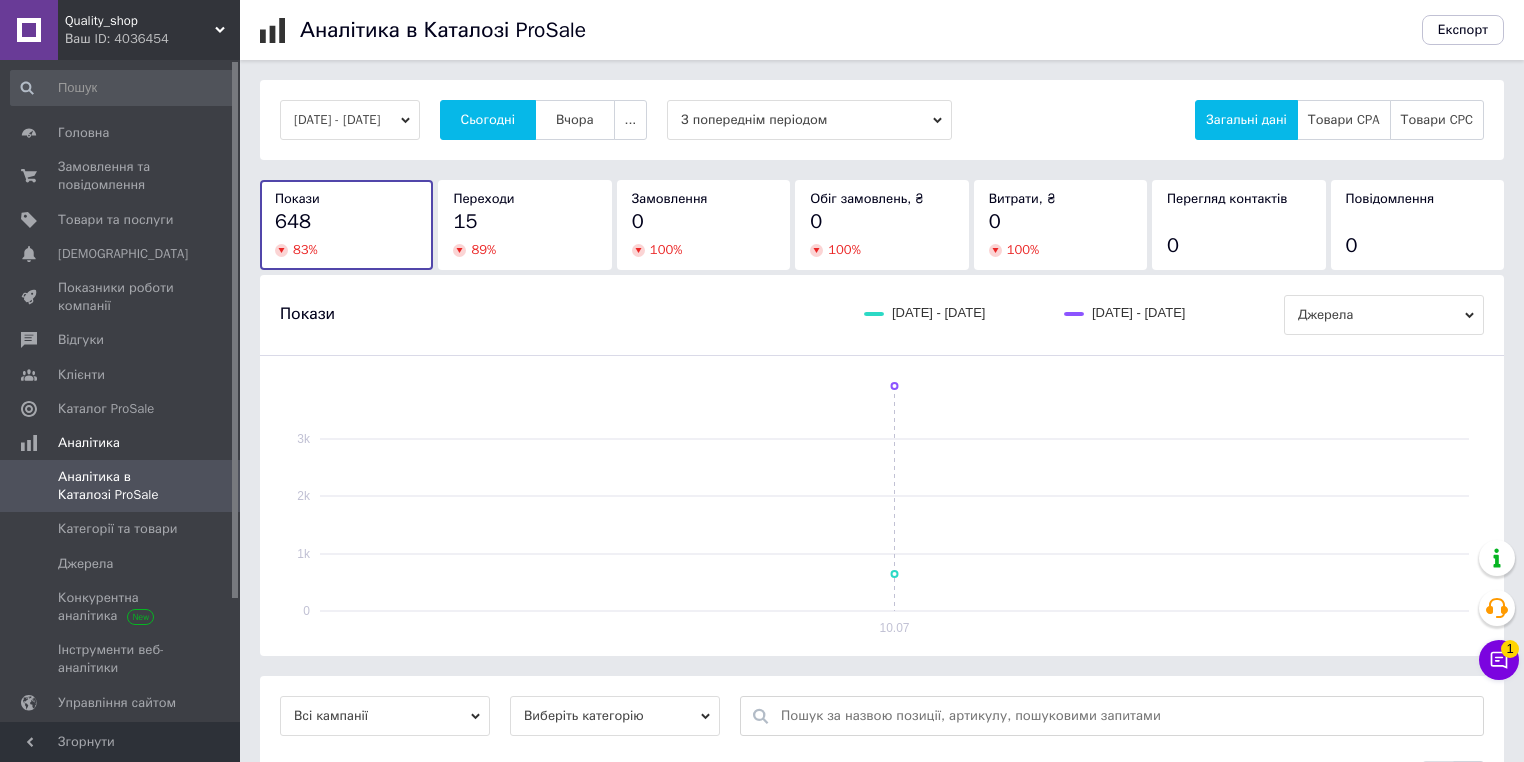 type 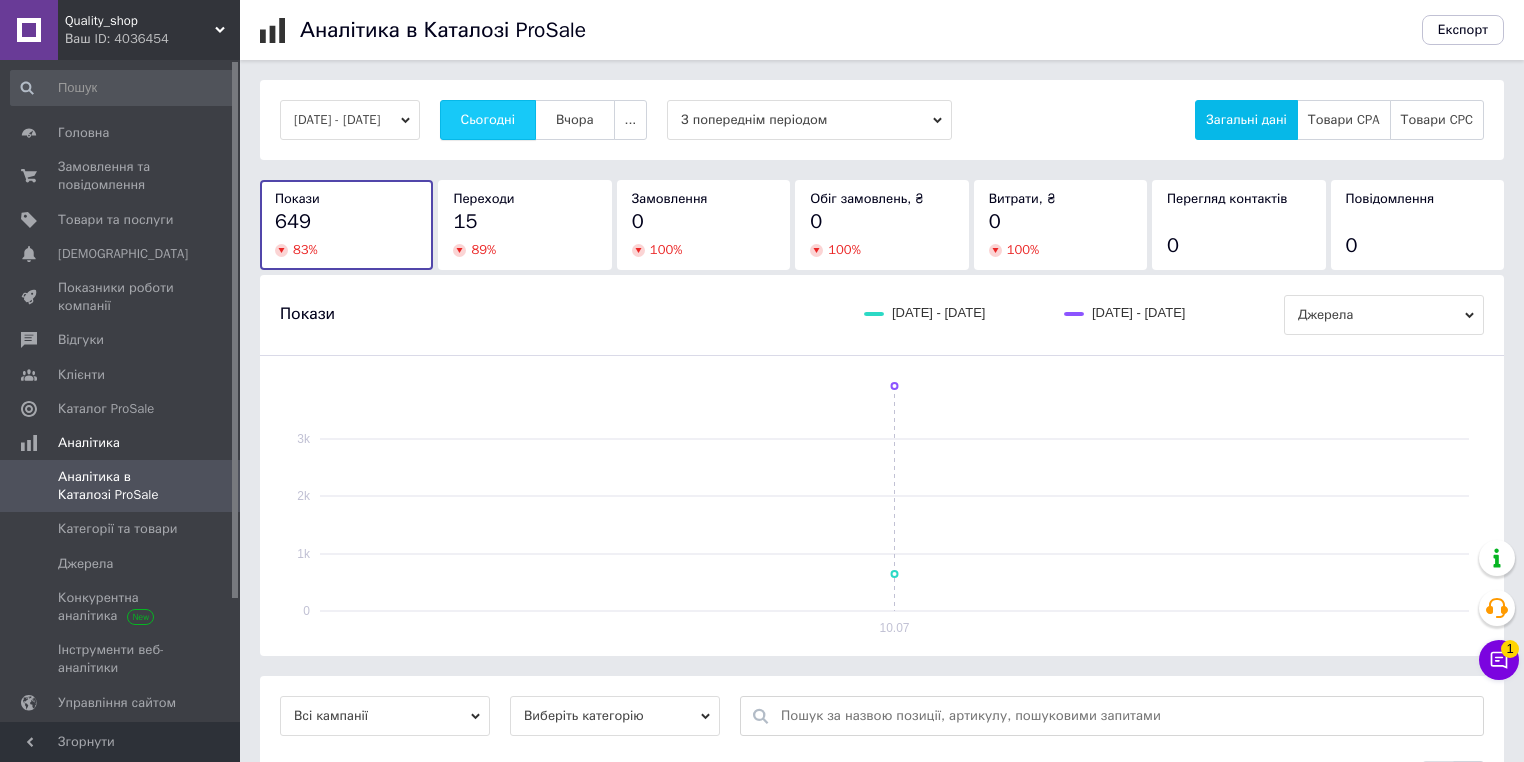 click on "Сьогодні" at bounding box center (488, 120) 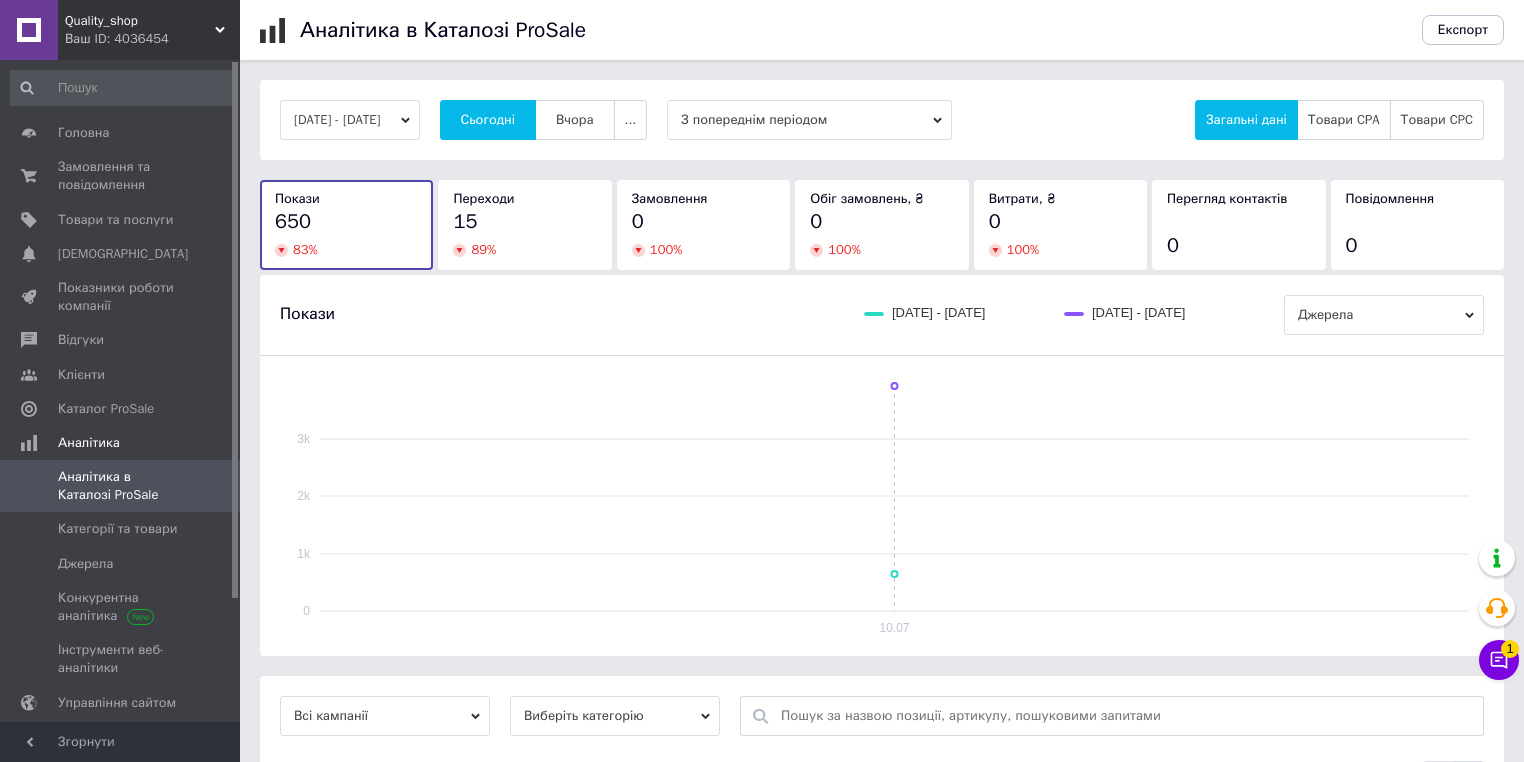 click on "Сьогодні" at bounding box center (488, 120) 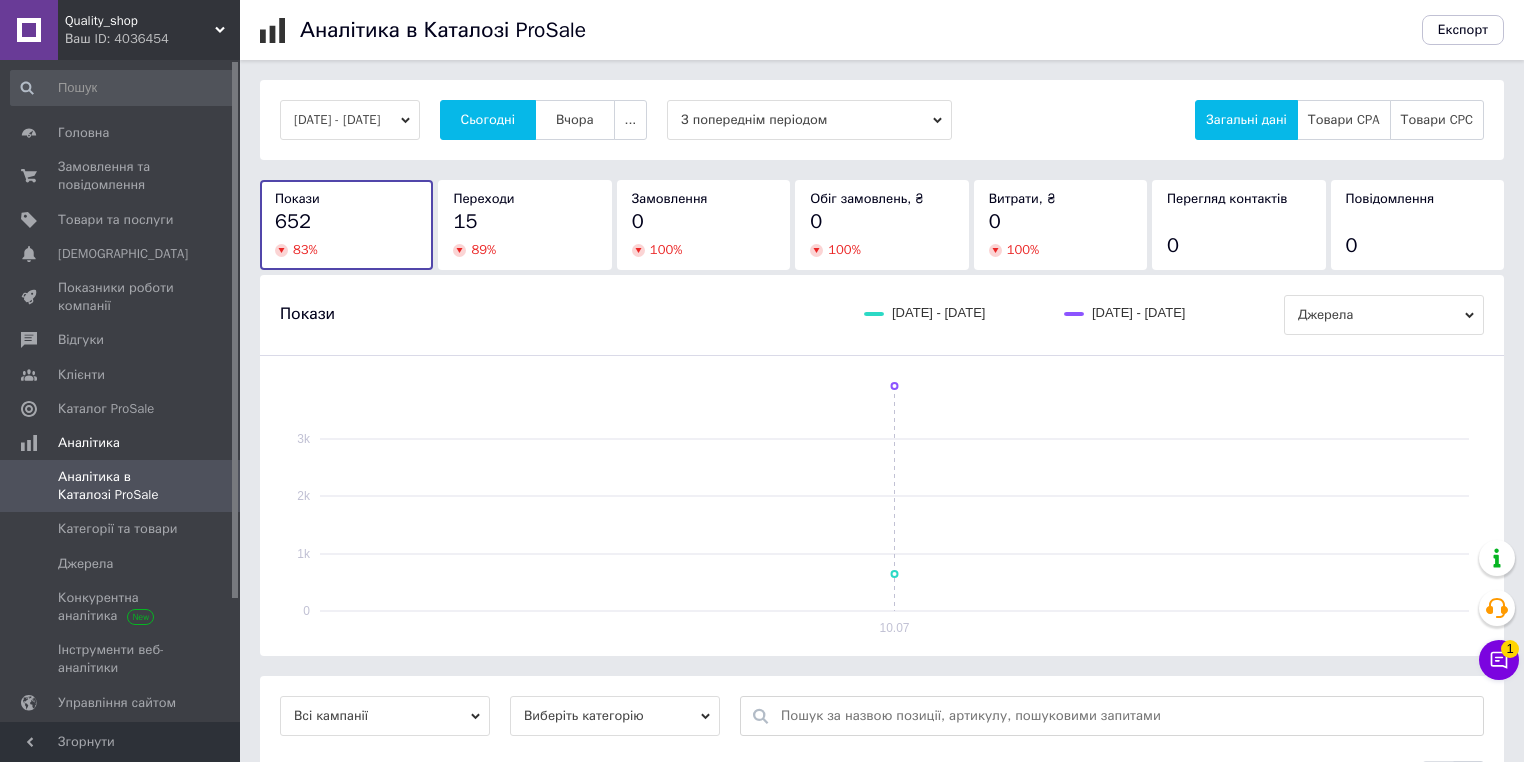 click on "Сьогодні" at bounding box center (488, 120) 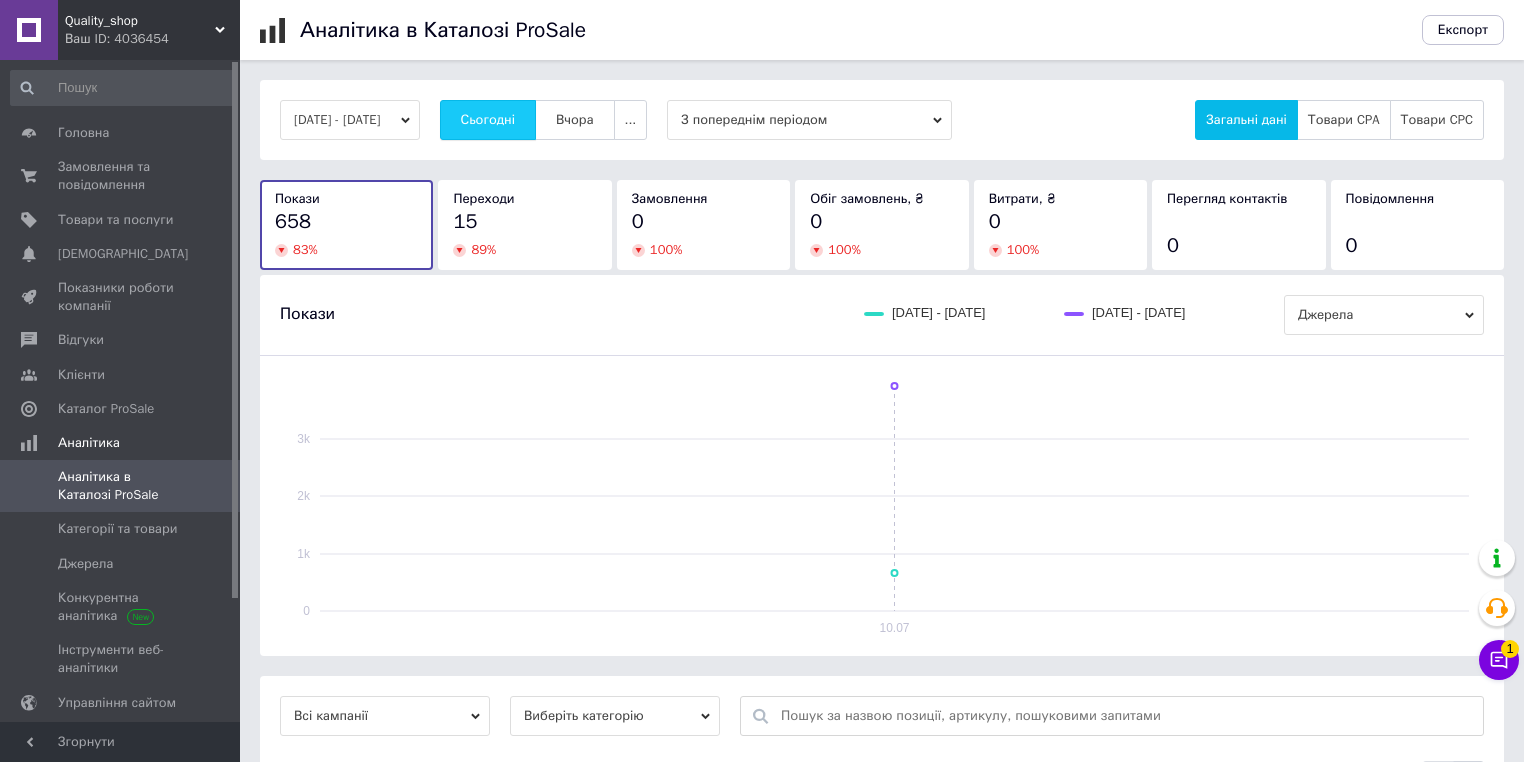click on "Сьогодні" at bounding box center [488, 120] 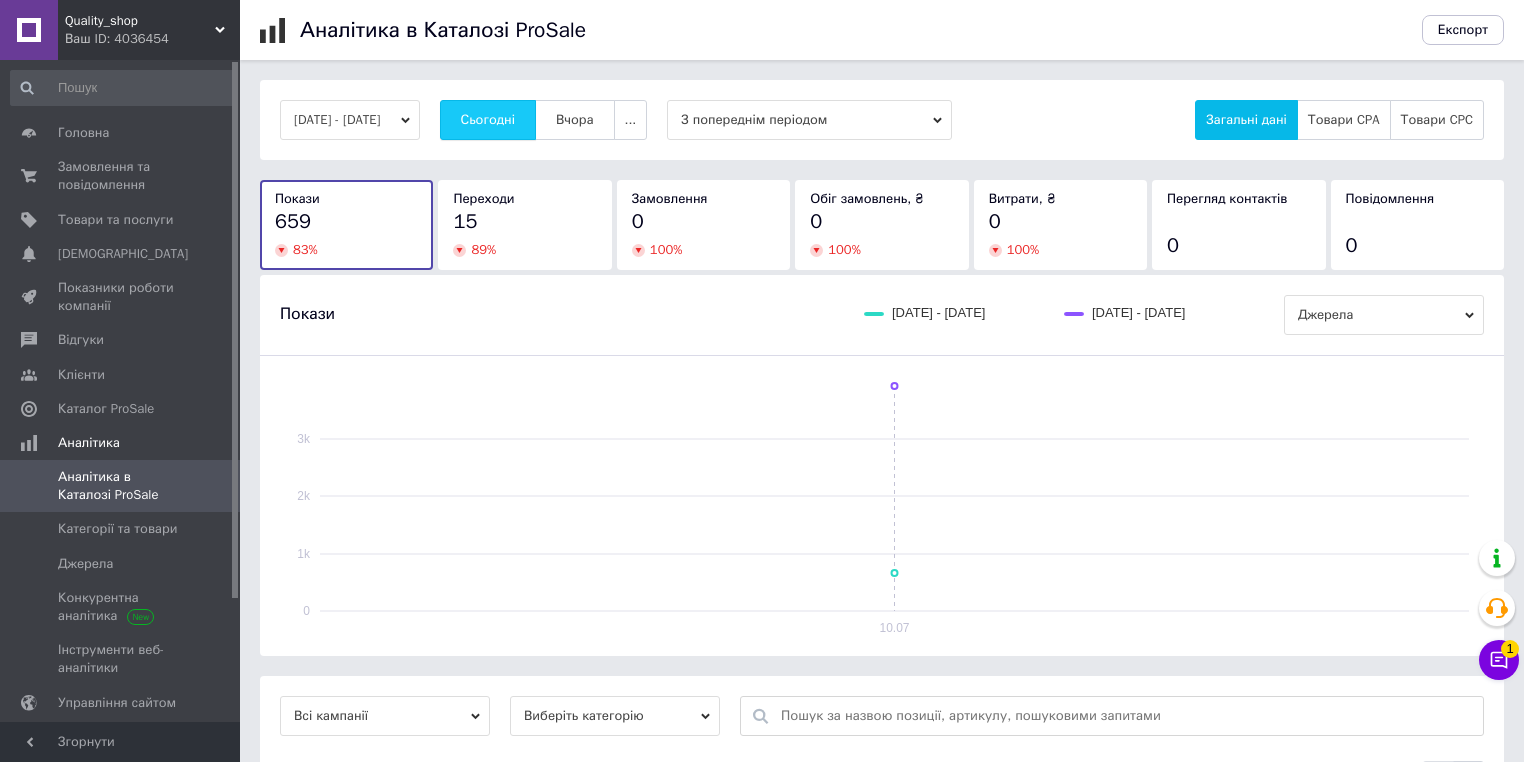 click on "Сьогодні" at bounding box center (488, 120) 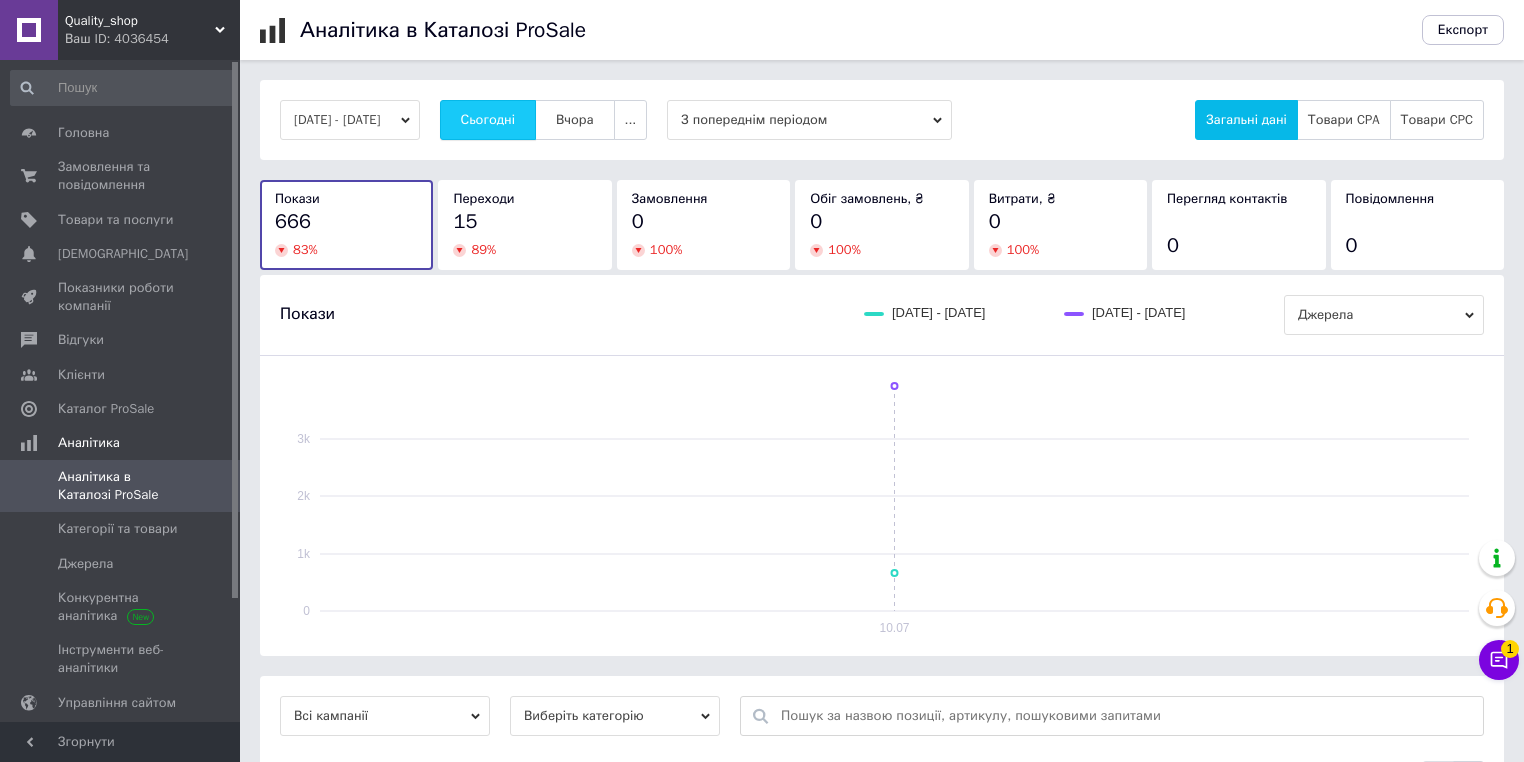 click on "Сьогодні" at bounding box center (488, 120) 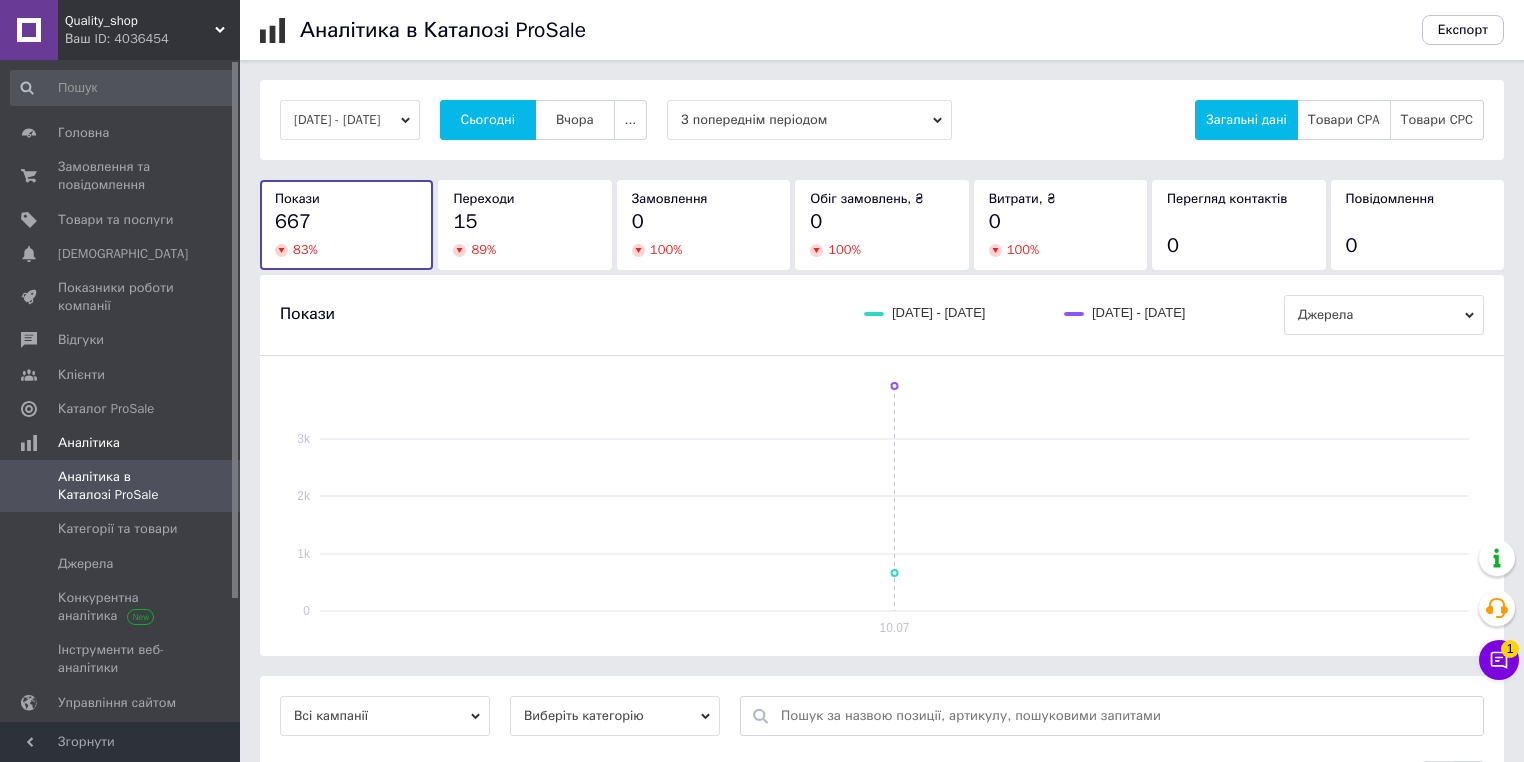 click on "10.07.2025 - 10.07.2025 Сьогодні Вчора ... З попереднім періодом Загальні дані Товари CPA Товари CPC" at bounding box center [882, 120] 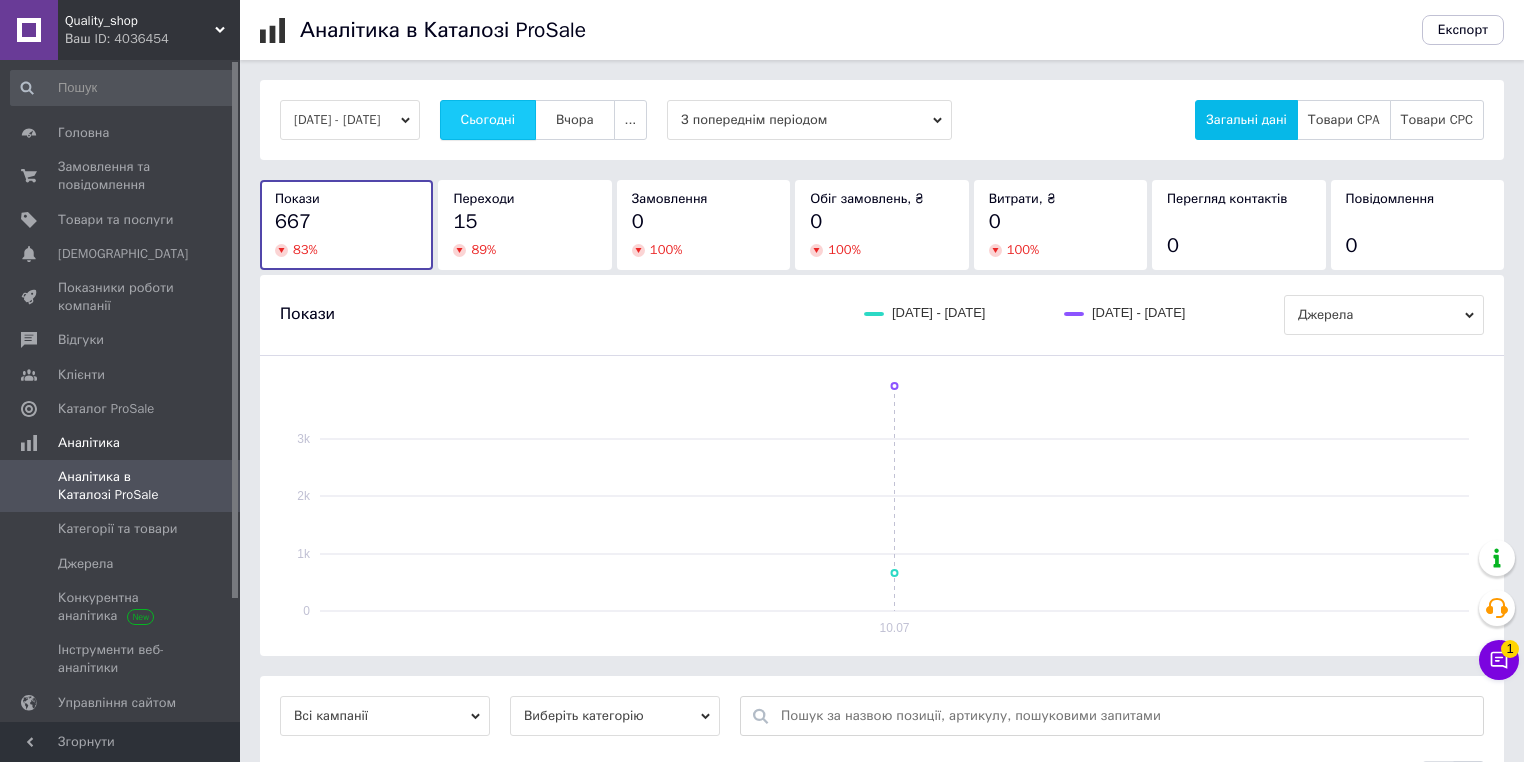 click on "Сьогодні" at bounding box center (488, 120) 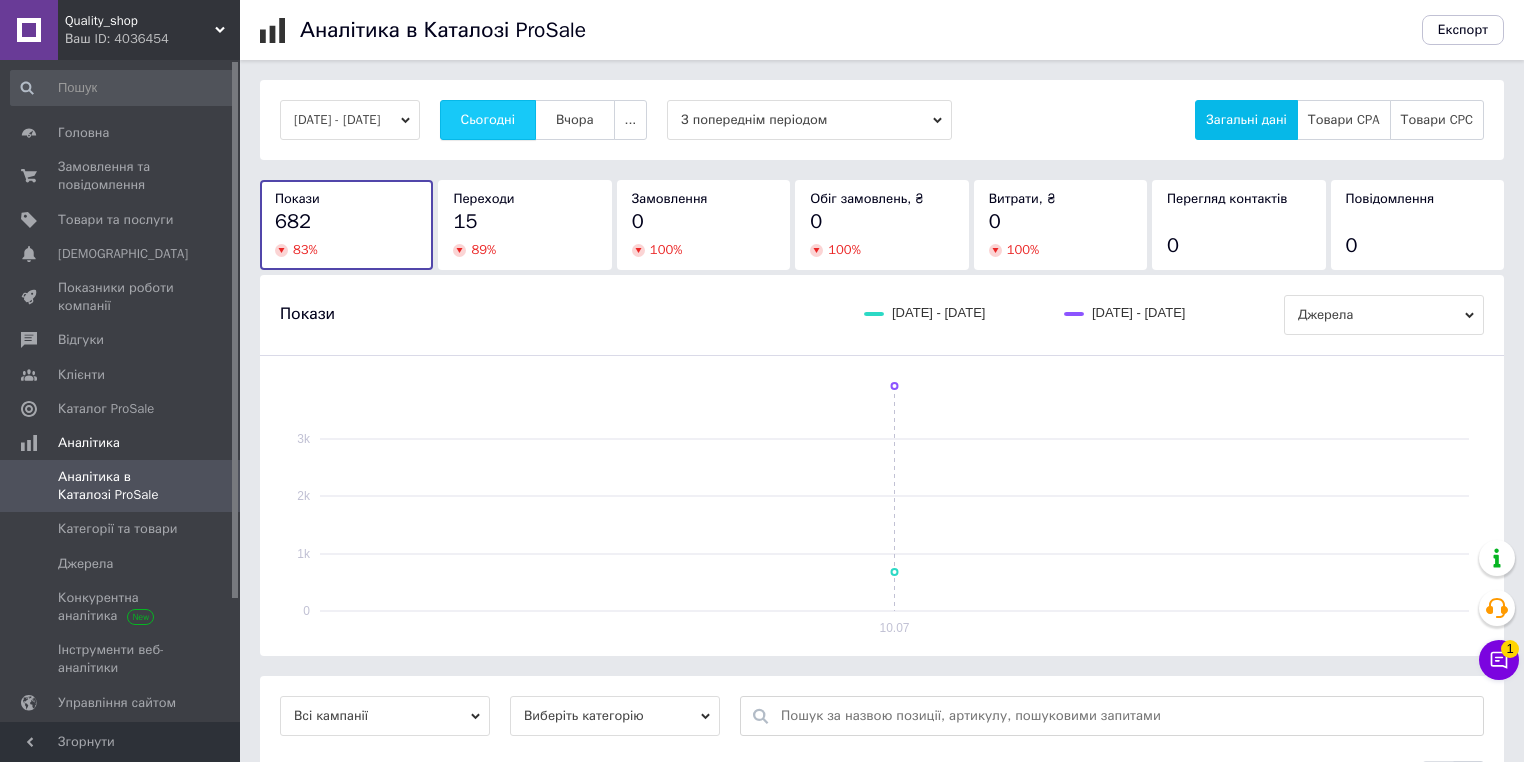 click on "Сьогодні" at bounding box center [488, 120] 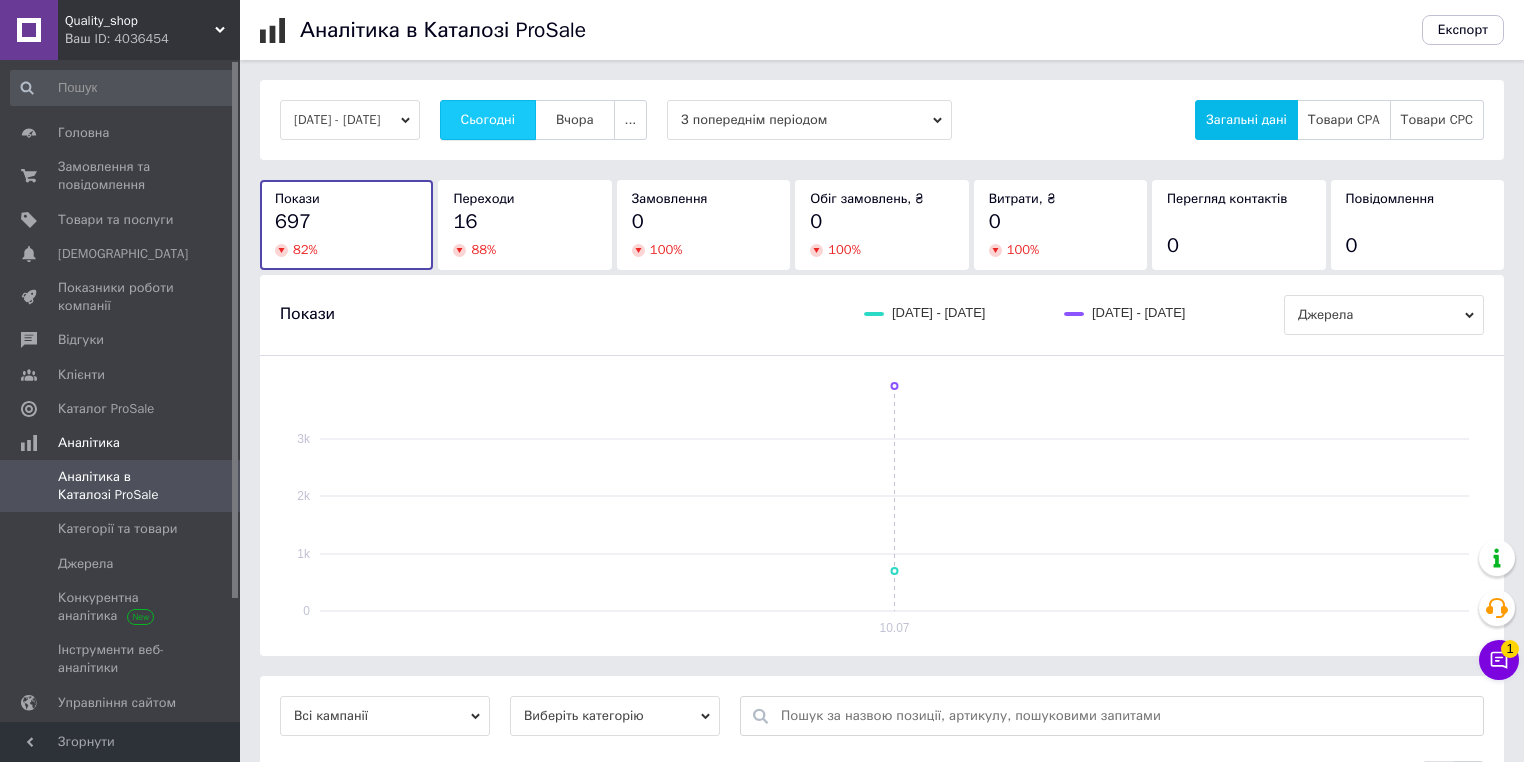 click on "Сьогодні" at bounding box center (488, 120) 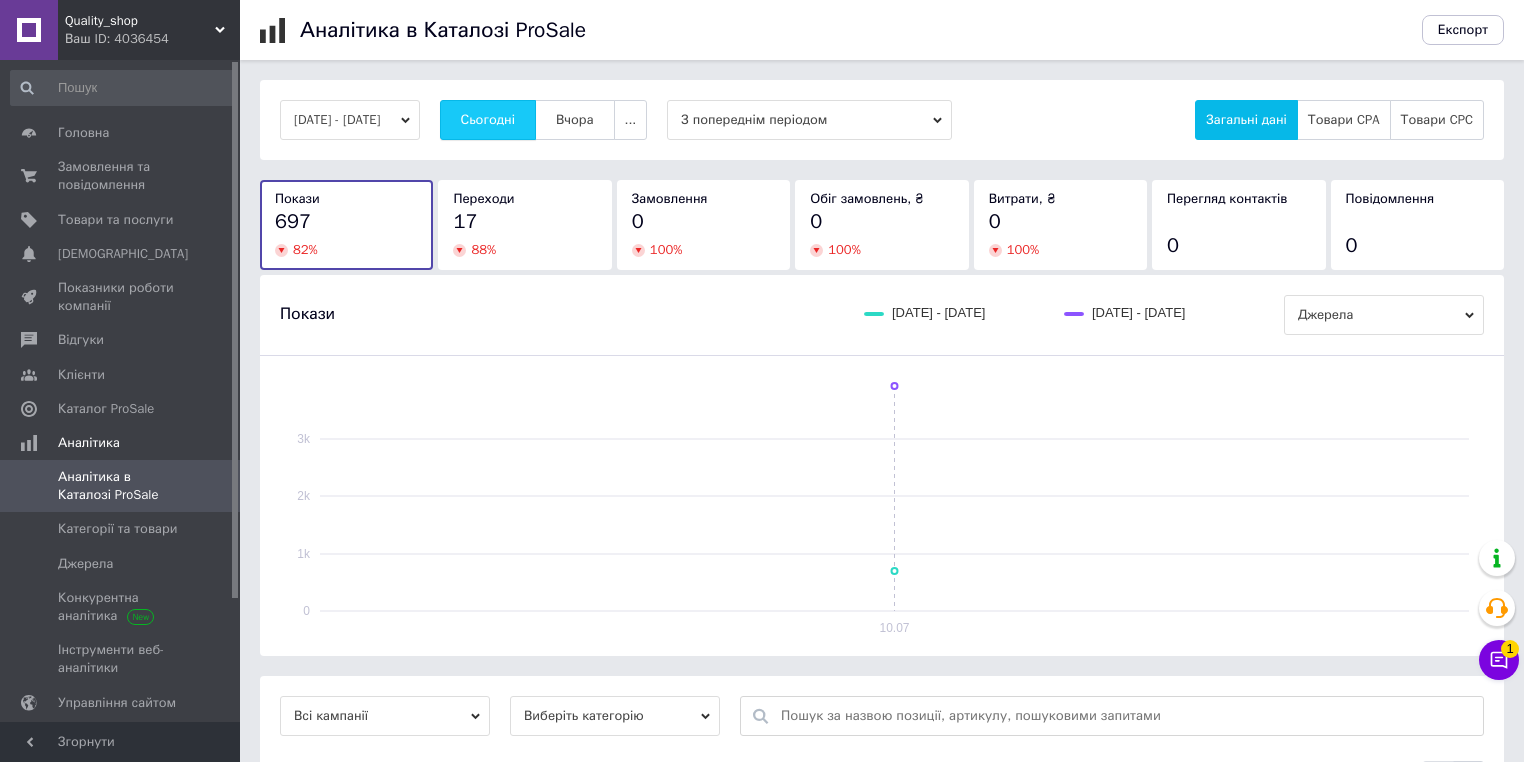 click on "Сьогодні" at bounding box center [488, 120] 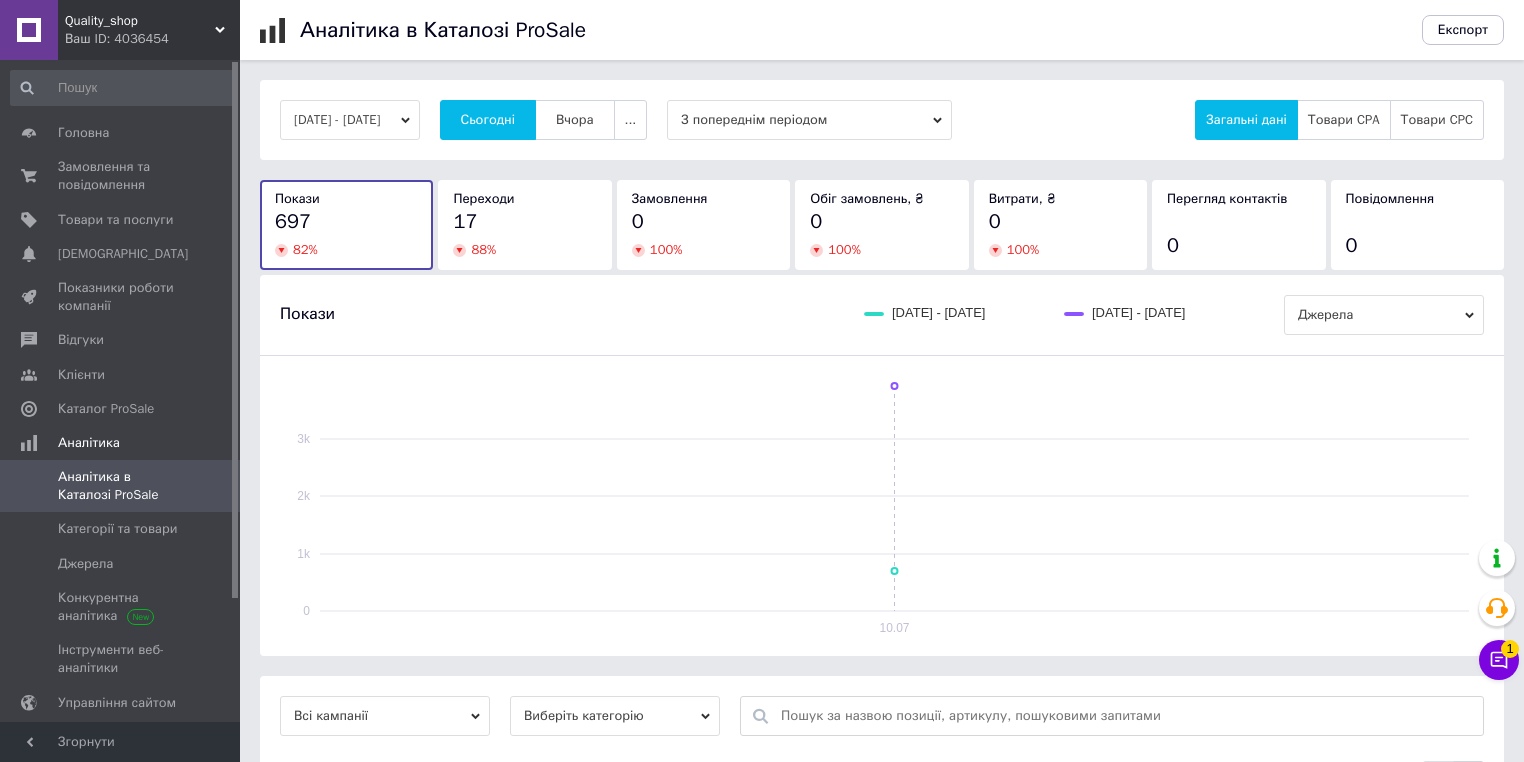click on "Сьогодні" at bounding box center [488, 120] 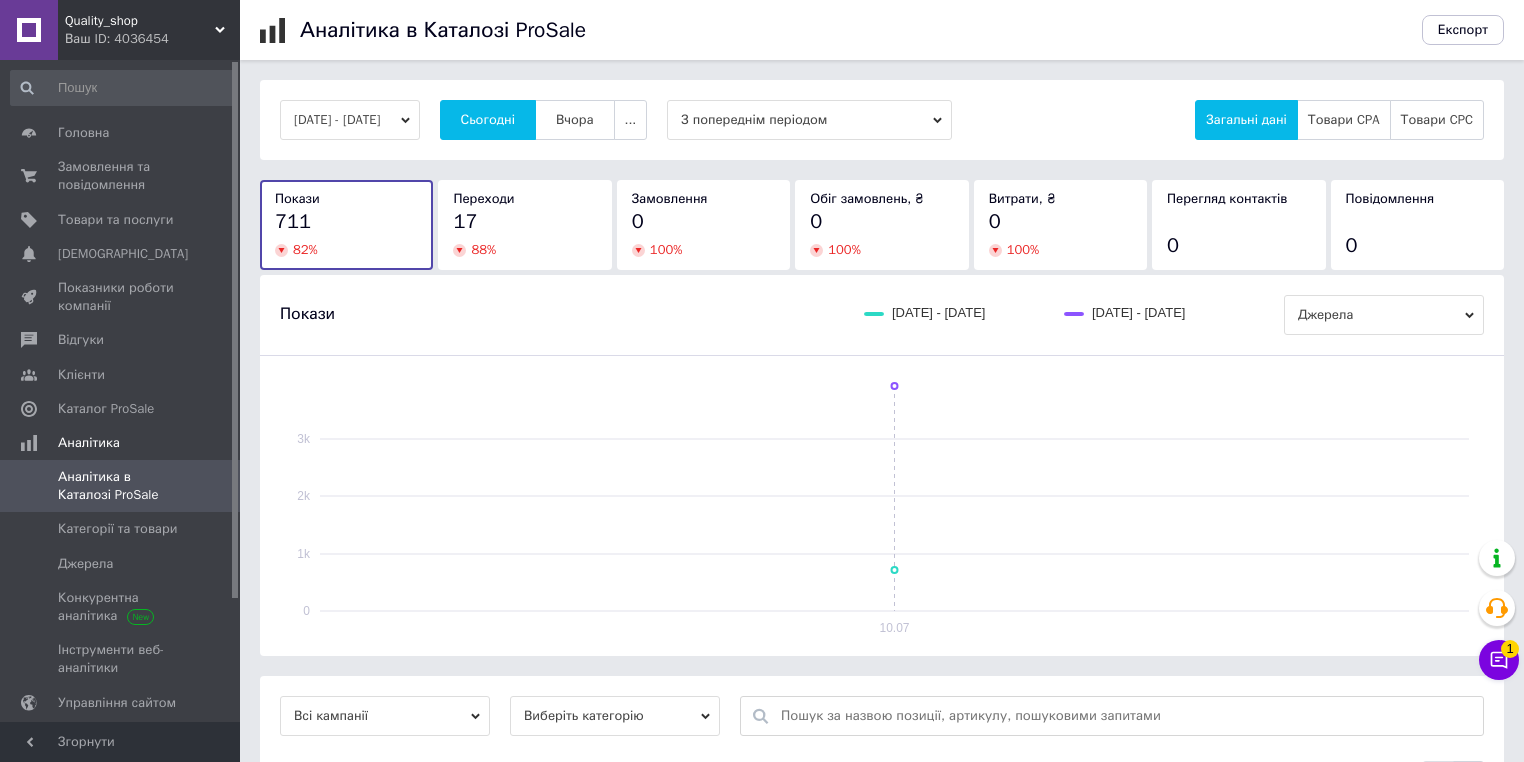 click on "Сьогодні" at bounding box center [488, 120] 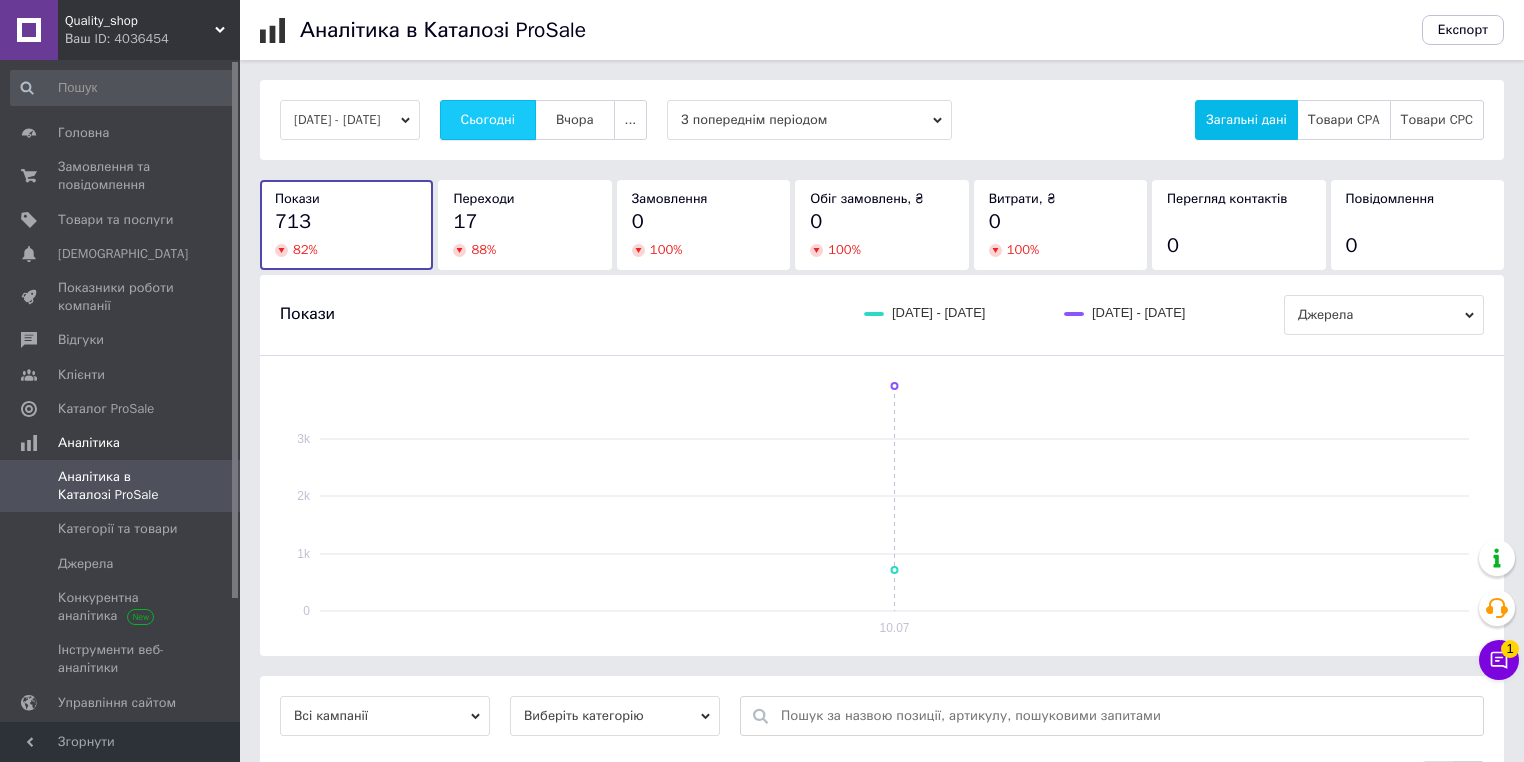 click on "Сьогодні" at bounding box center [488, 120] 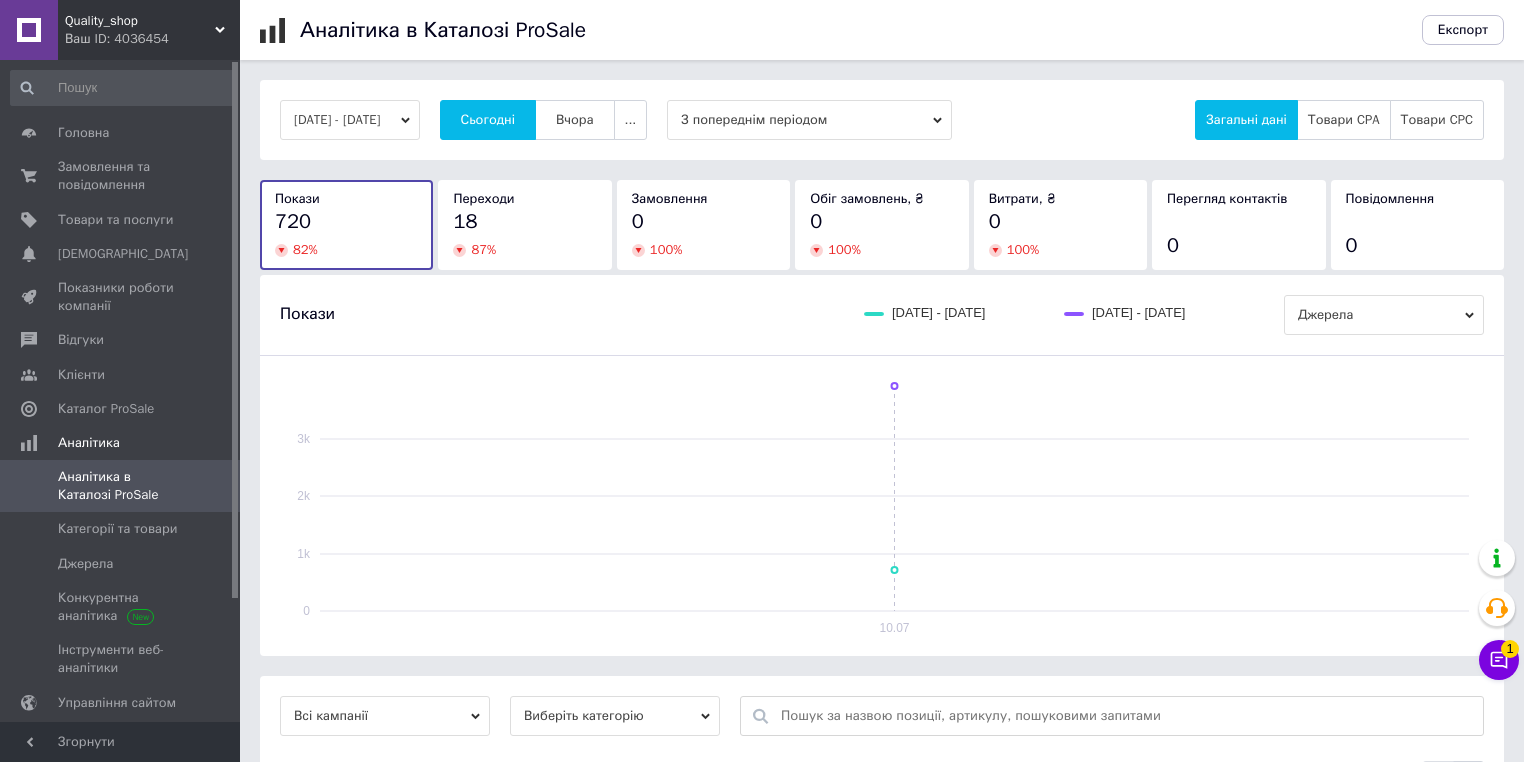 click on "Сьогодні" at bounding box center (488, 120) 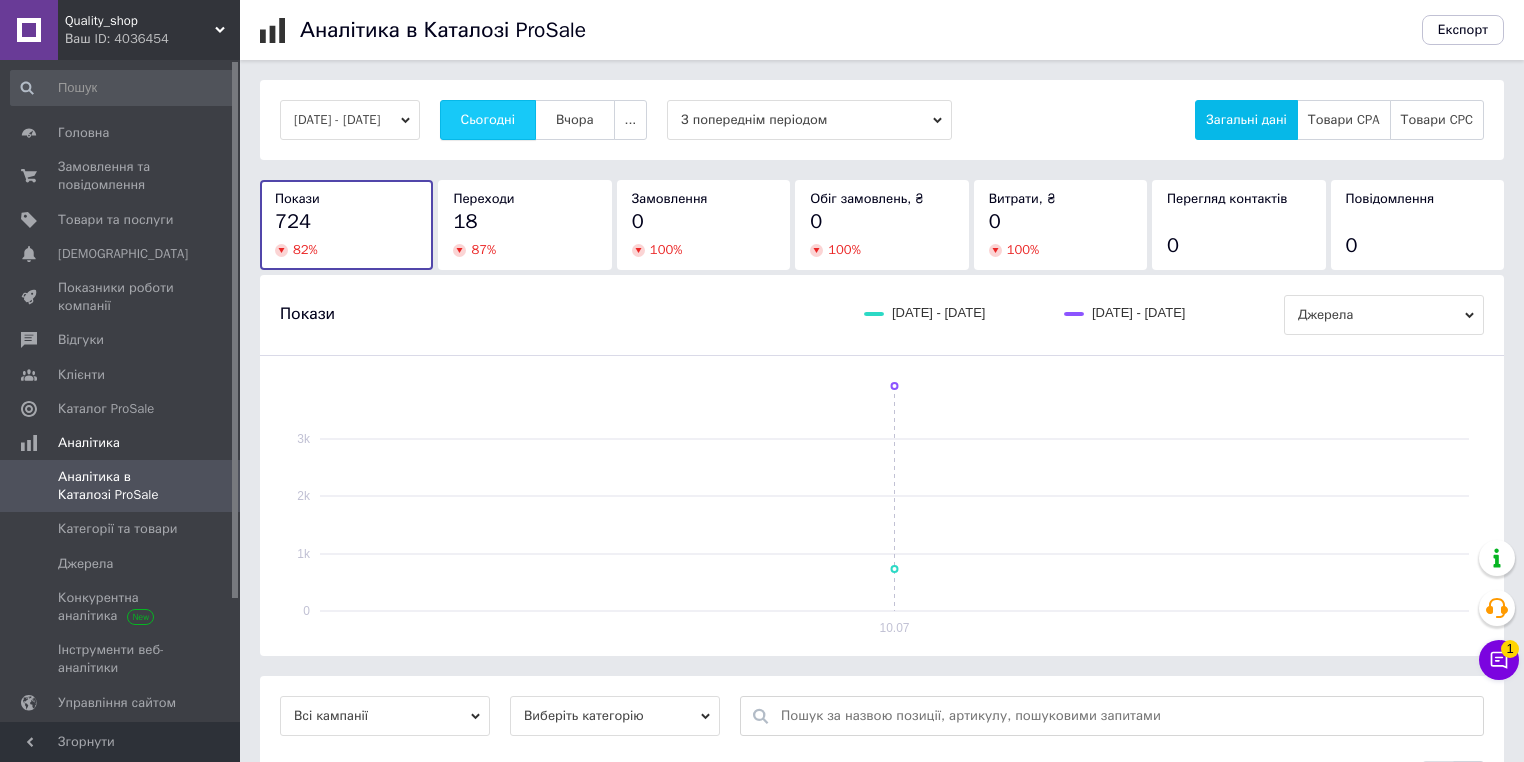 click on "Сьогодні" at bounding box center (488, 120) 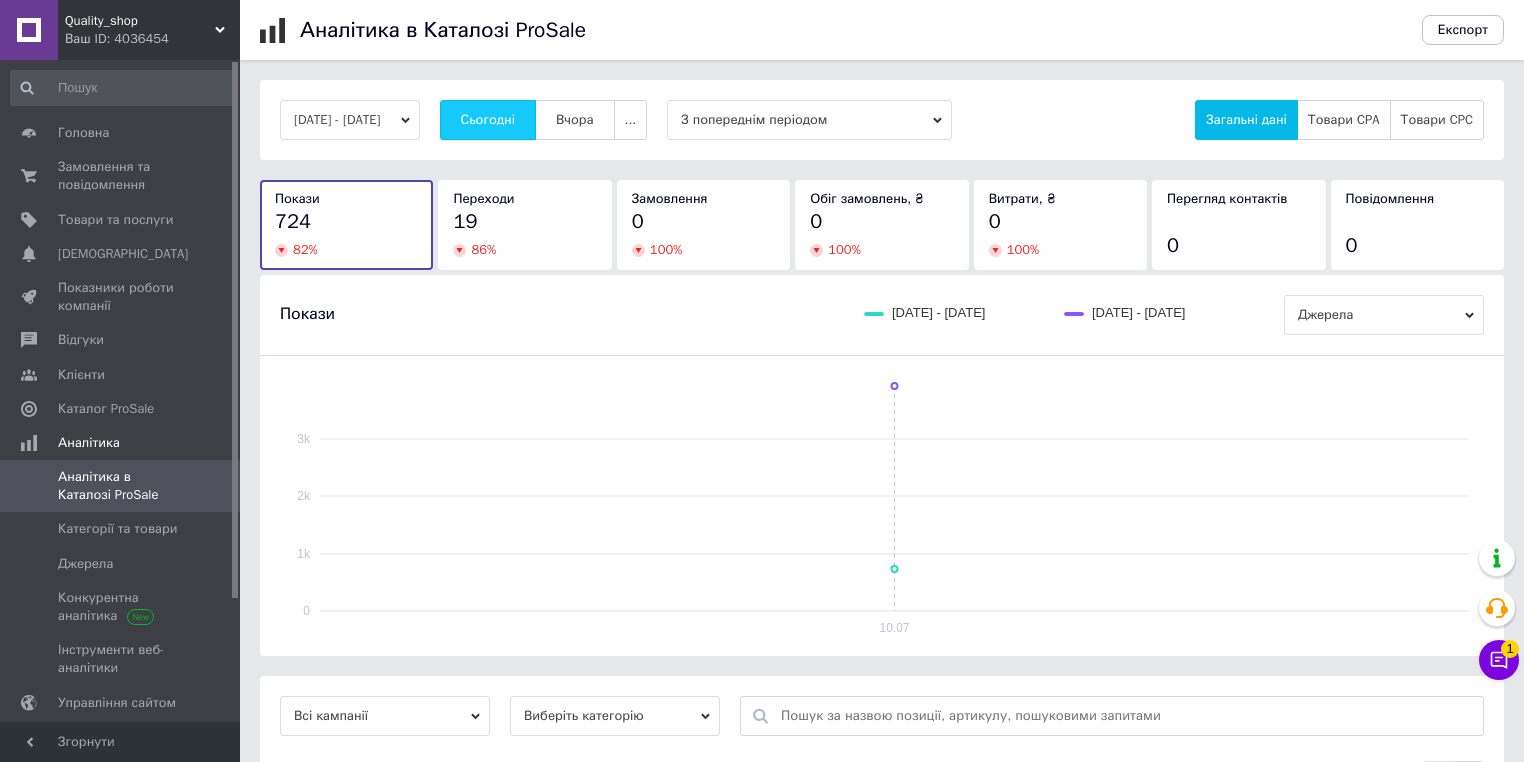 click on "Сьогодні" at bounding box center (488, 120) 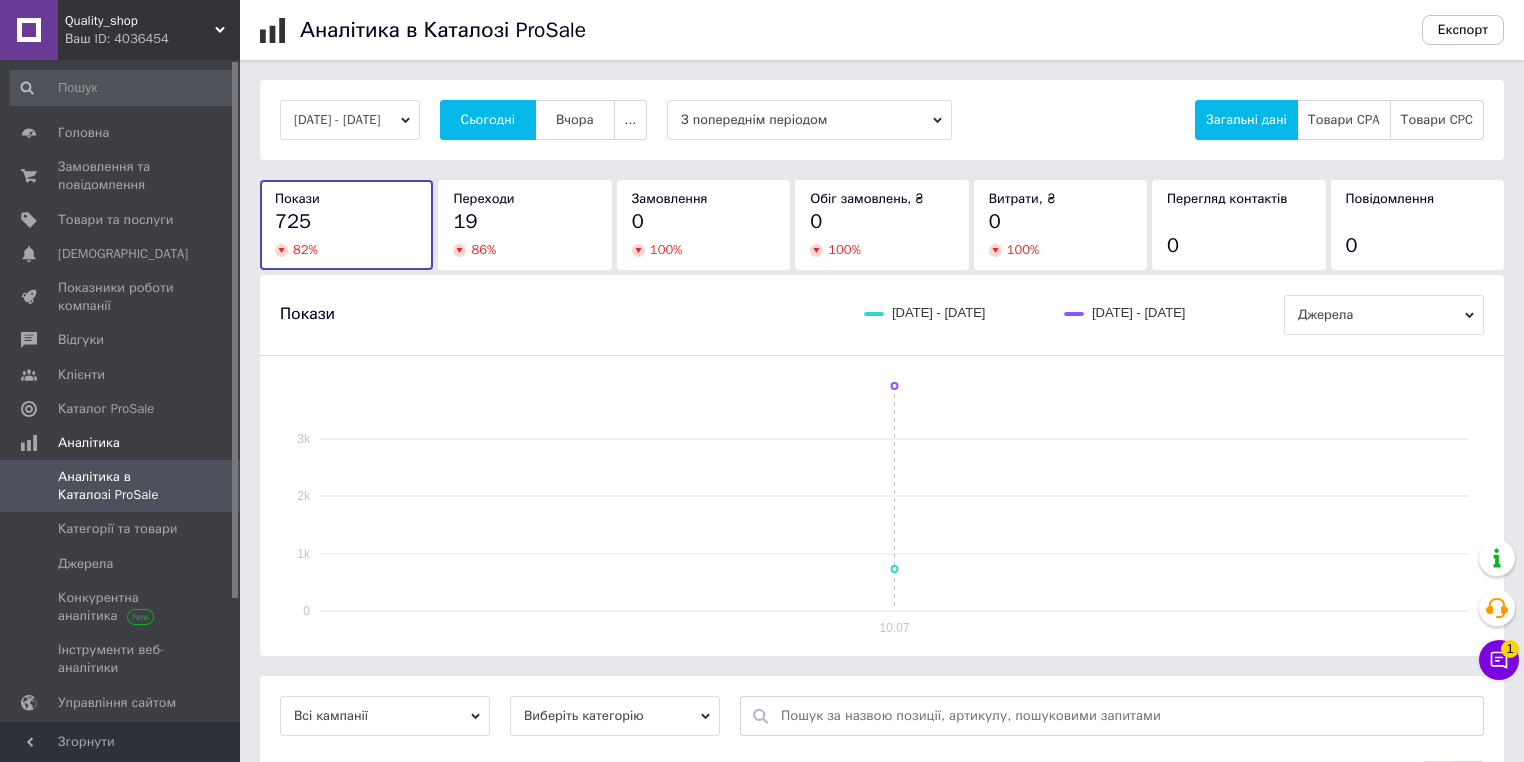 click on "Сьогодні" at bounding box center (488, 120) 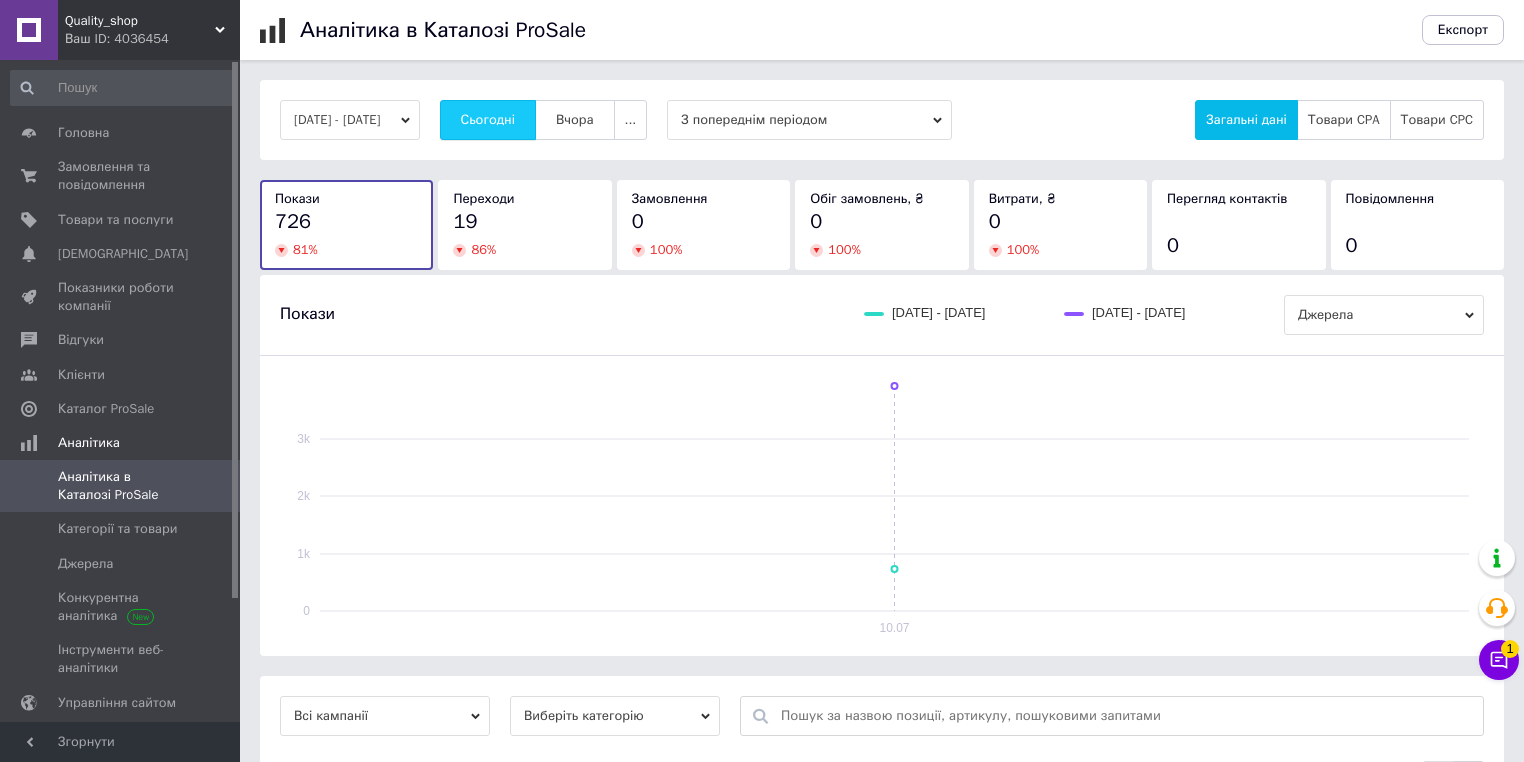 click on "Сьогодні" at bounding box center (488, 120) 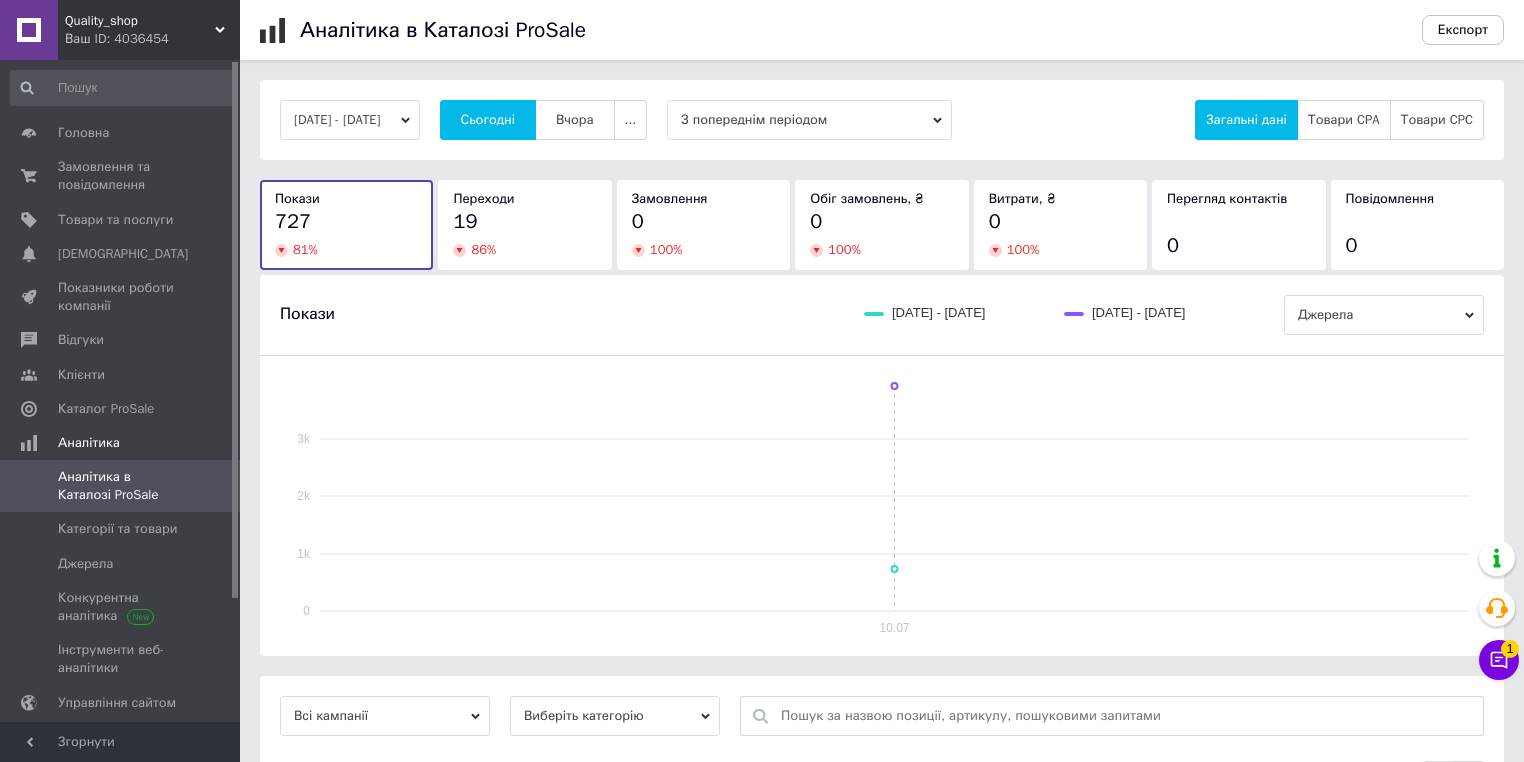 click on "Сьогодні" at bounding box center [488, 120] 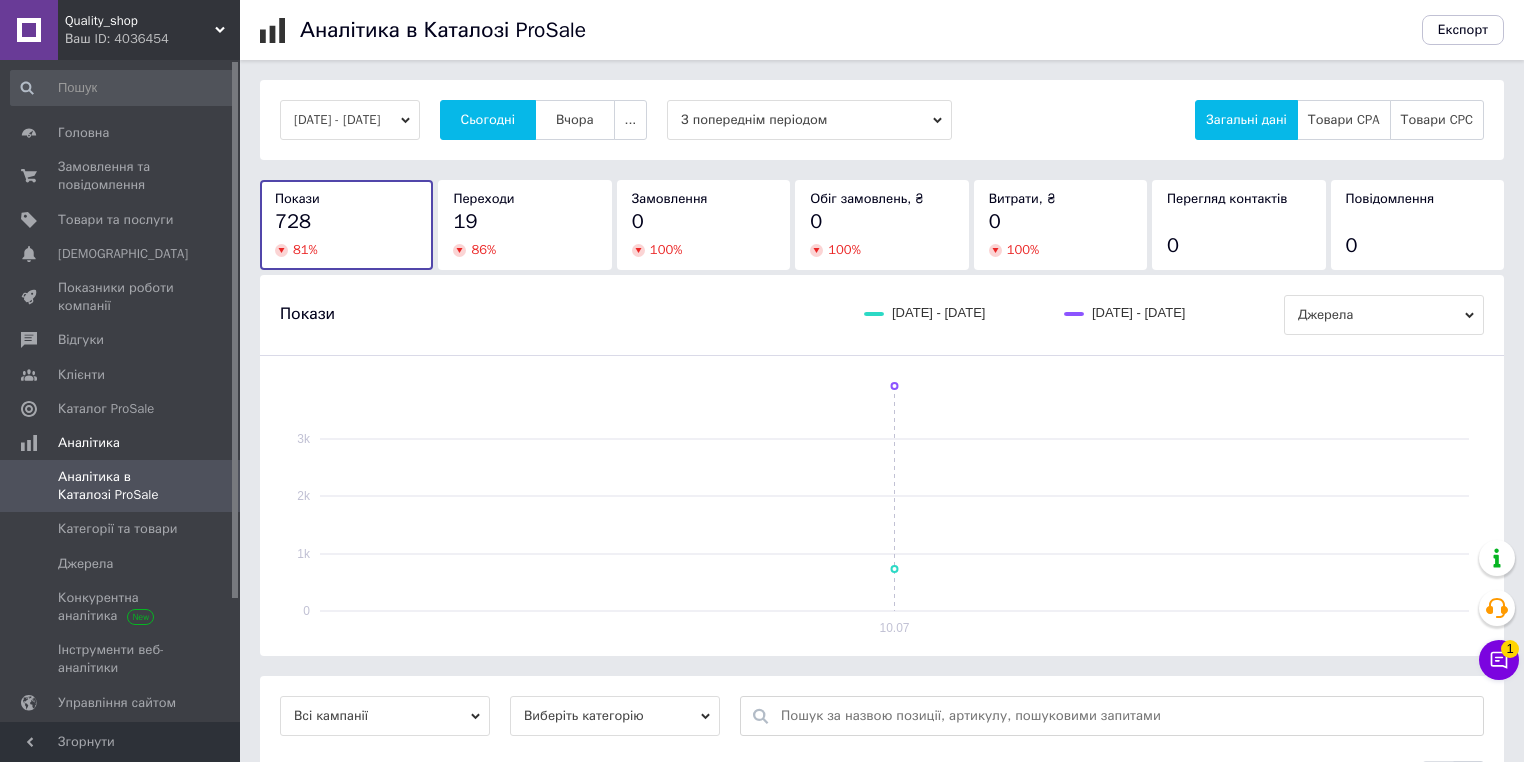 click on "Сьогодні" at bounding box center (488, 120) 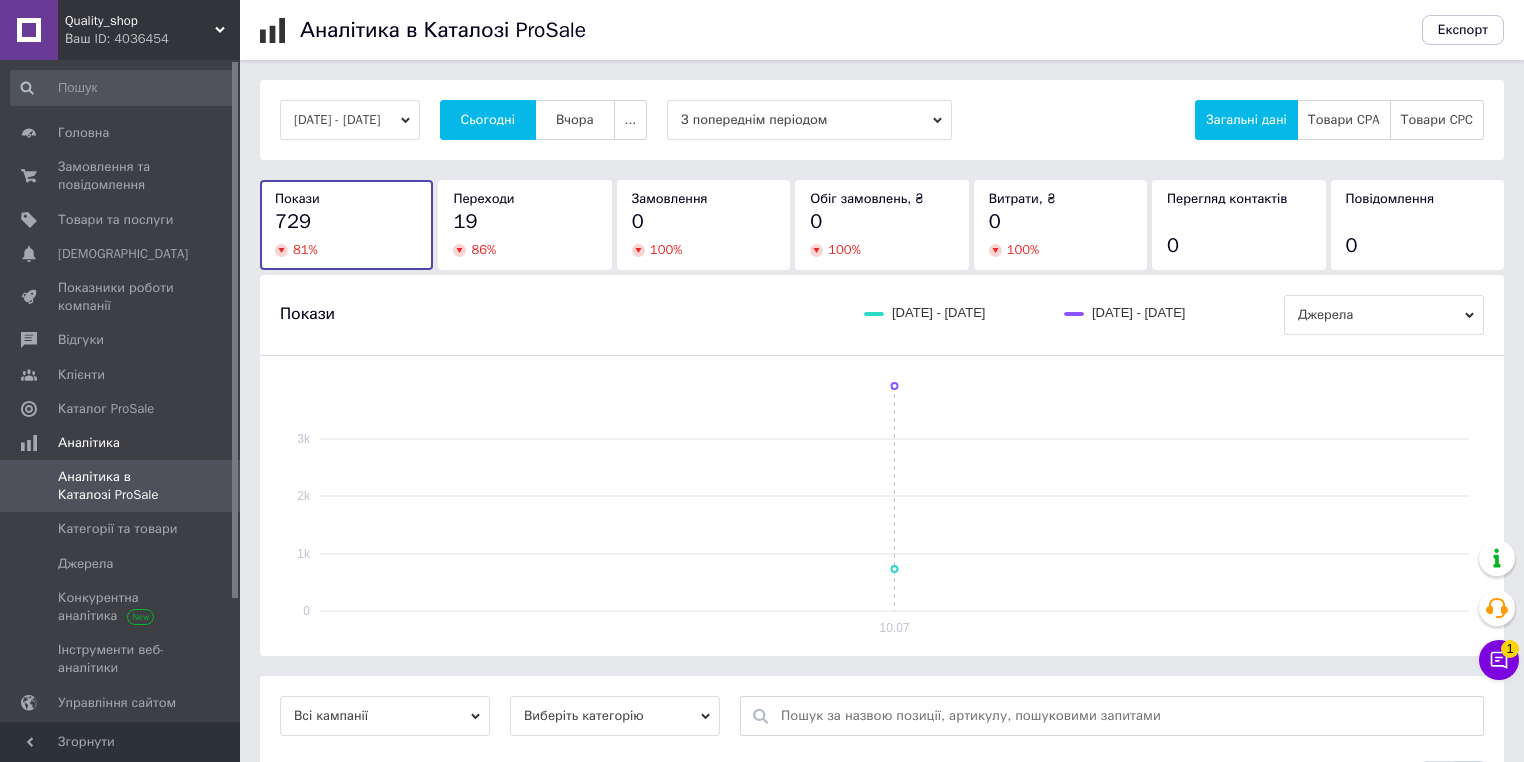 click on "Сьогодні" at bounding box center (488, 120) 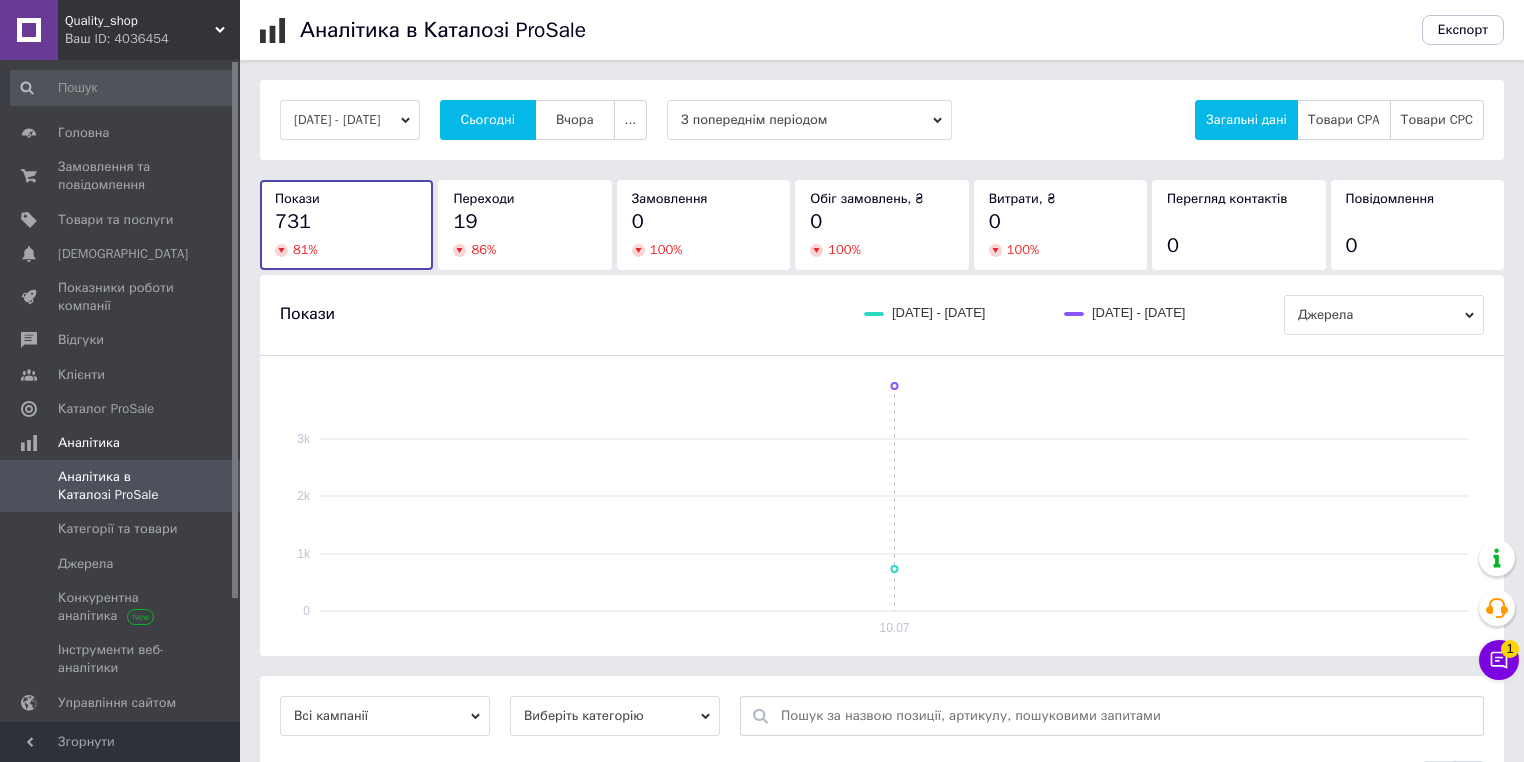 click on "Сьогодні" at bounding box center (488, 120) 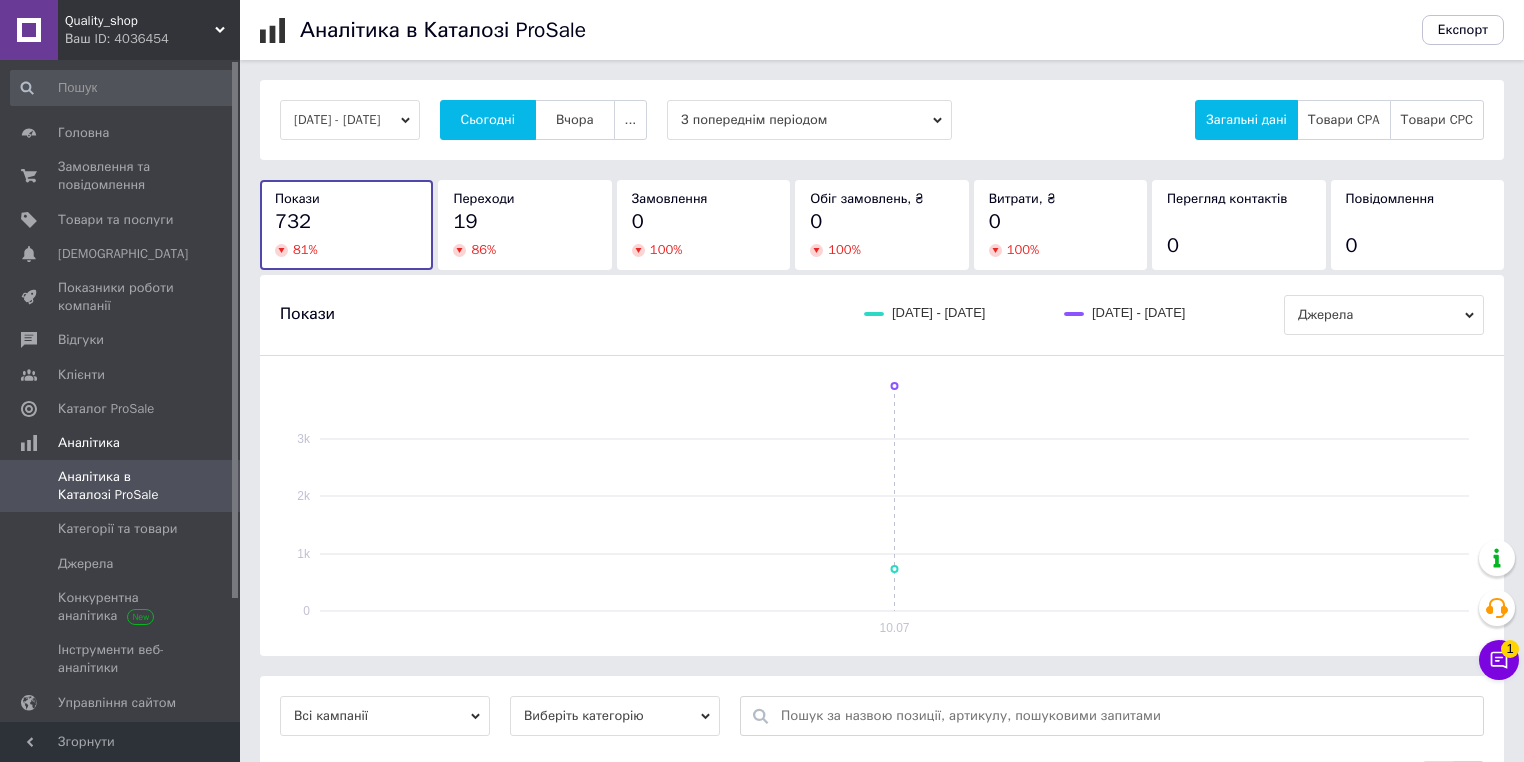 click on "Сьогодні" at bounding box center [488, 120] 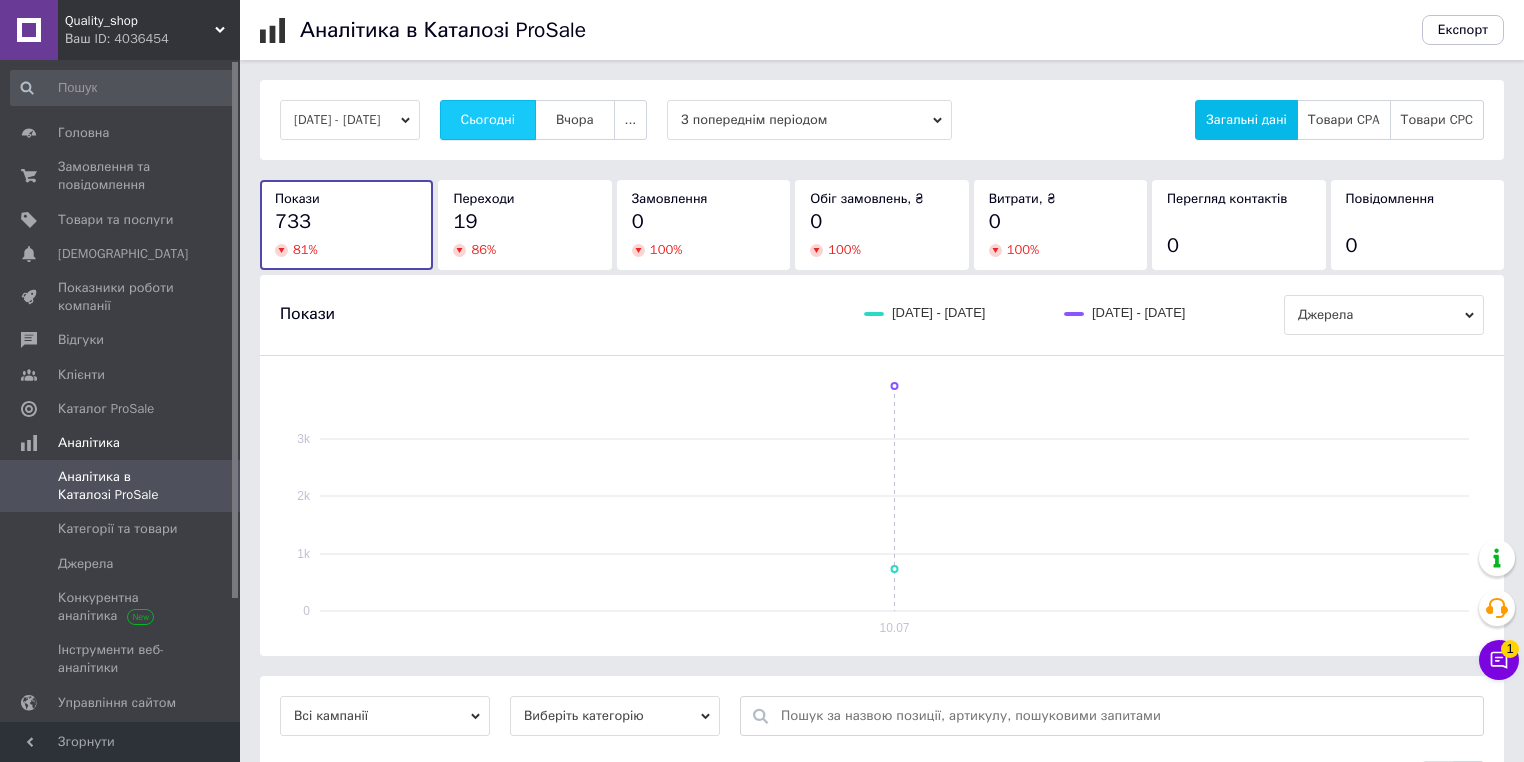 click on "Сьогодні" at bounding box center (488, 120) 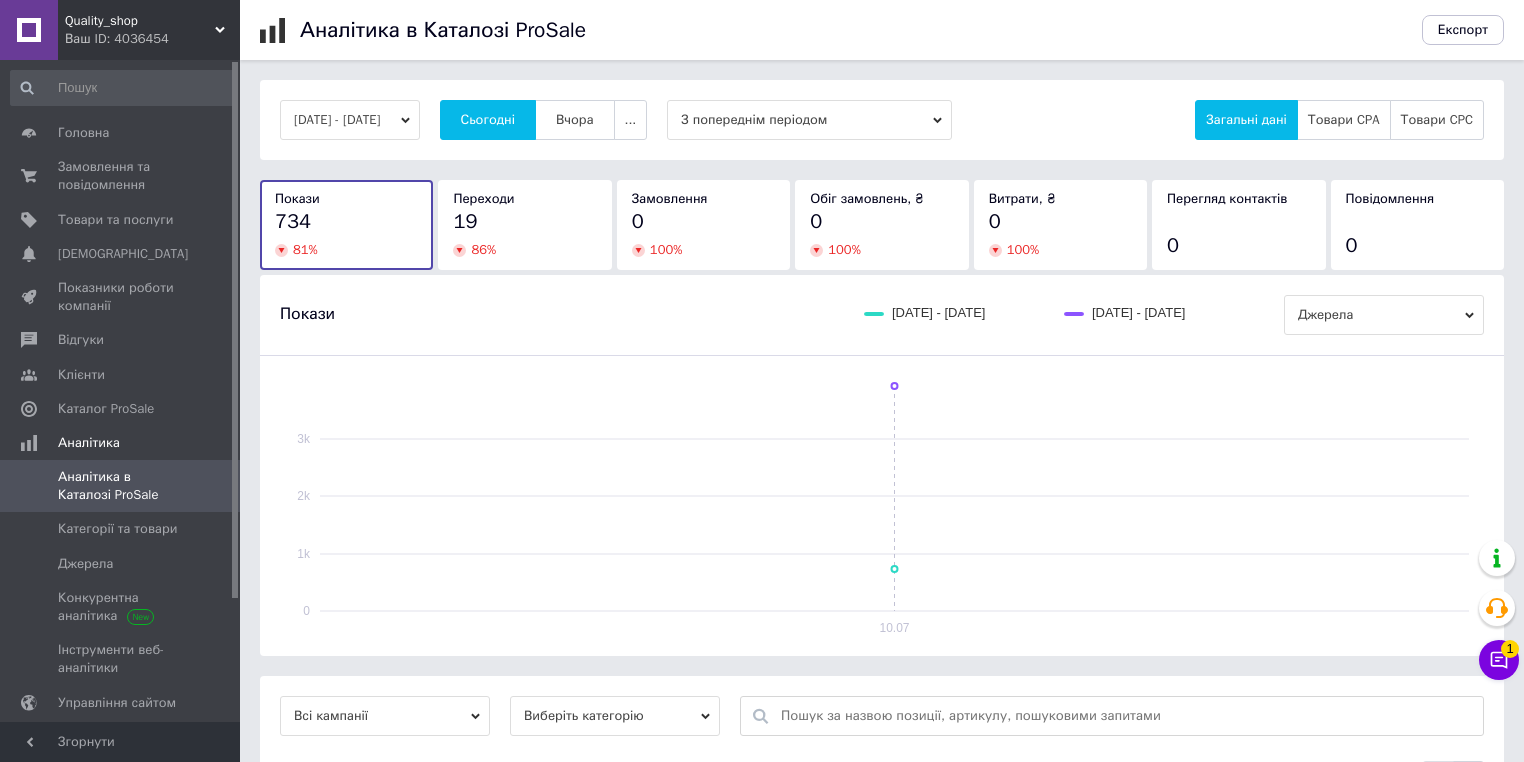 click on "Сьогодні" at bounding box center [488, 120] 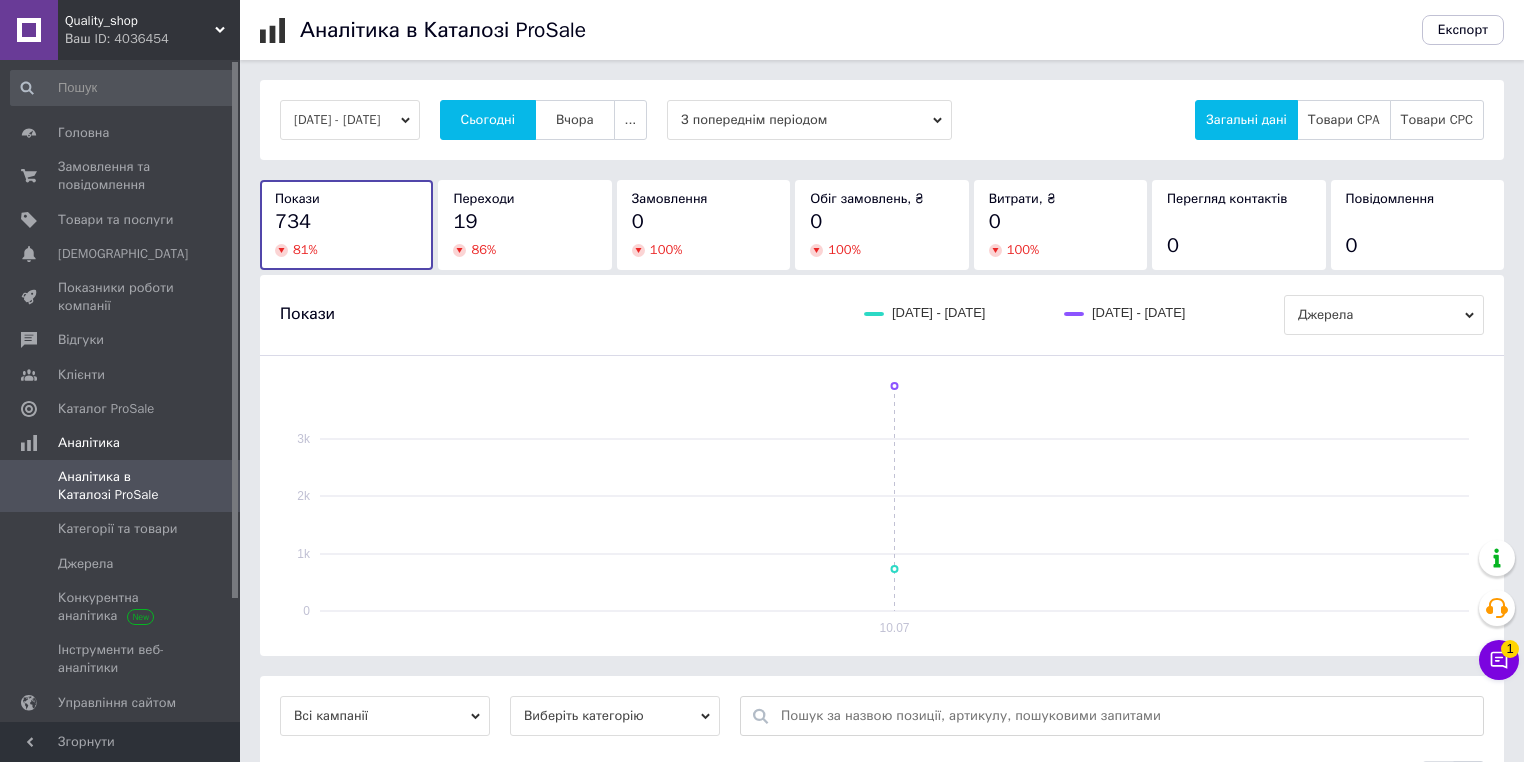 click on "Сьогодні" at bounding box center (488, 120) 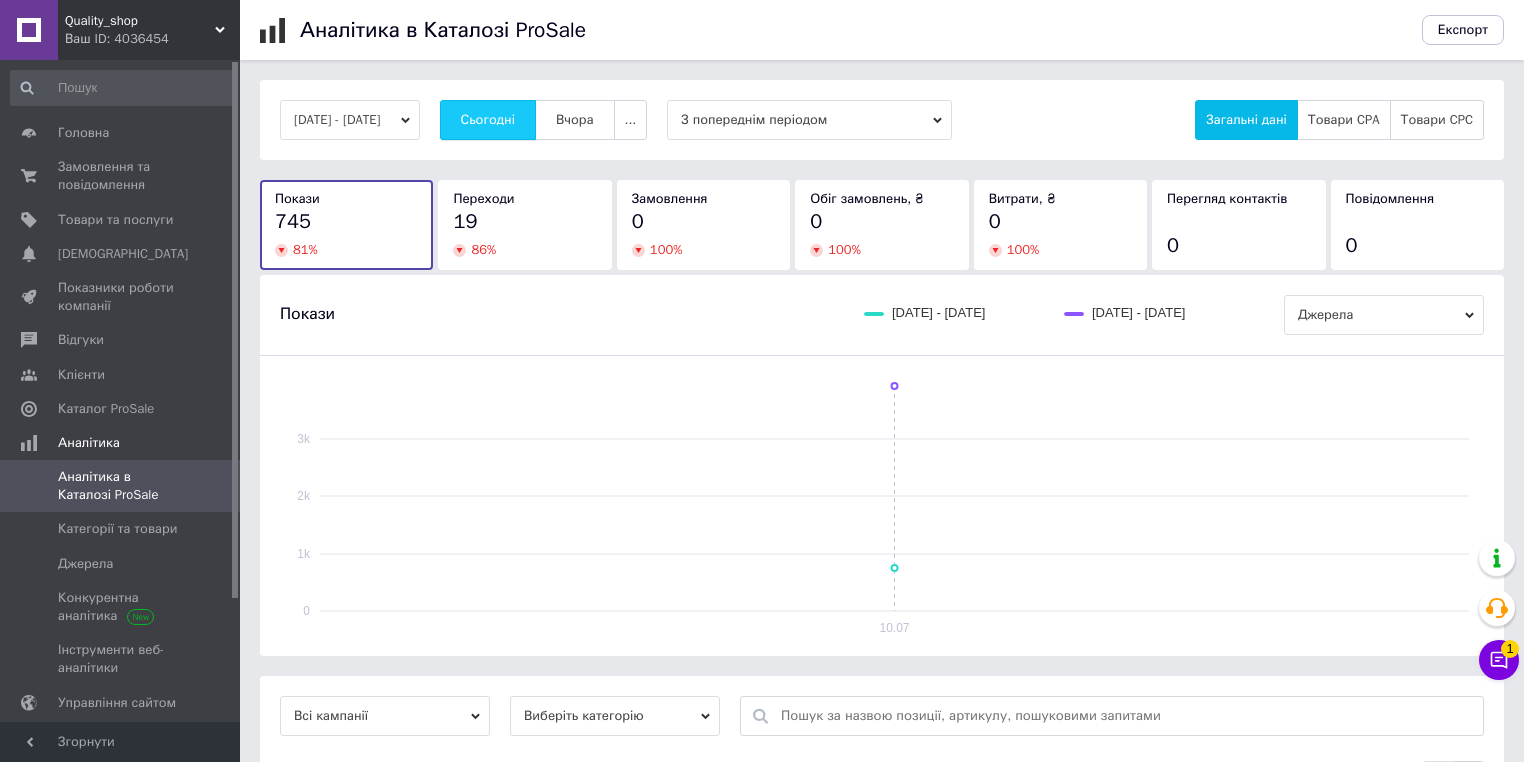 click on "Сьогодні" at bounding box center [488, 120] 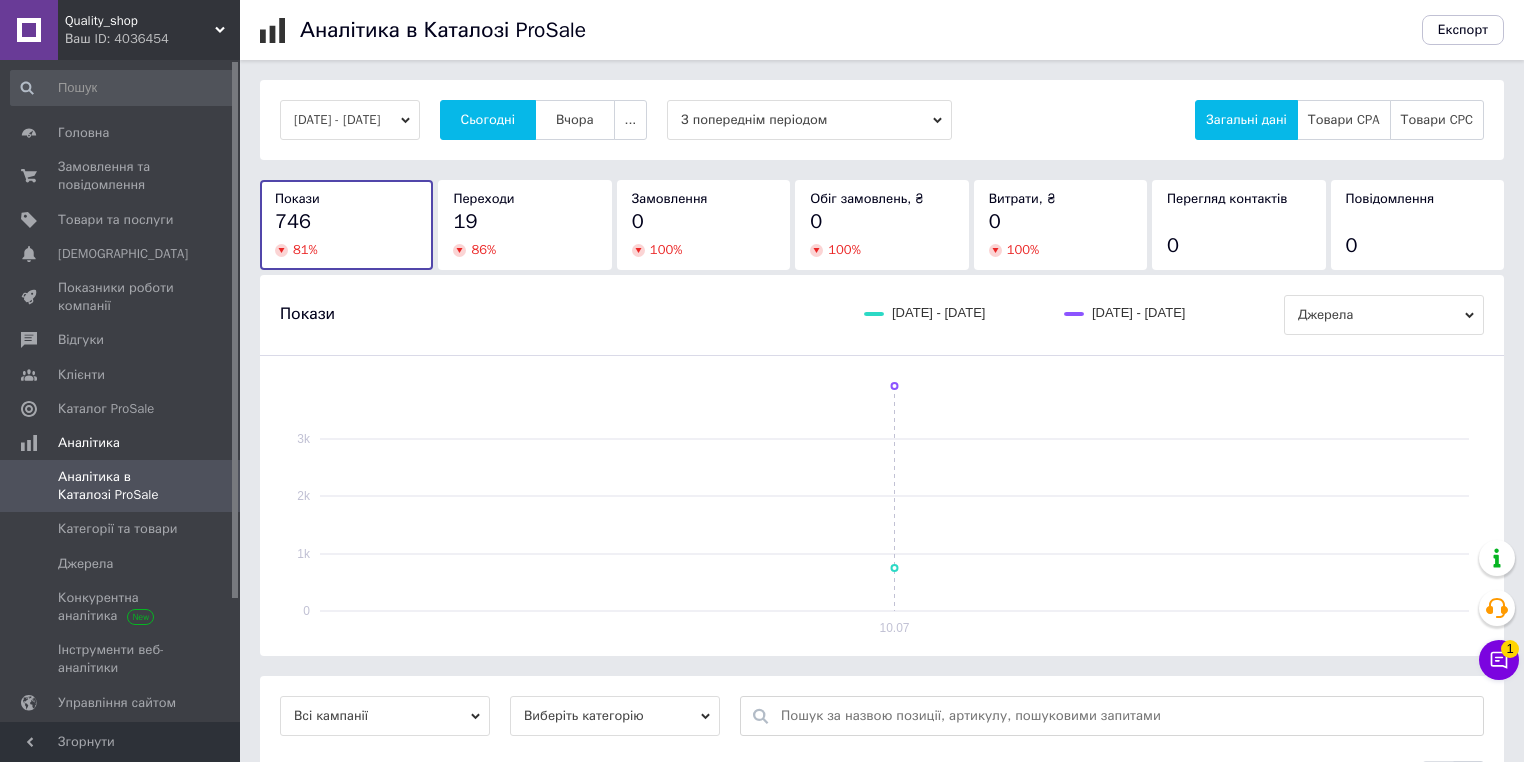 click on "Сьогодні" at bounding box center (488, 120) 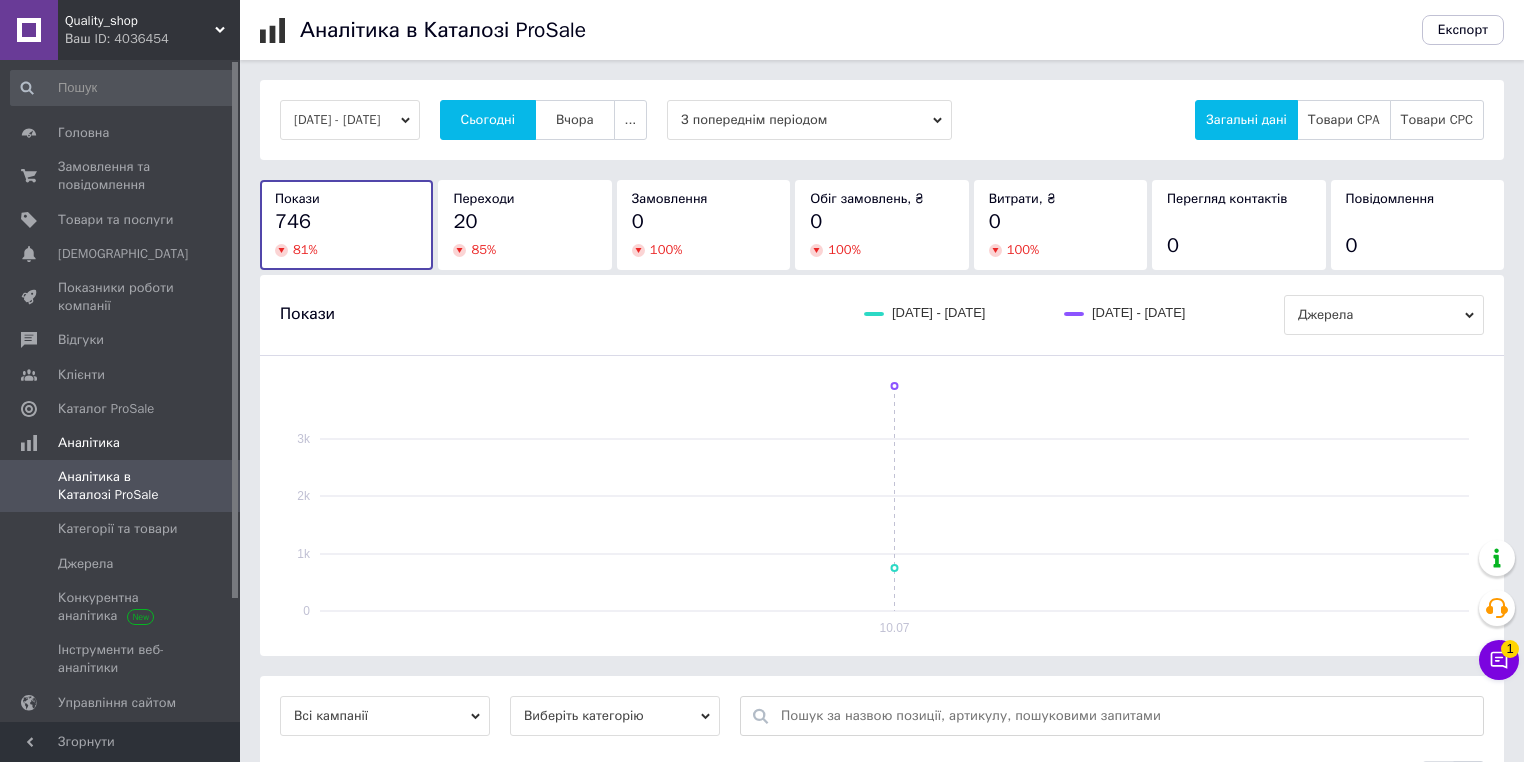 click on "Сьогодні" at bounding box center [488, 120] 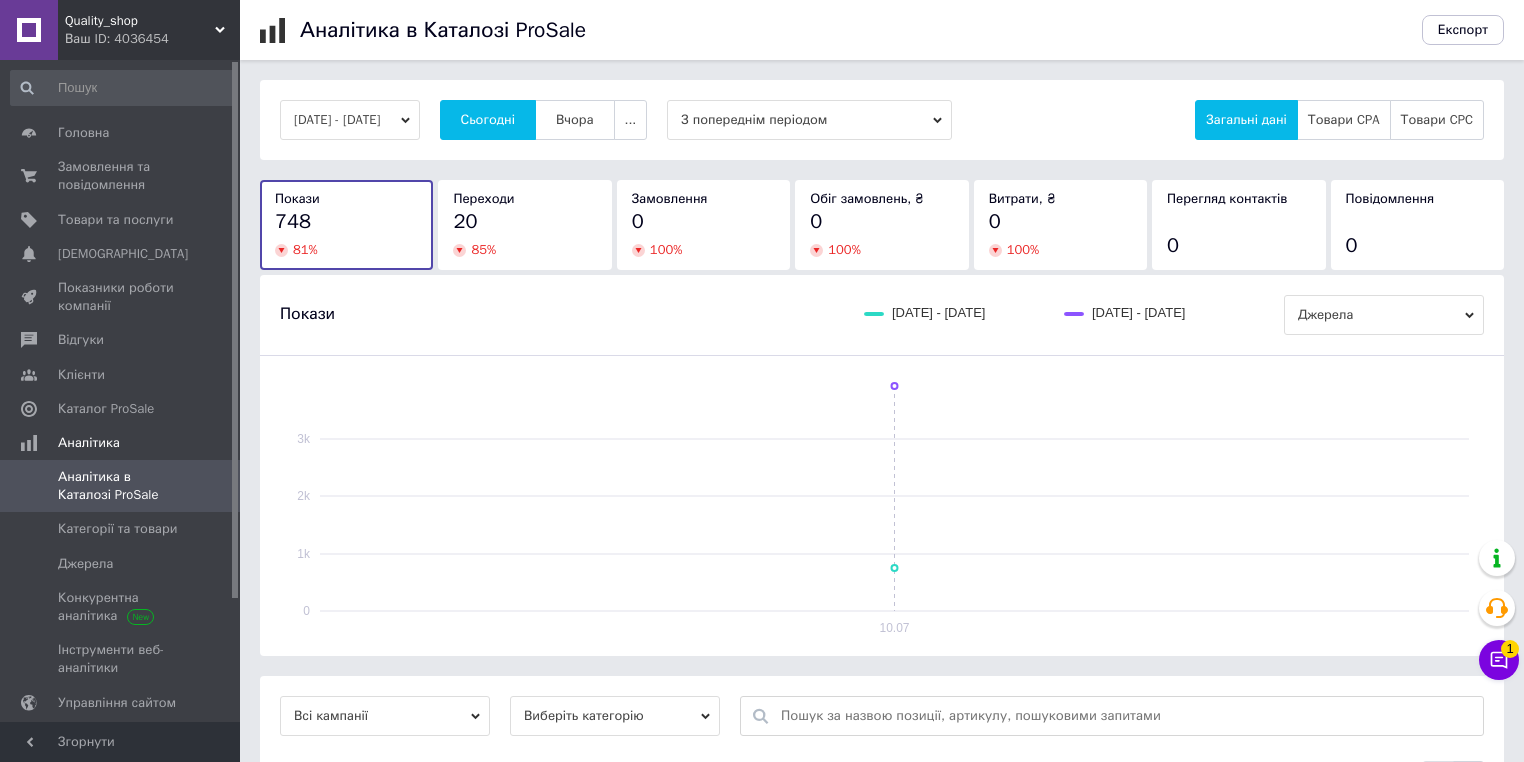 click on "Сьогодні" at bounding box center (488, 120) 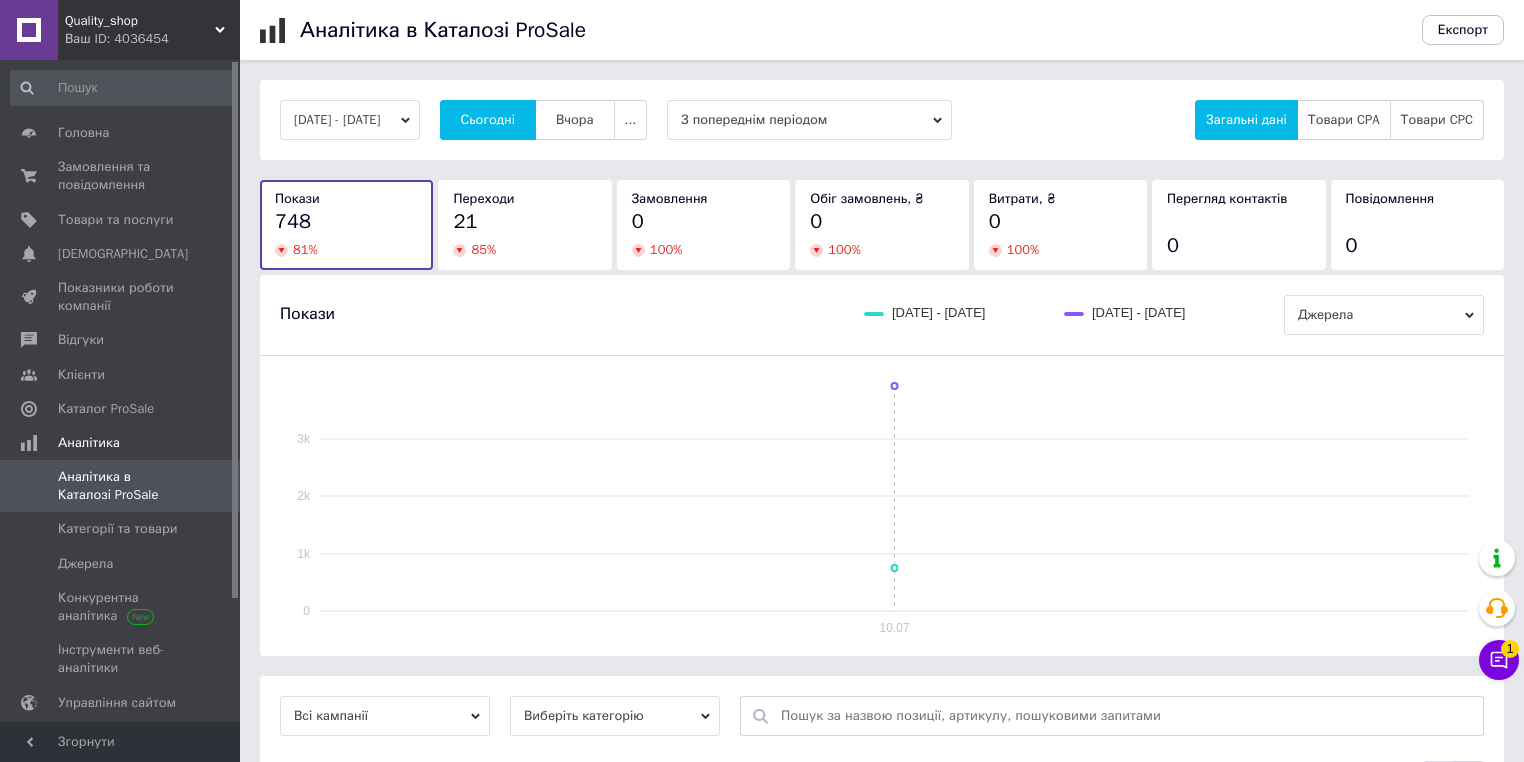 click on "Сьогодні" at bounding box center [488, 120] 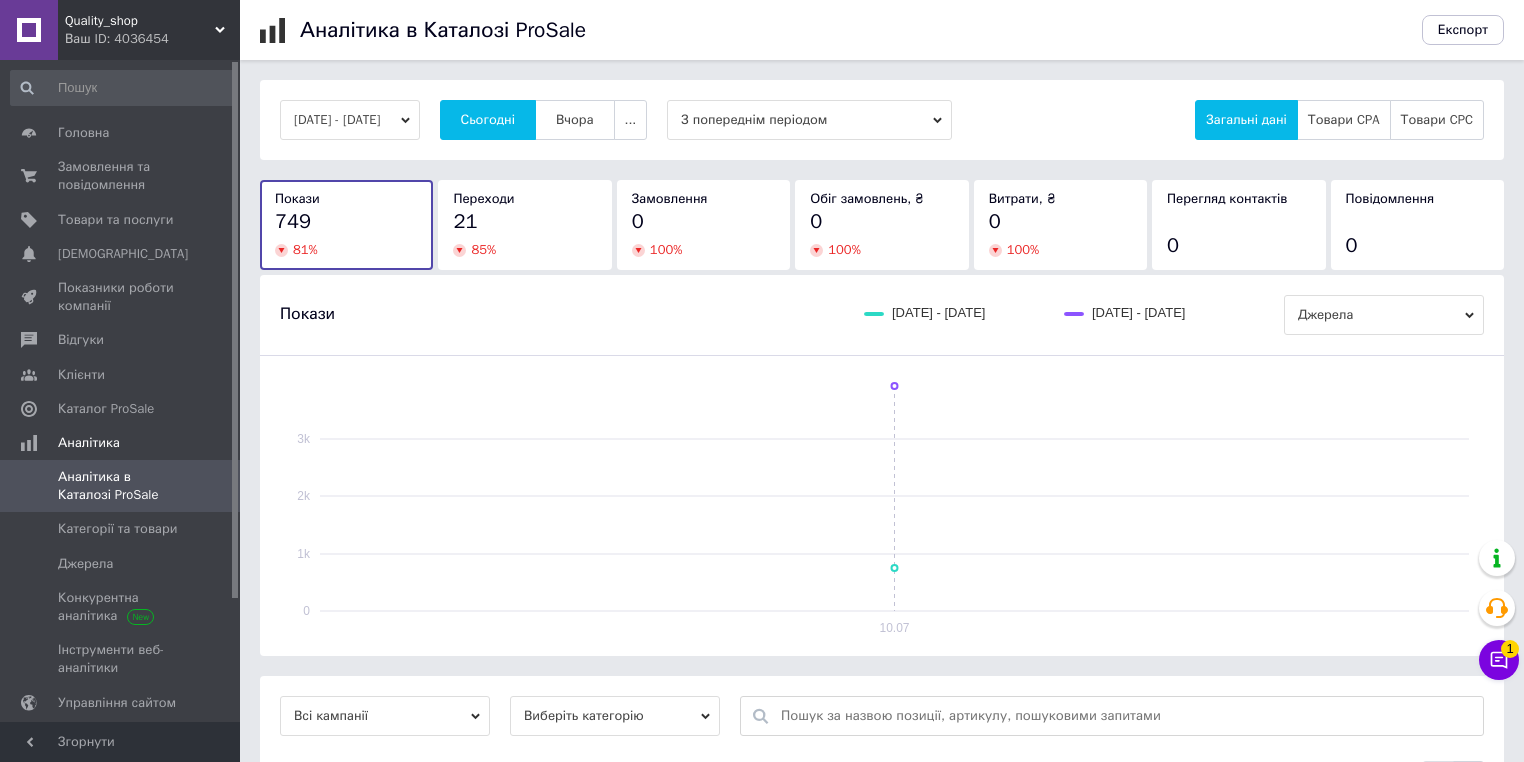 click on "Сьогодні" at bounding box center [488, 120] 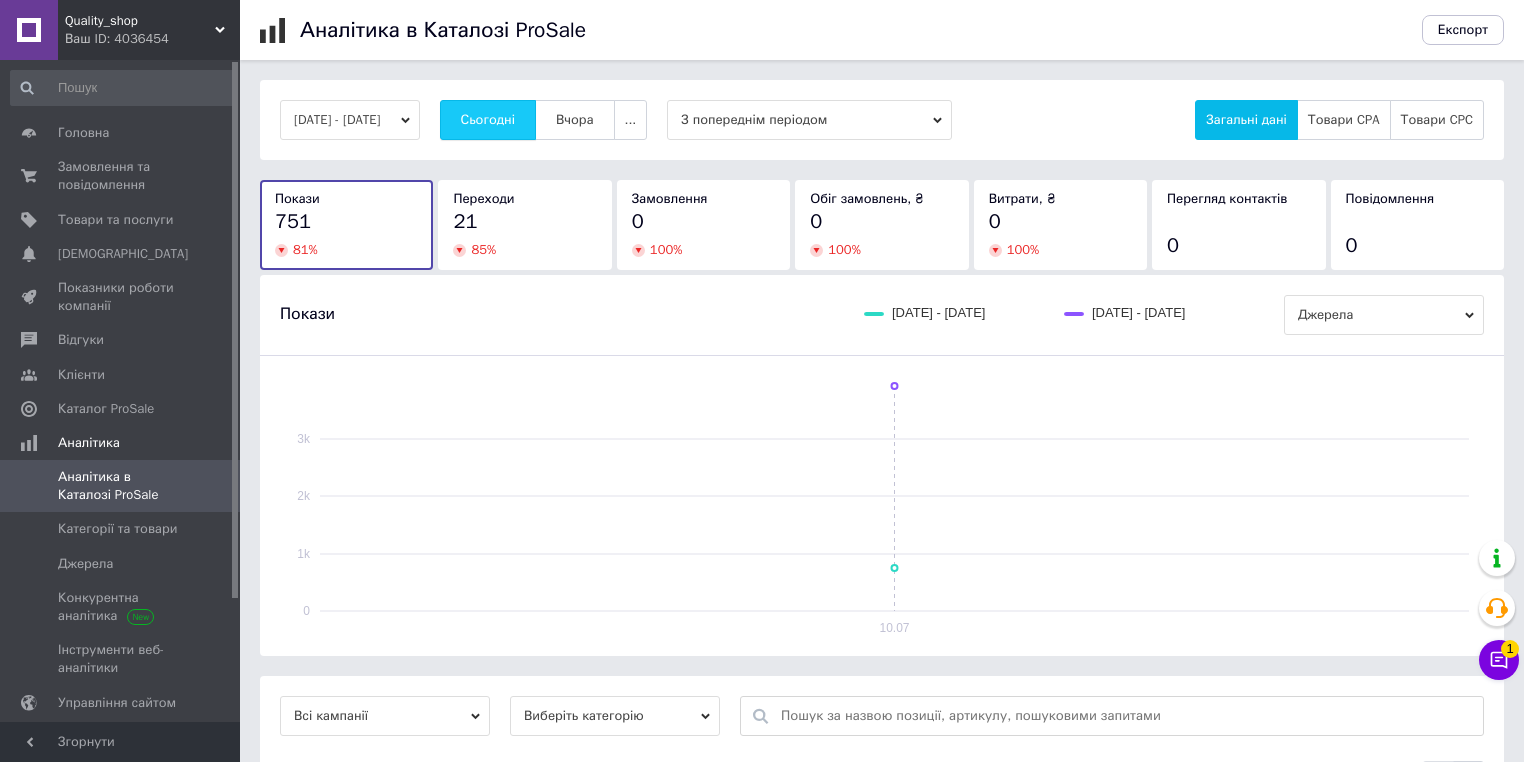 click on "Сьогодні" at bounding box center (488, 120) 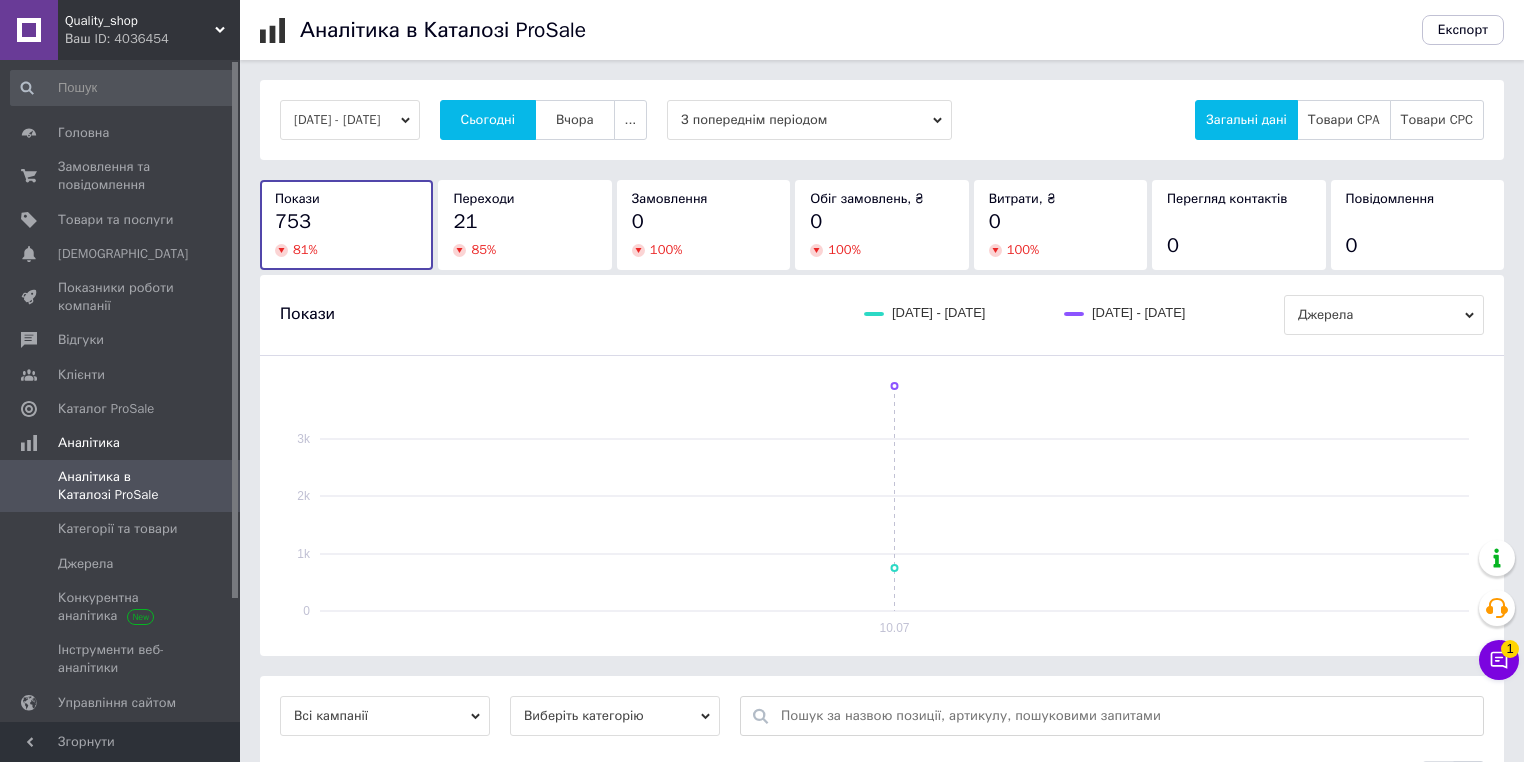 click on "Ваш ID: 4036454" at bounding box center [152, 39] 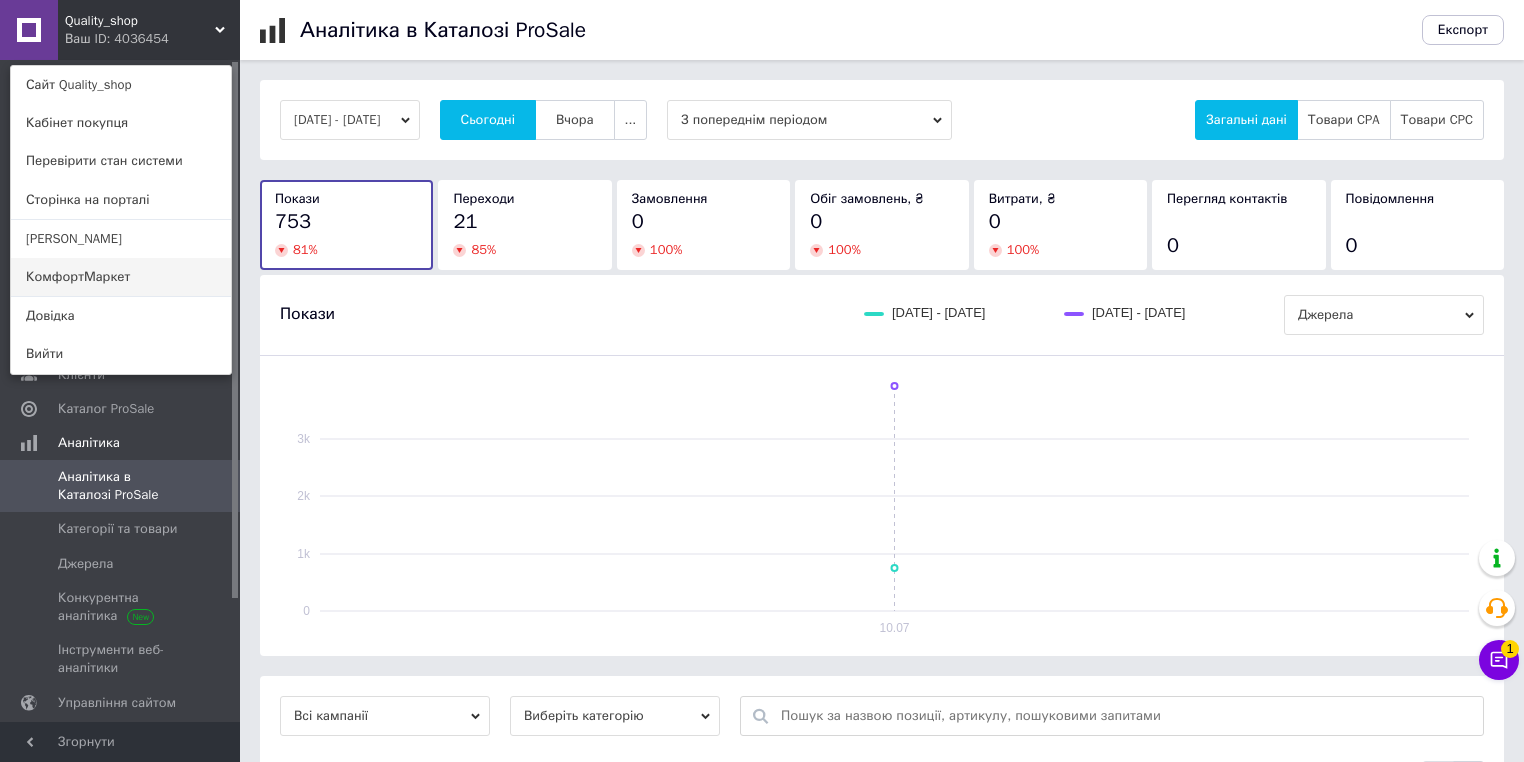 click on "КомфортМаркет" at bounding box center (121, 277) 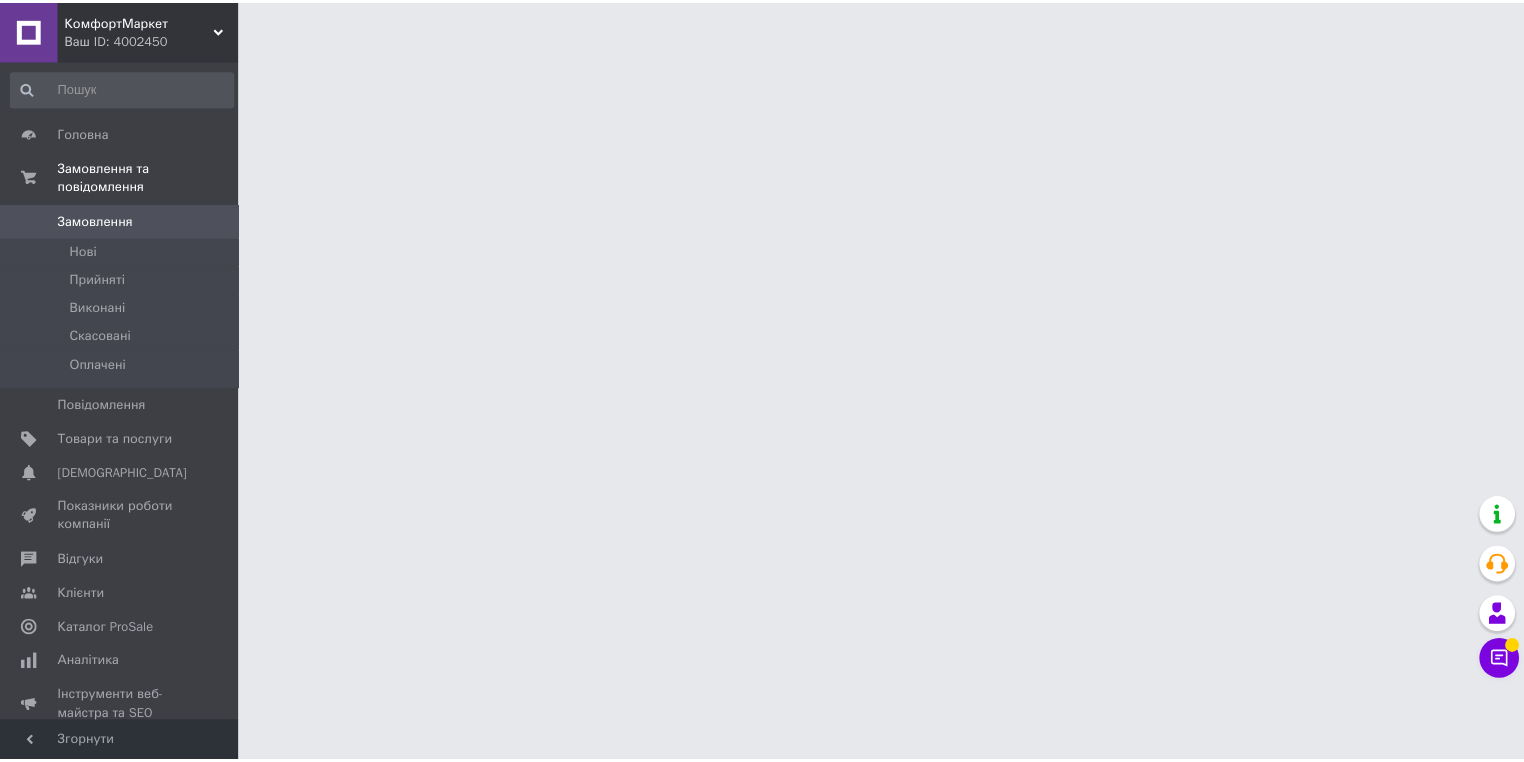 scroll, scrollTop: 0, scrollLeft: 0, axis: both 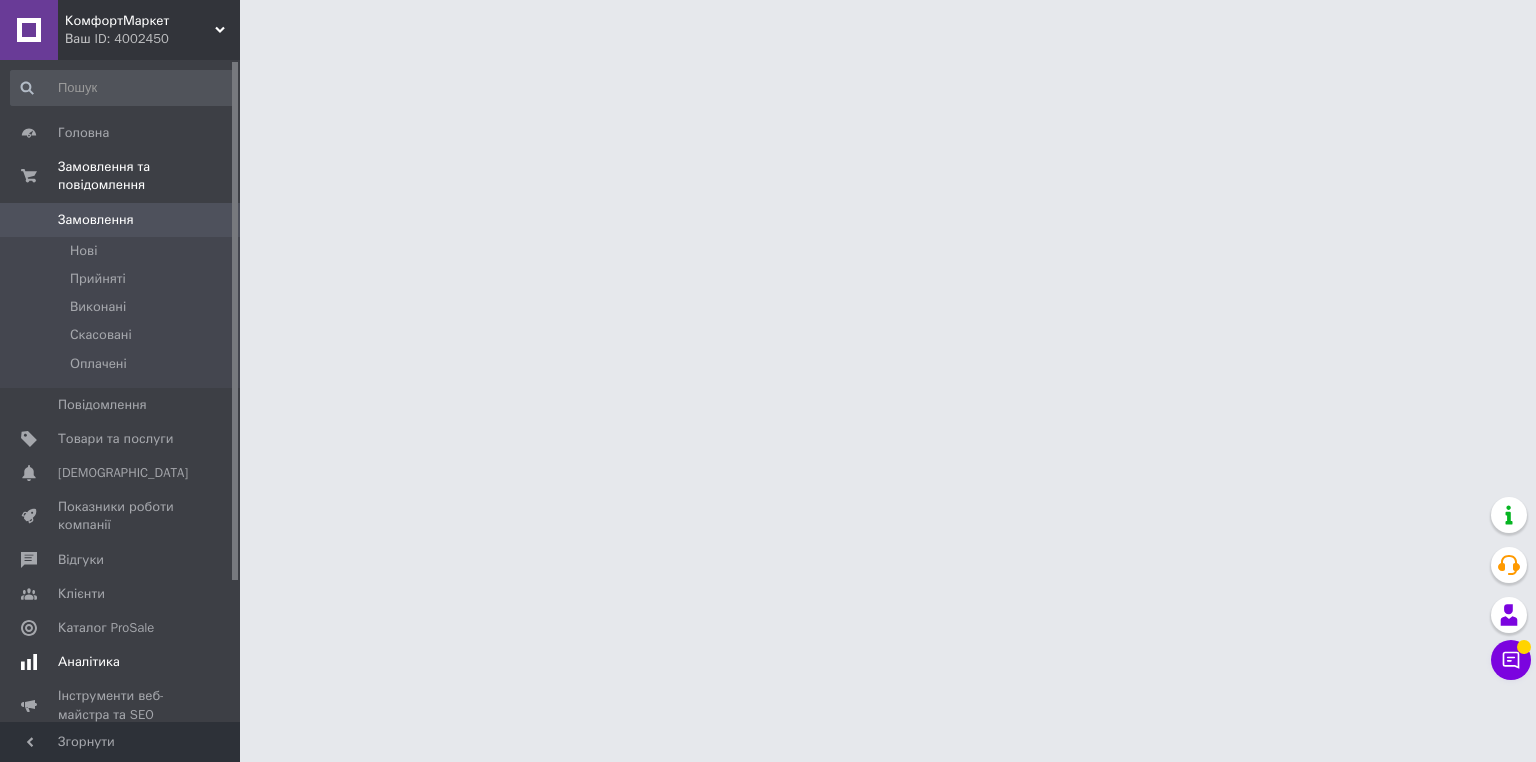 click on "Аналітика" at bounding box center (123, 662) 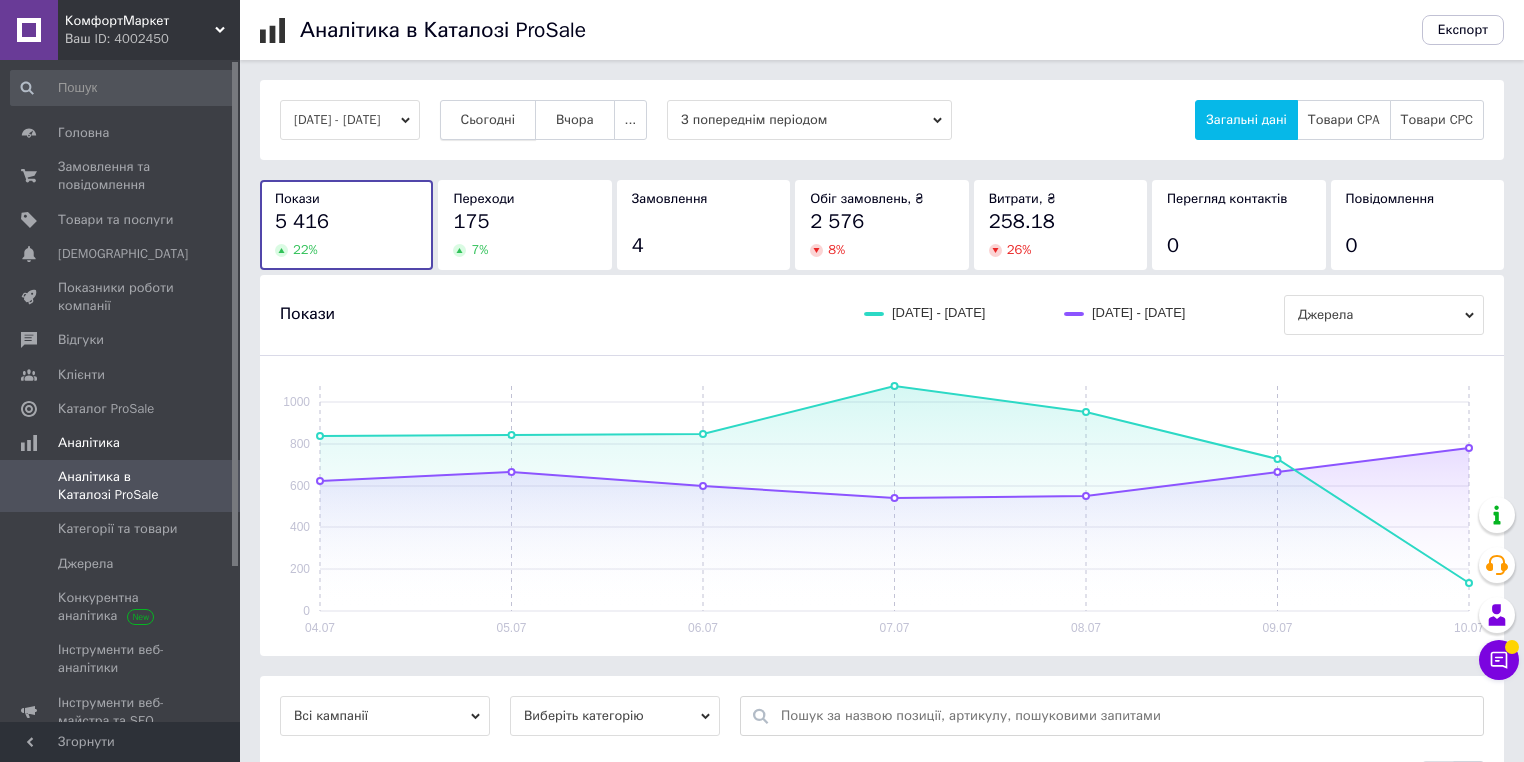 click on "Сьогодні" at bounding box center [488, 120] 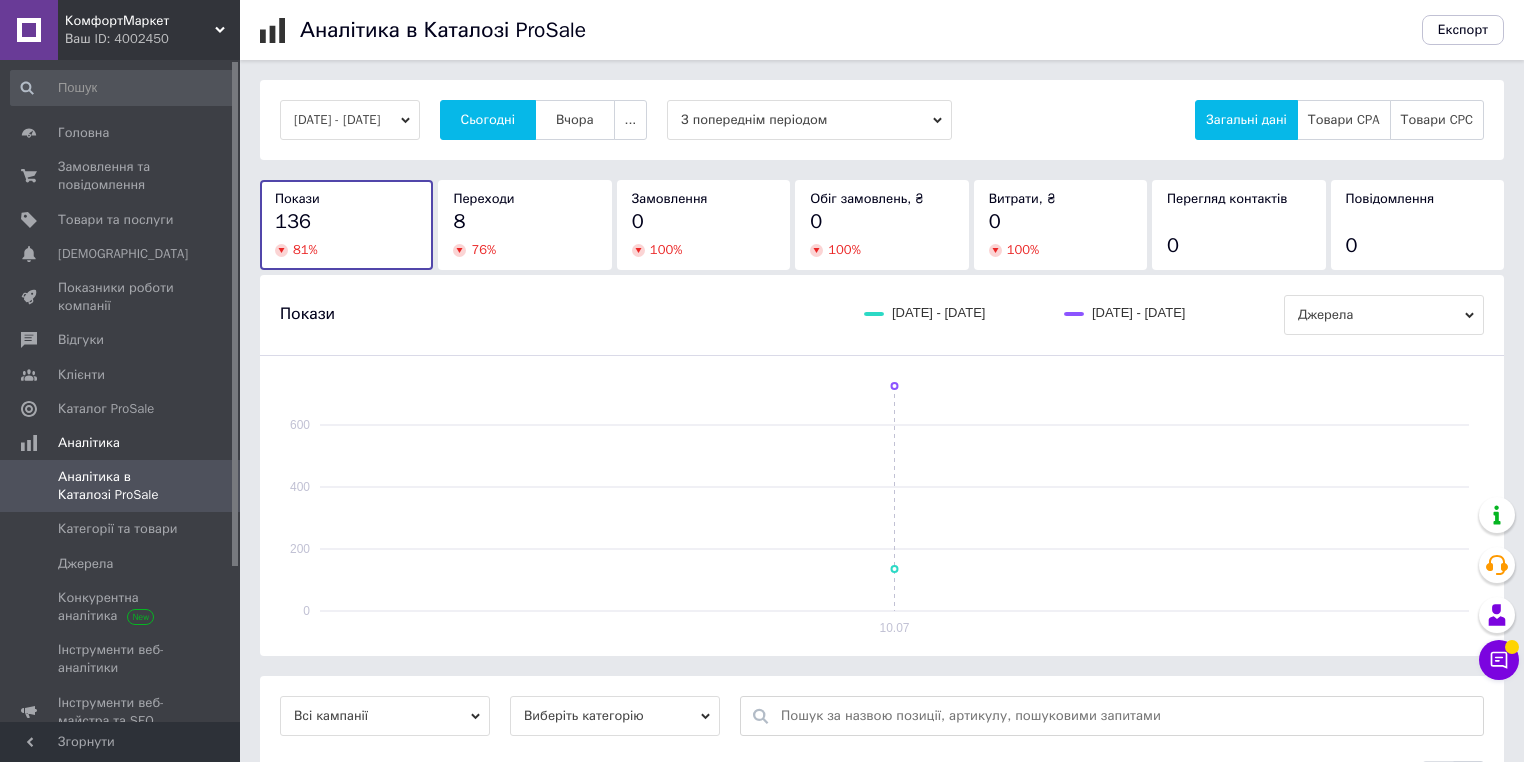 click on "Ваш ID: 4002450" at bounding box center (152, 39) 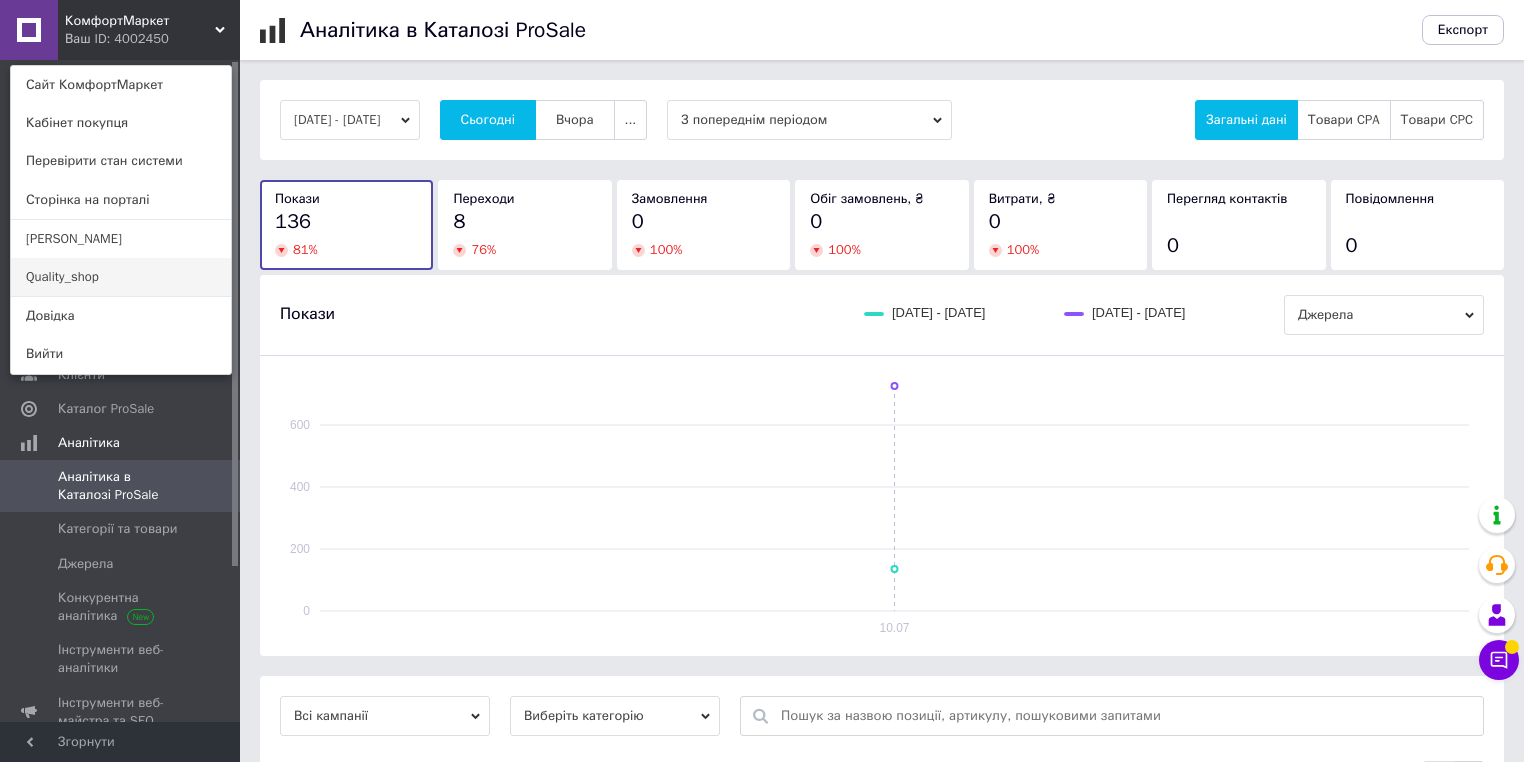 click on "Quality_shop" at bounding box center [121, 277] 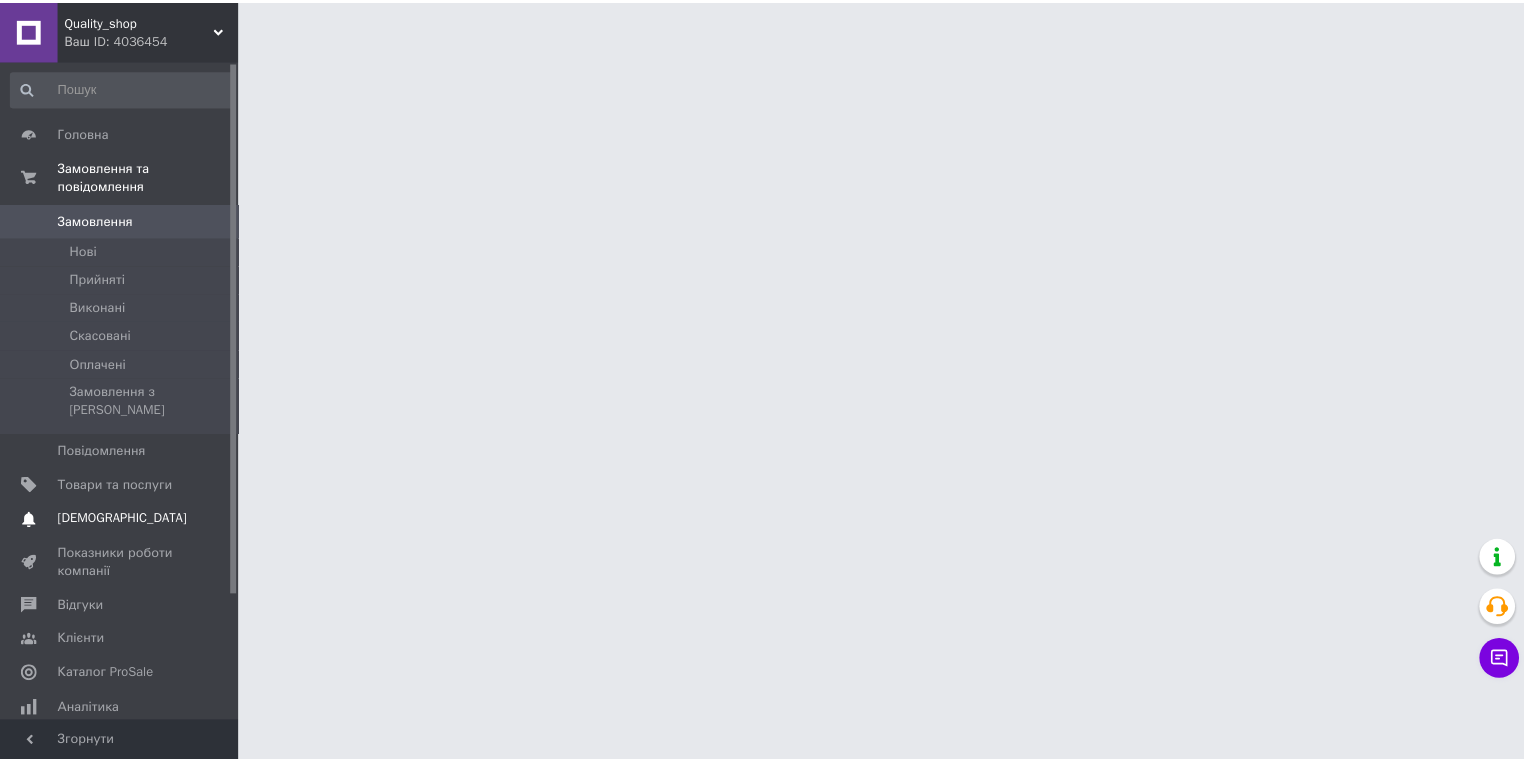 scroll, scrollTop: 0, scrollLeft: 0, axis: both 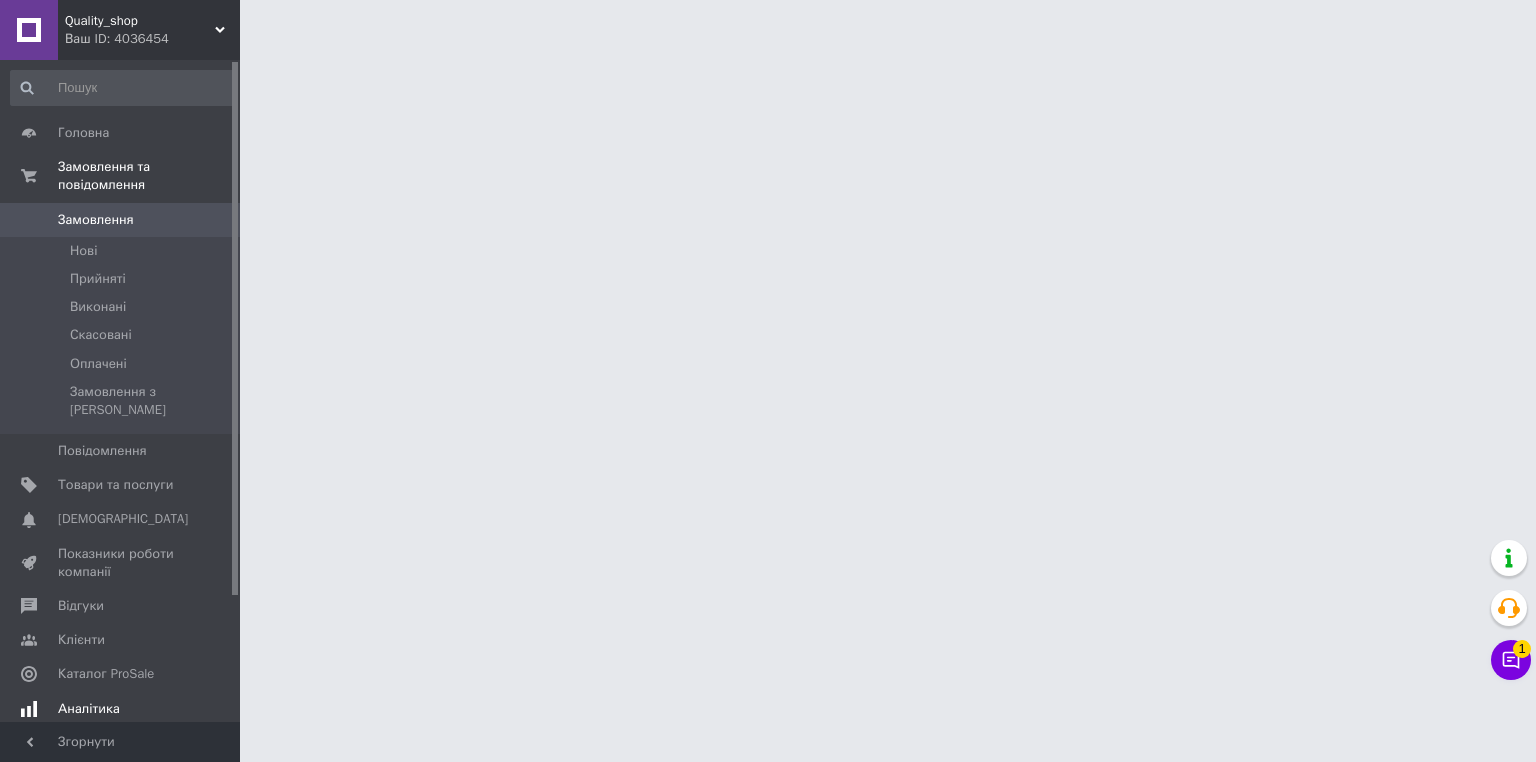 click on "Аналітика" at bounding box center [89, 709] 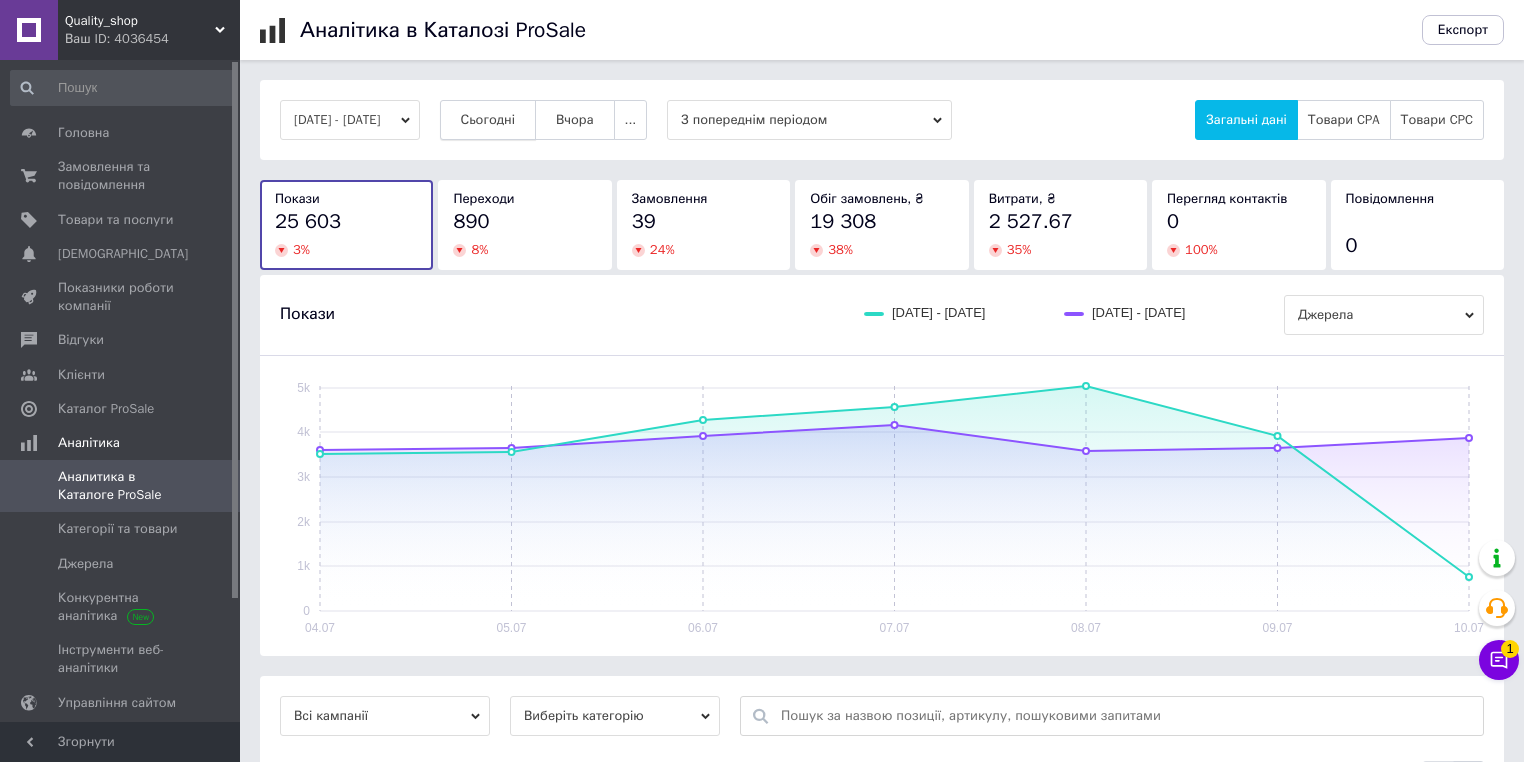 click on "Сьогодні" at bounding box center [488, 120] 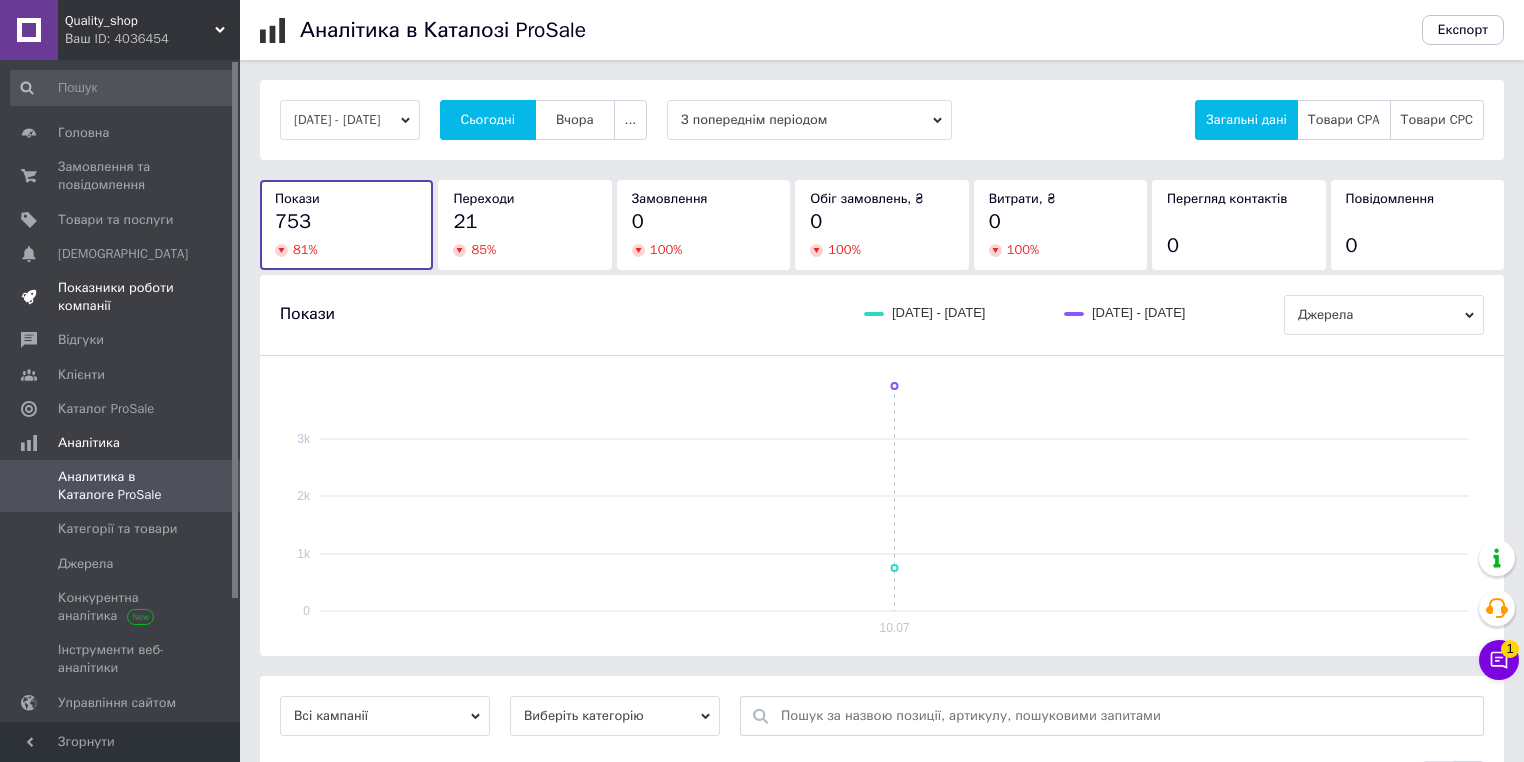 click on "Показники роботи компанії" at bounding box center (123, 297) 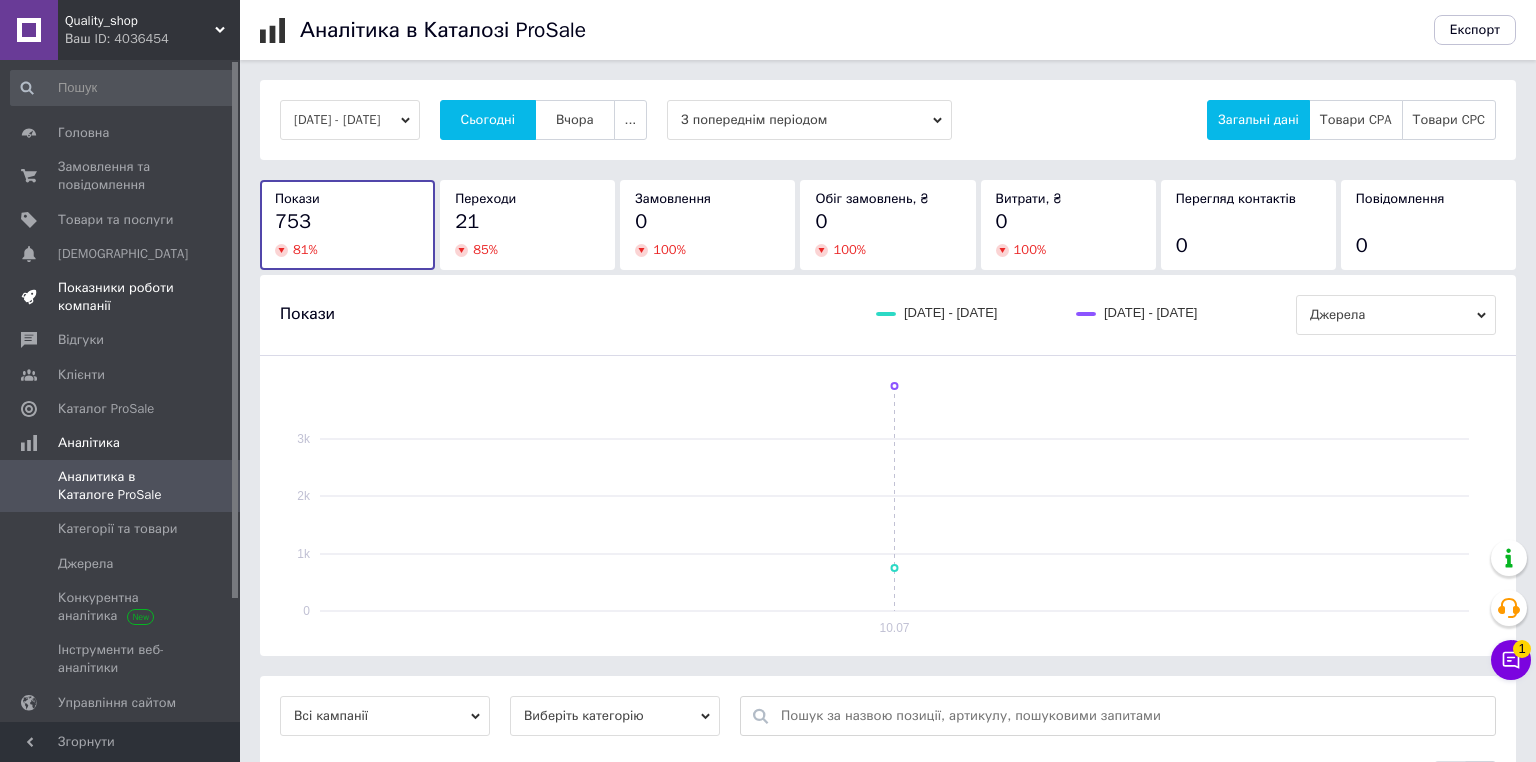 click on "Показники роботи компанії" at bounding box center [123, 297] 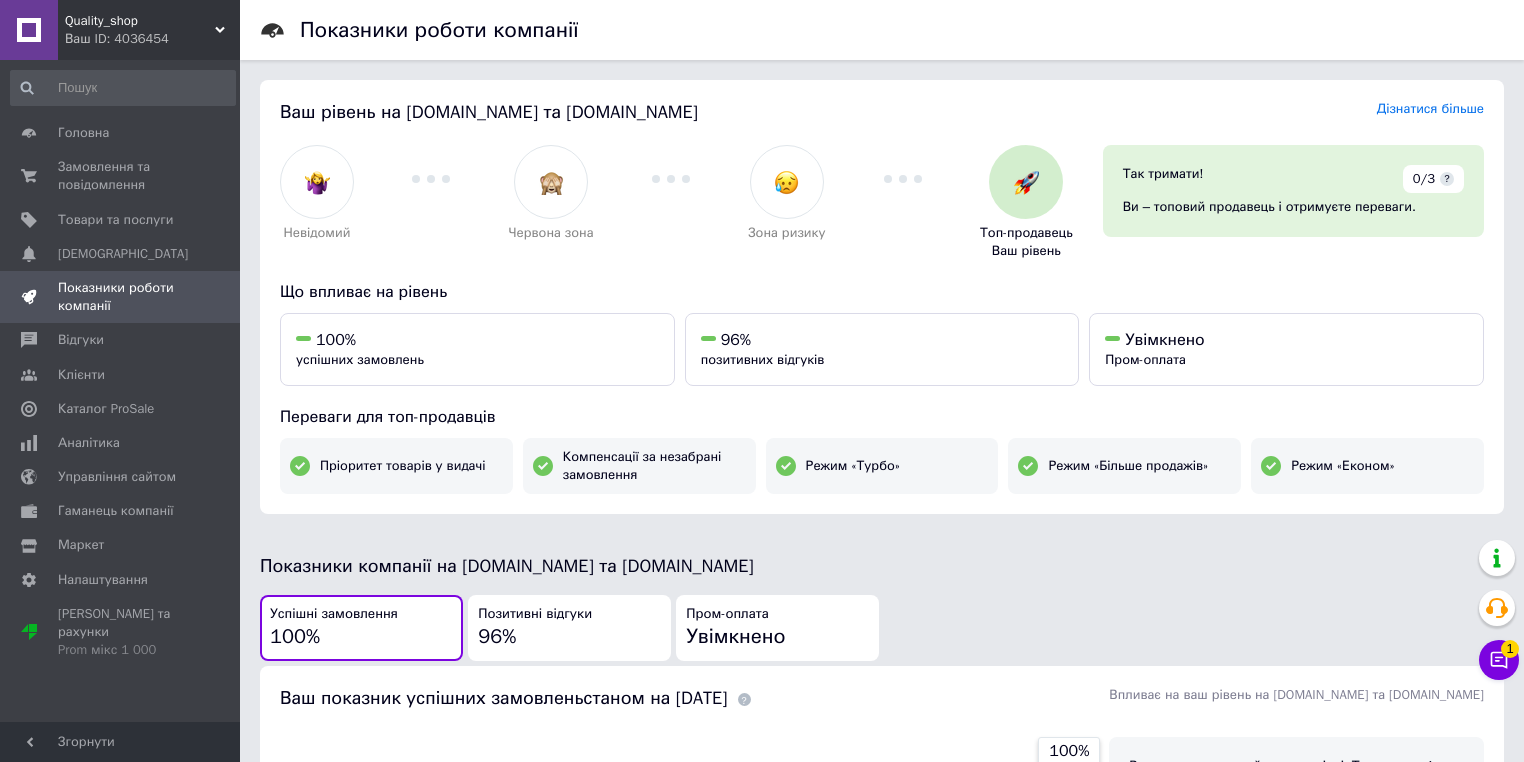 scroll, scrollTop: 666, scrollLeft: 0, axis: vertical 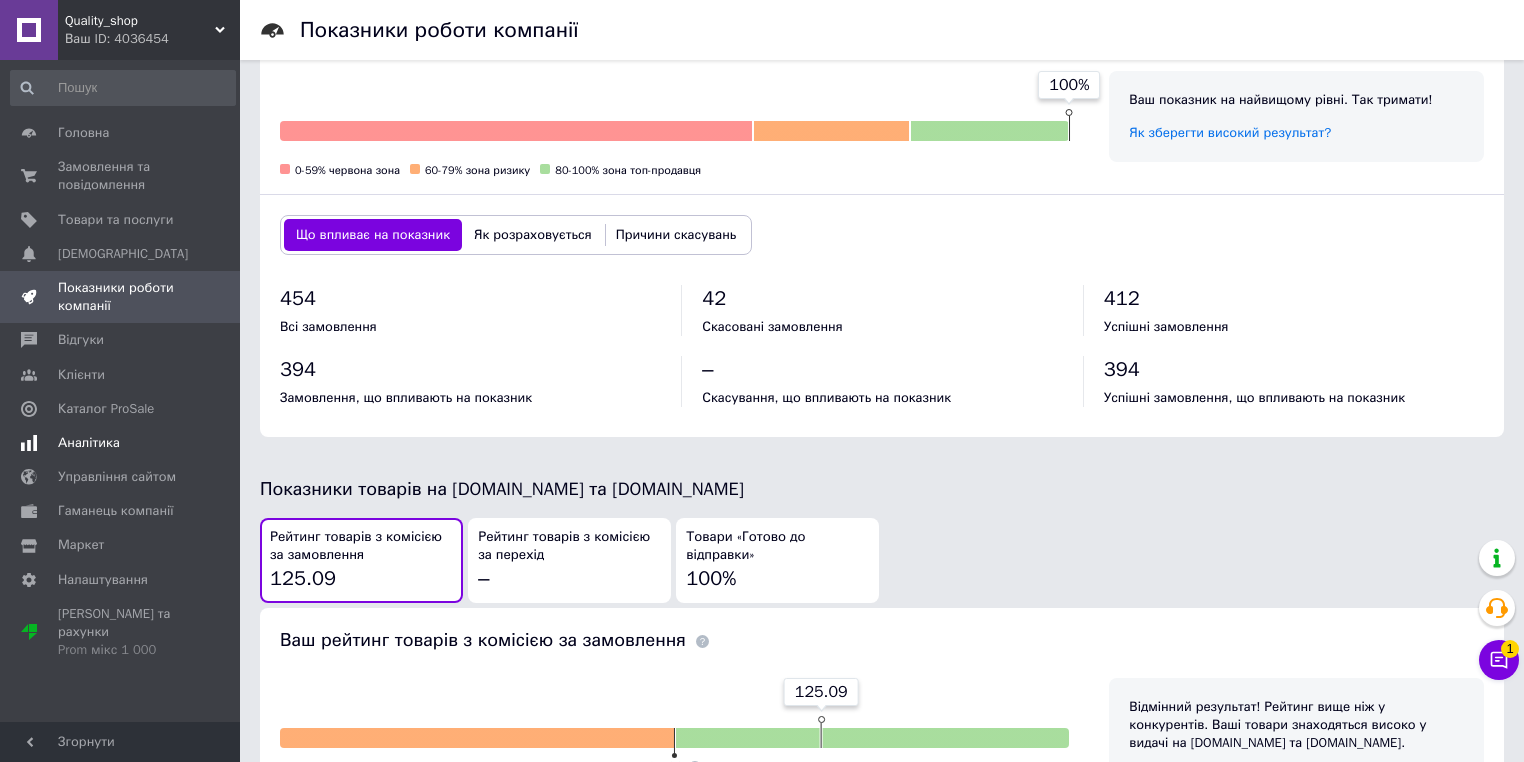 click on "Аналітика" at bounding box center [121, 443] 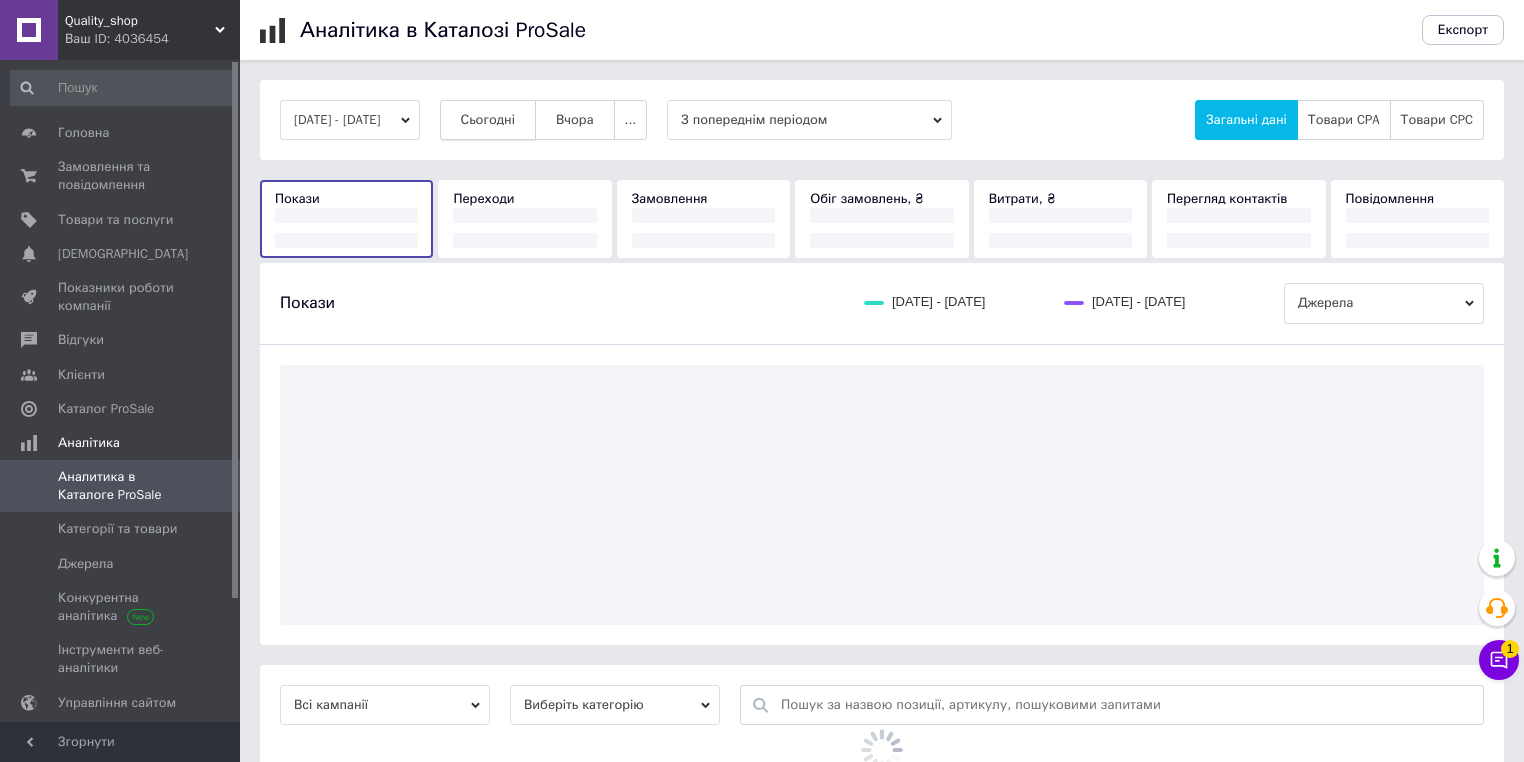 click on "Сьогодні" at bounding box center [488, 120] 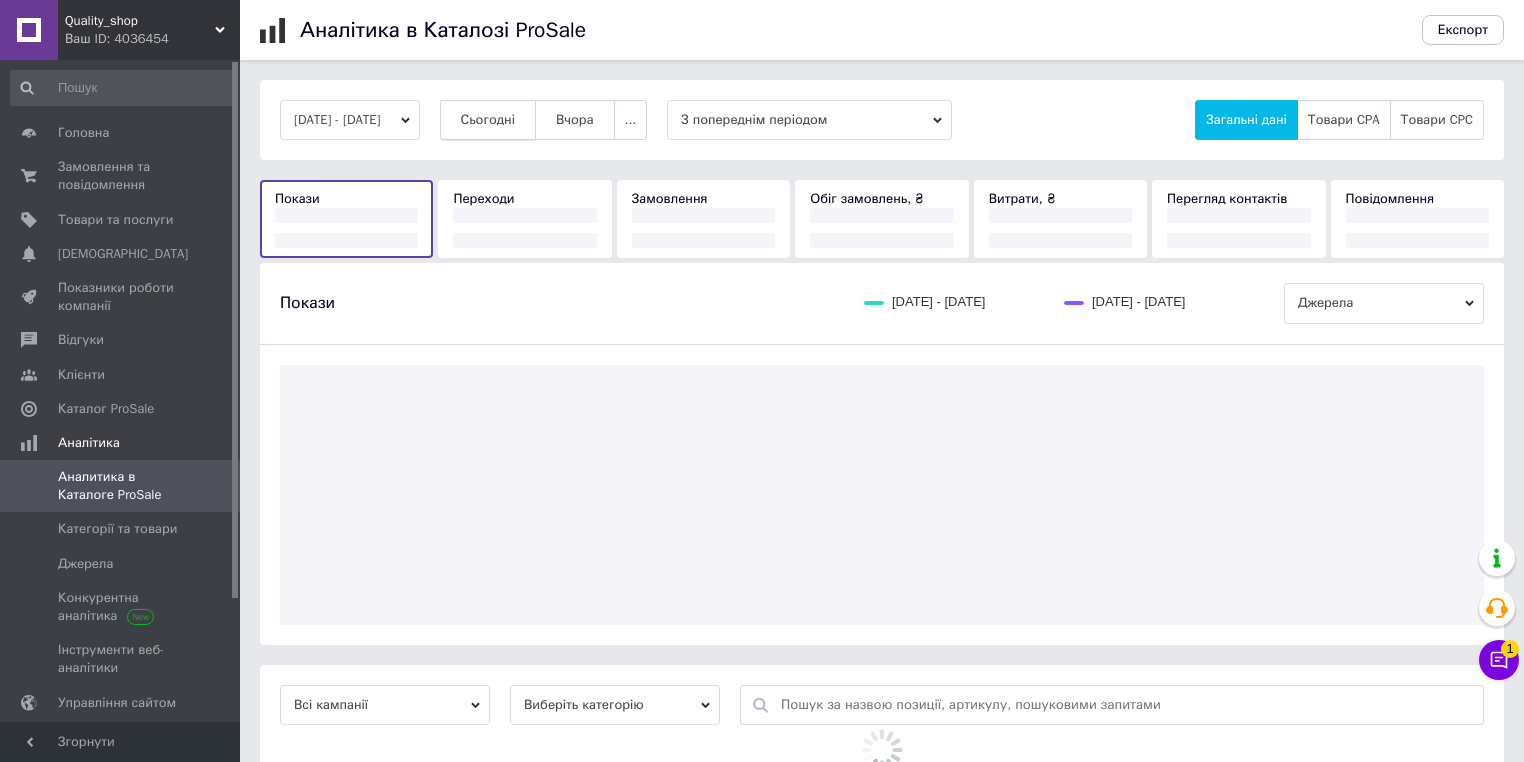 click on "Сьогодні" at bounding box center (488, 120) 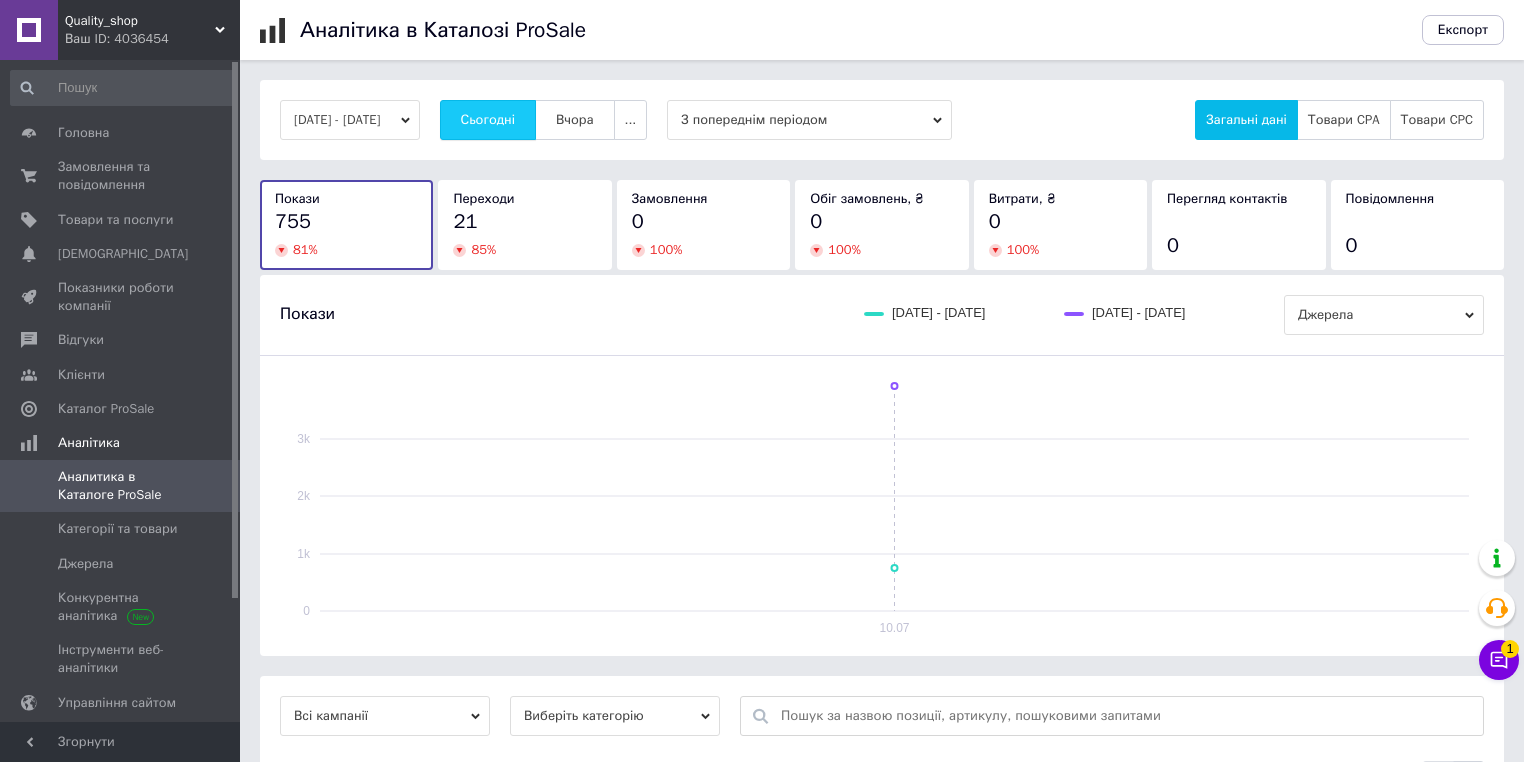click on "Сьогодні" at bounding box center [488, 120] 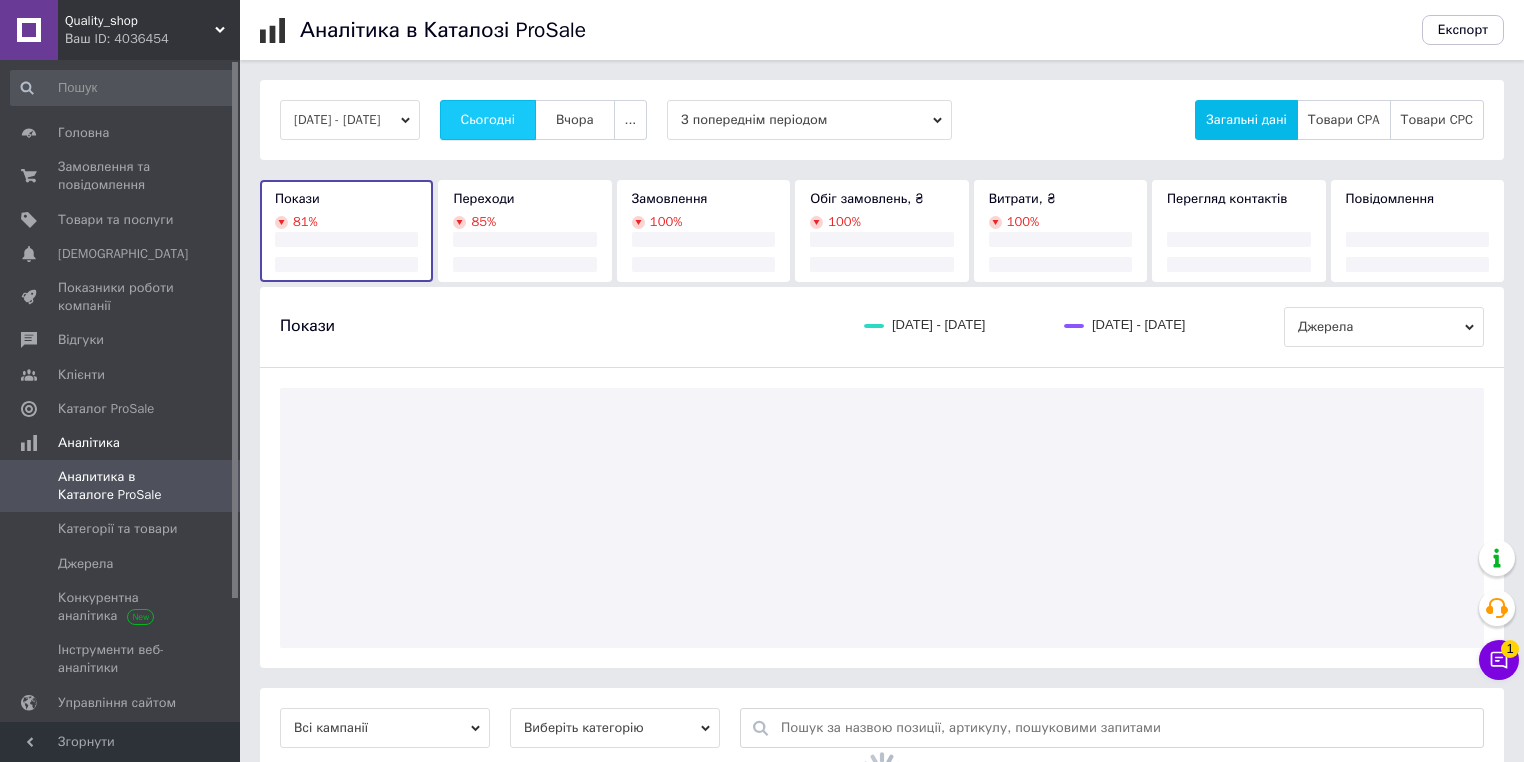 click on "Сьогодні" at bounding box center (488, 120) 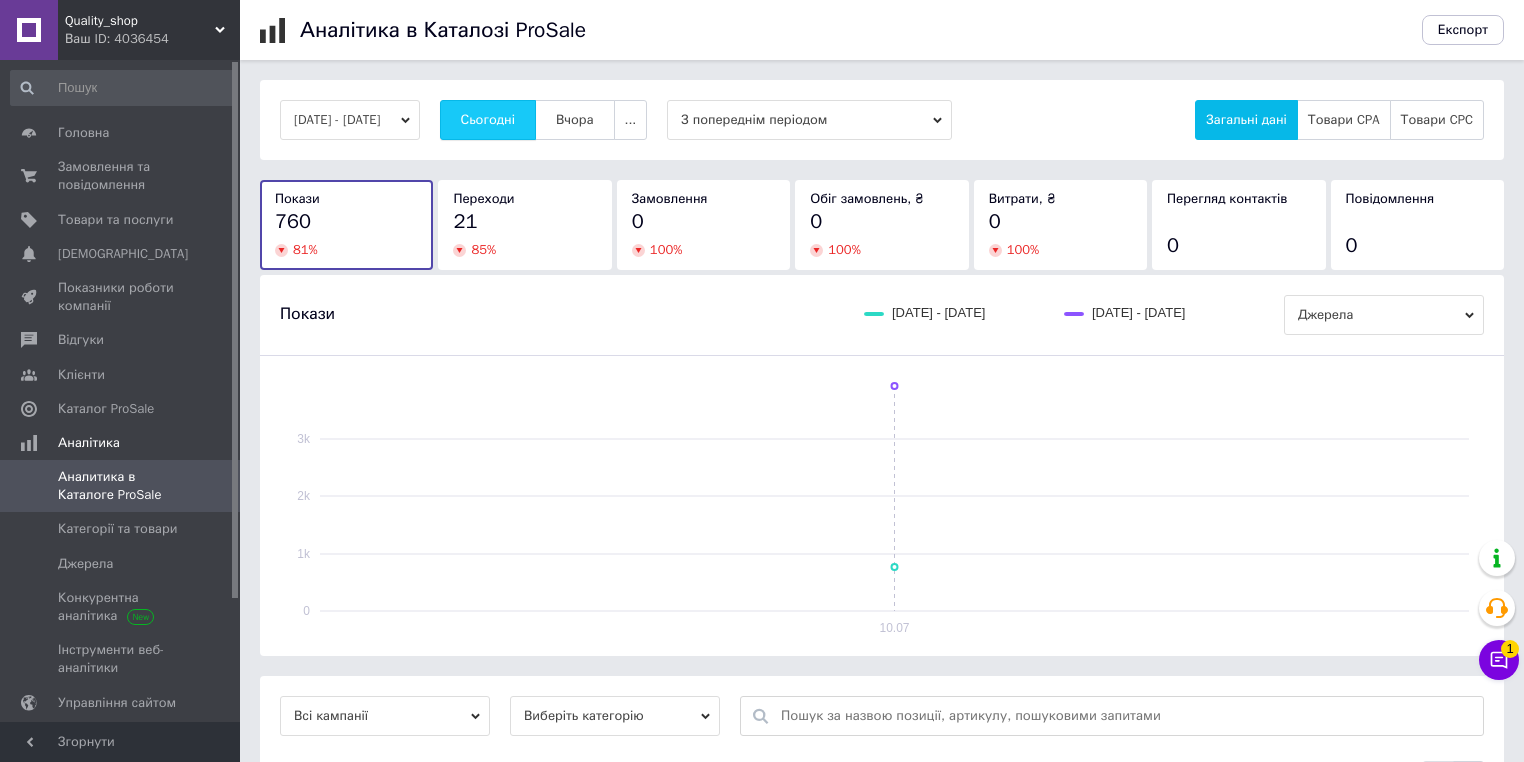 click on "Сьогодні" at bounding box center [488, 120] 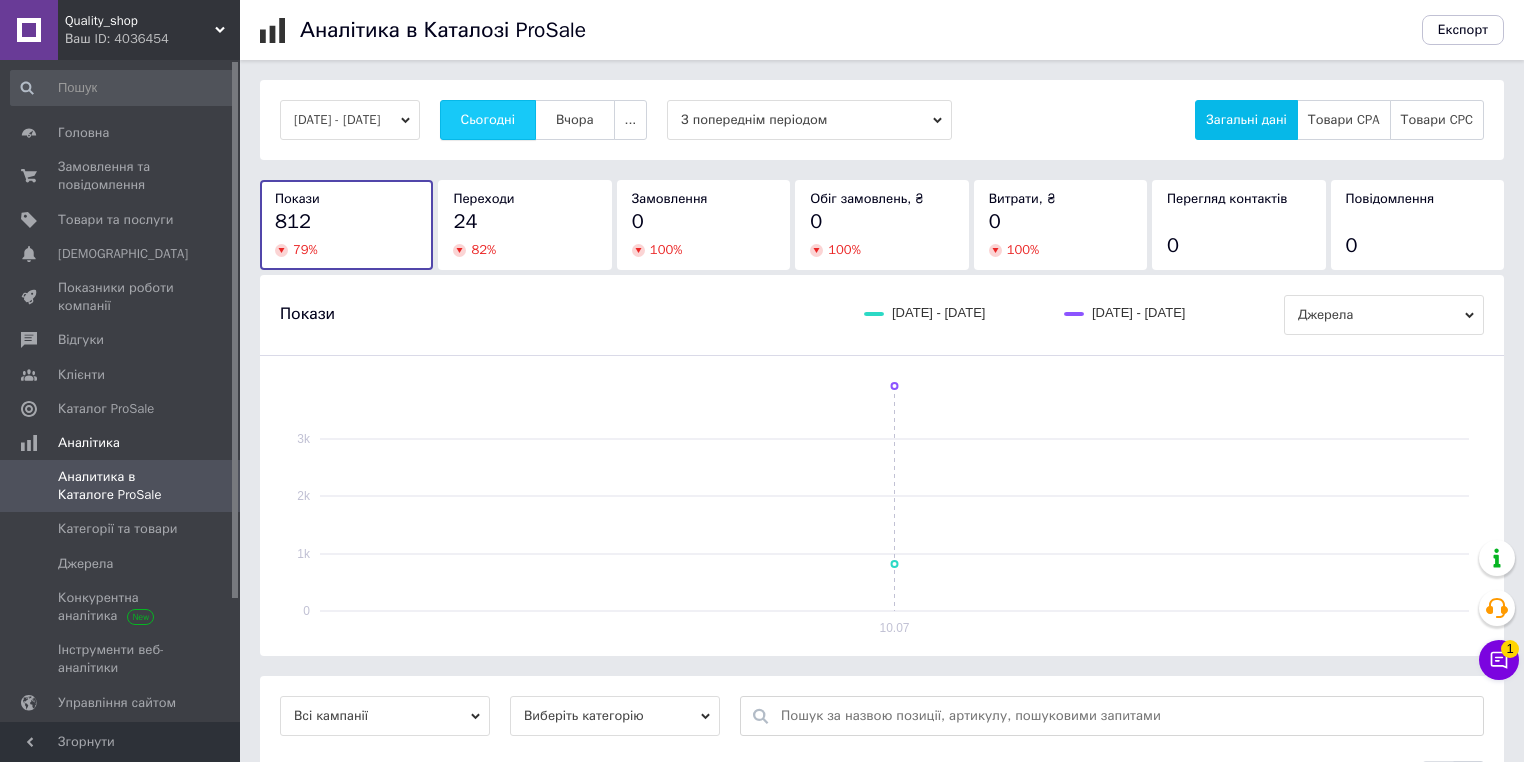 click on "Сьогодні" at bounding box center (488, 120) 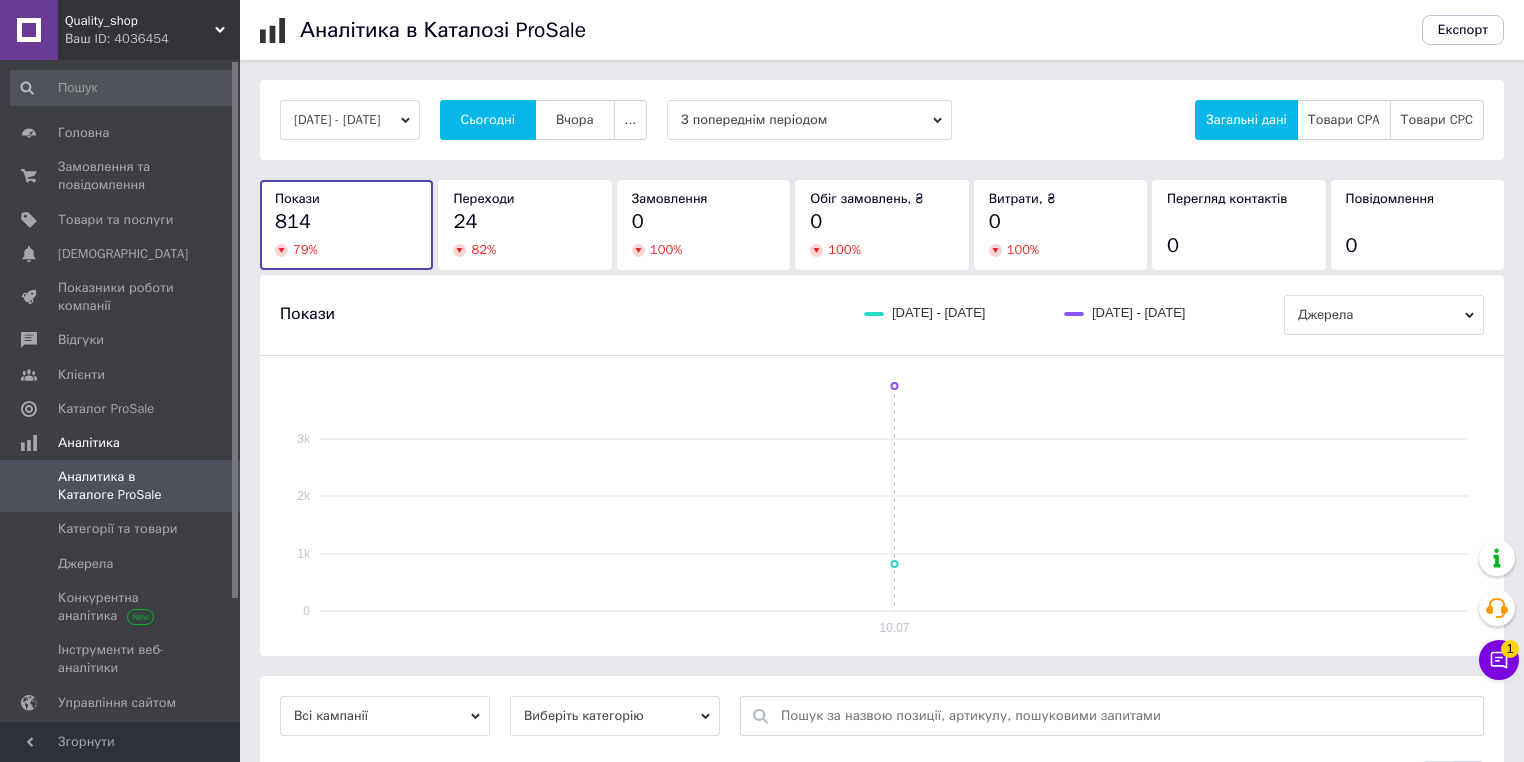 type 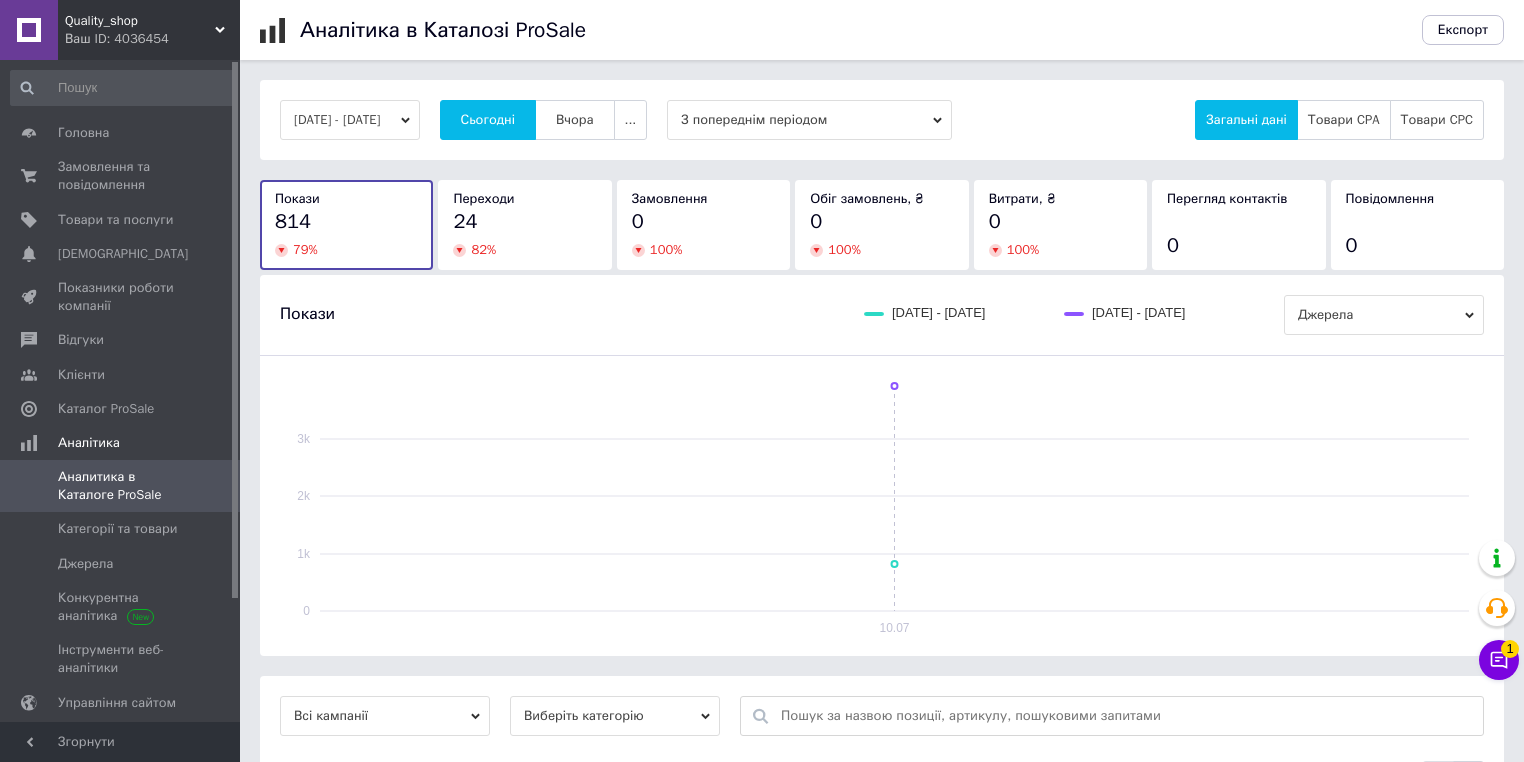 click on "Сьогодні" at bounding box center [488, 120] 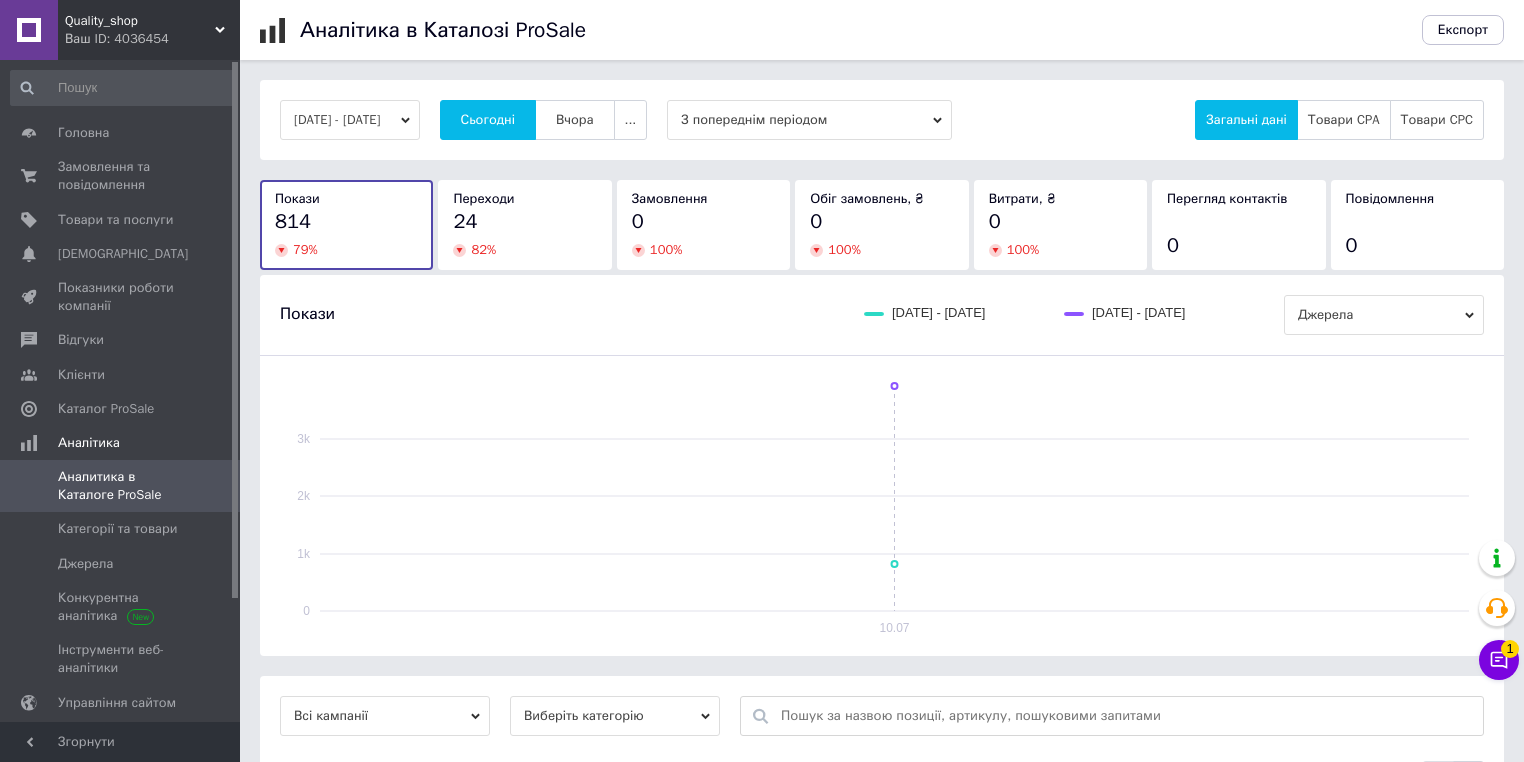 click on "Сьогодні" at bounding box center [488, 120] 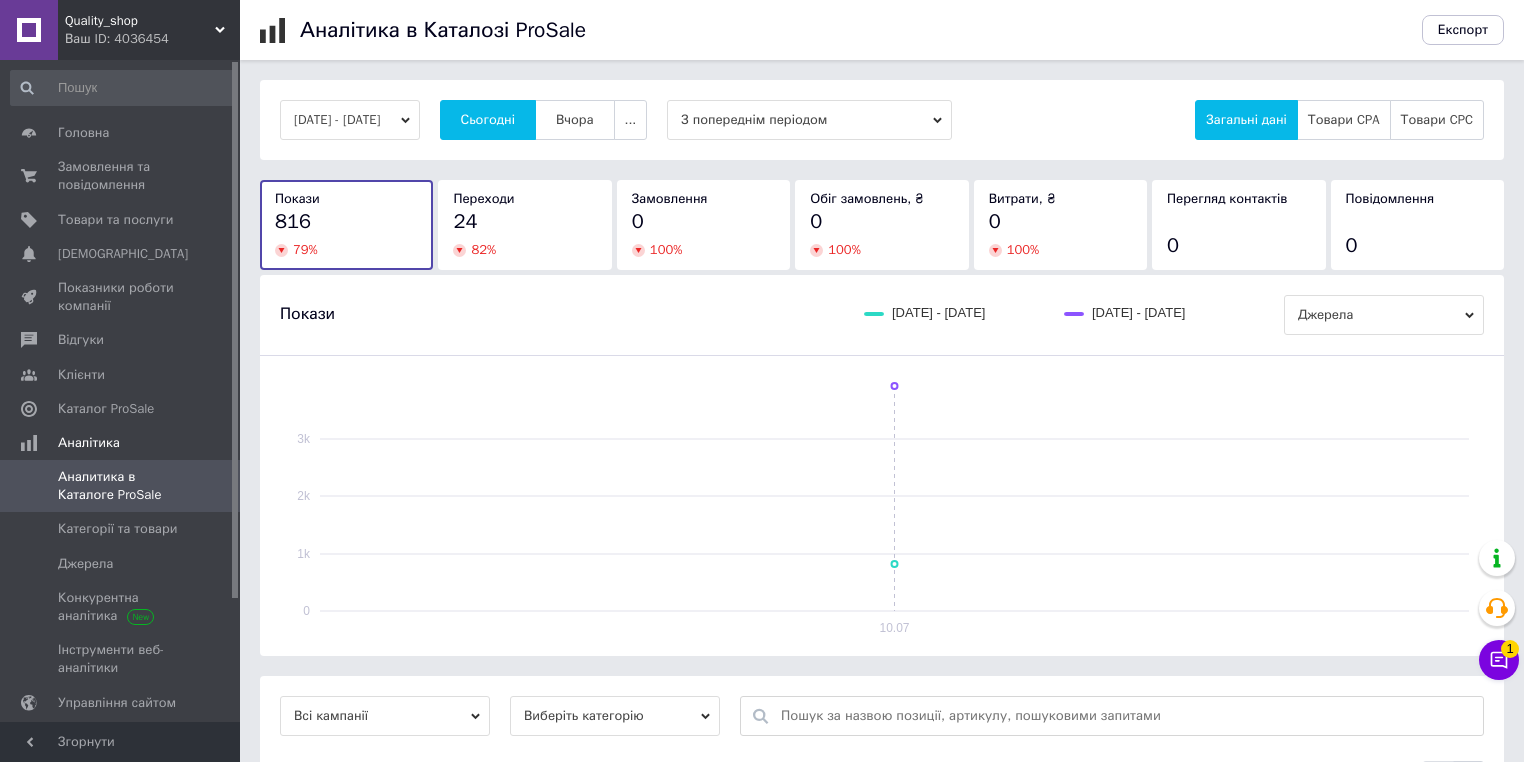 click on "Сьогодні" at bounding box center [488, 120] 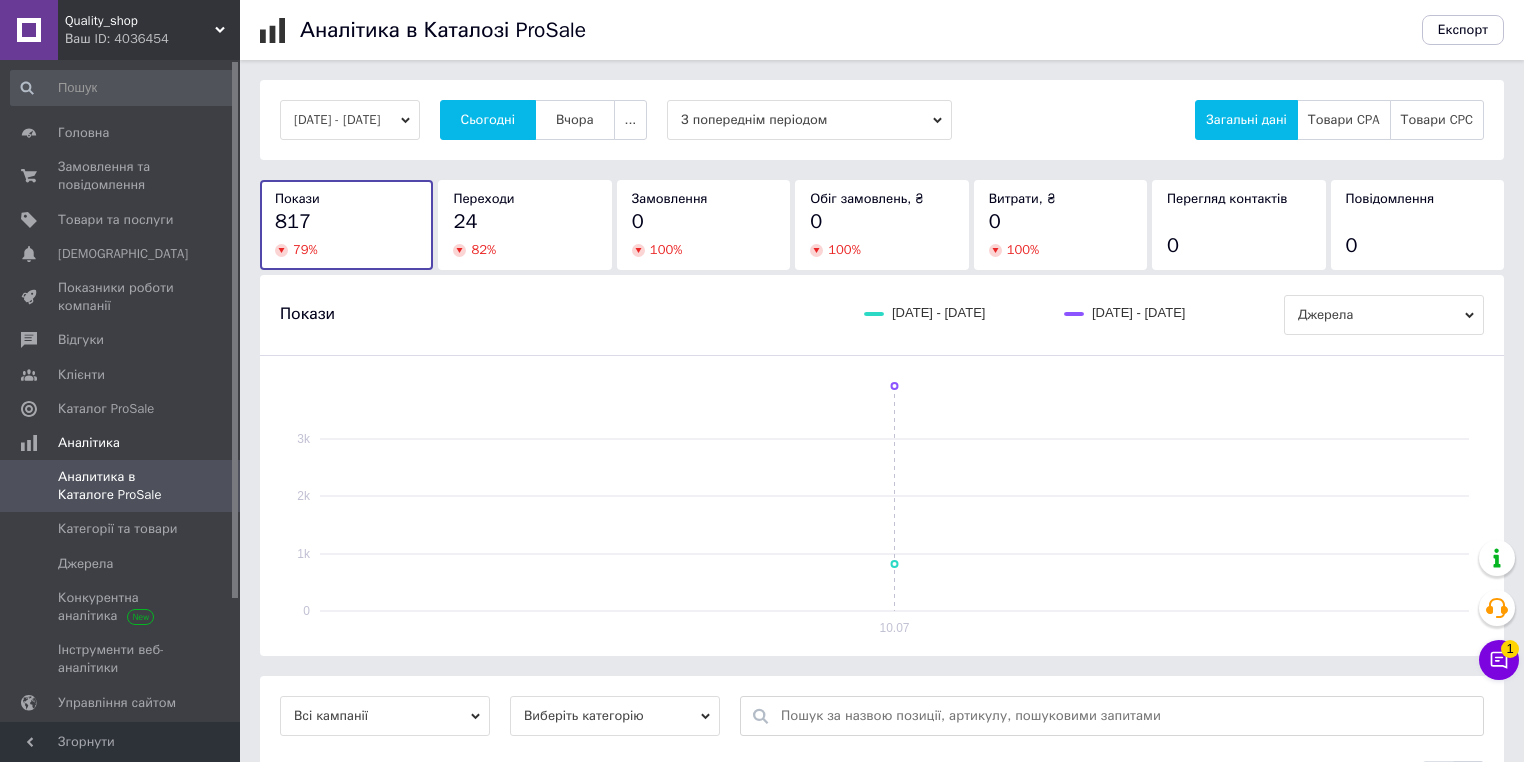 click on "Сьогодні" at bounding box center [488, 120] 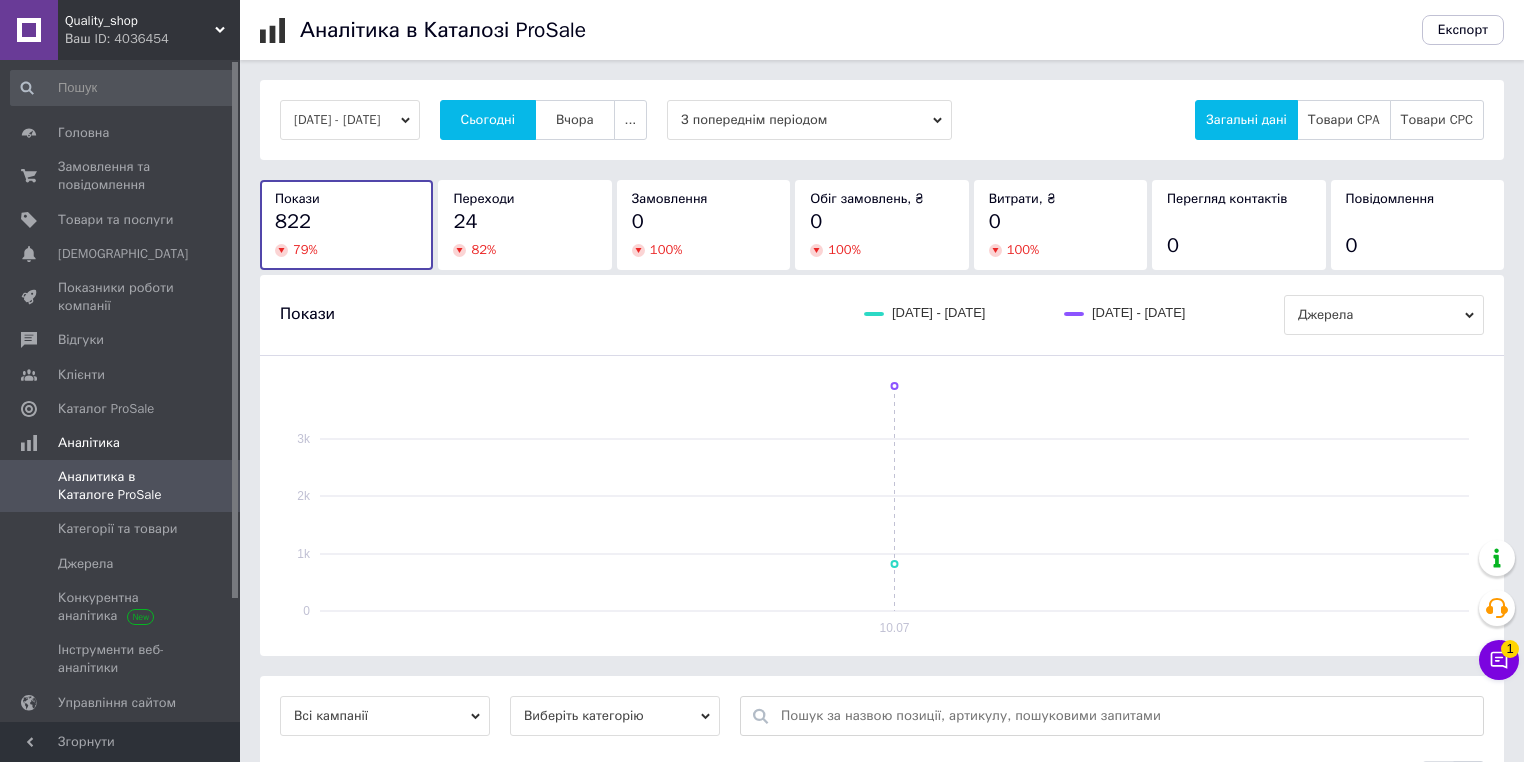 click on "Сьогодні" at bounding box center (488, 120) 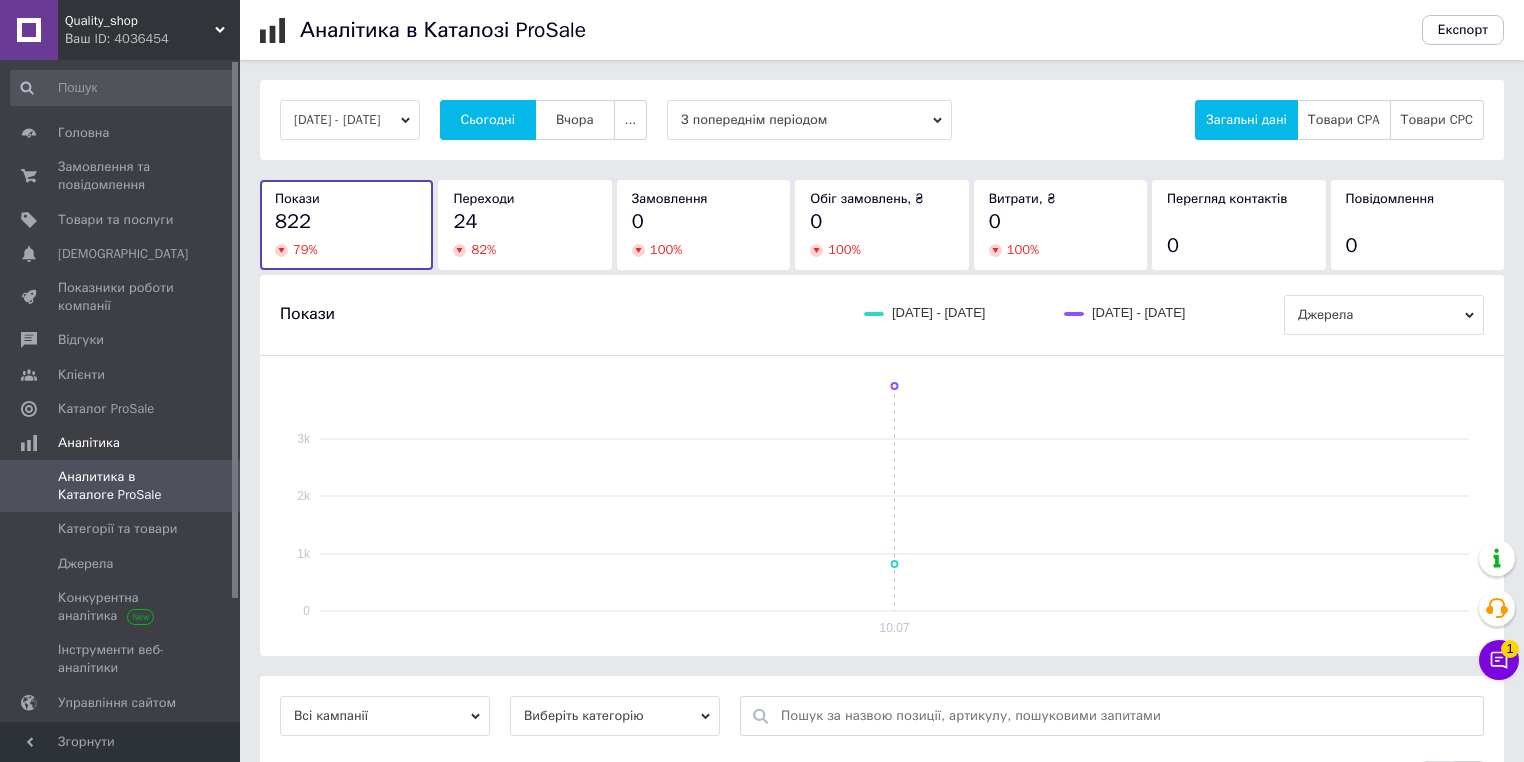 click on "Сьогодні" at bounding box center (488, 120) 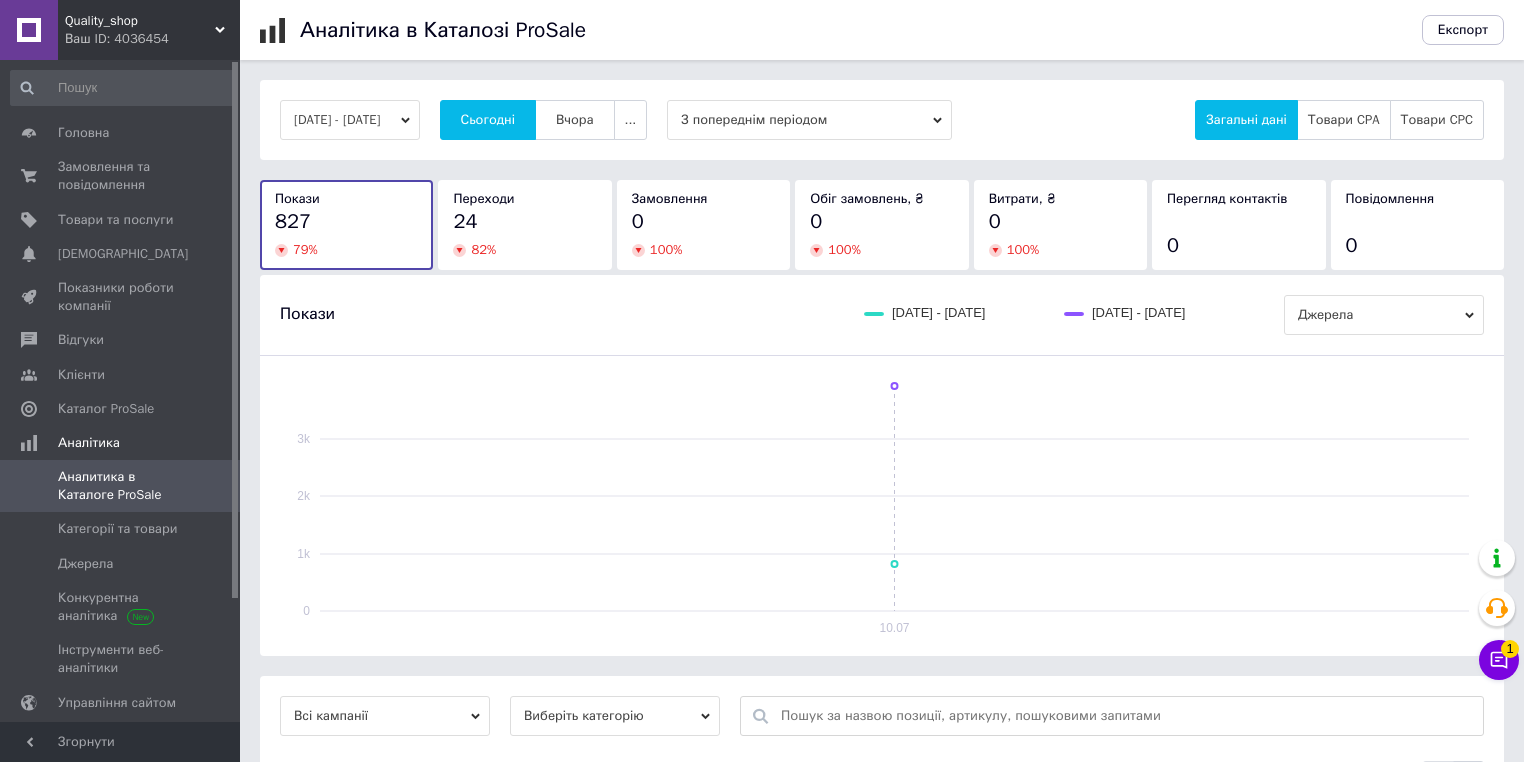 click on "Сьогодні" at bounding box center [488, 120] 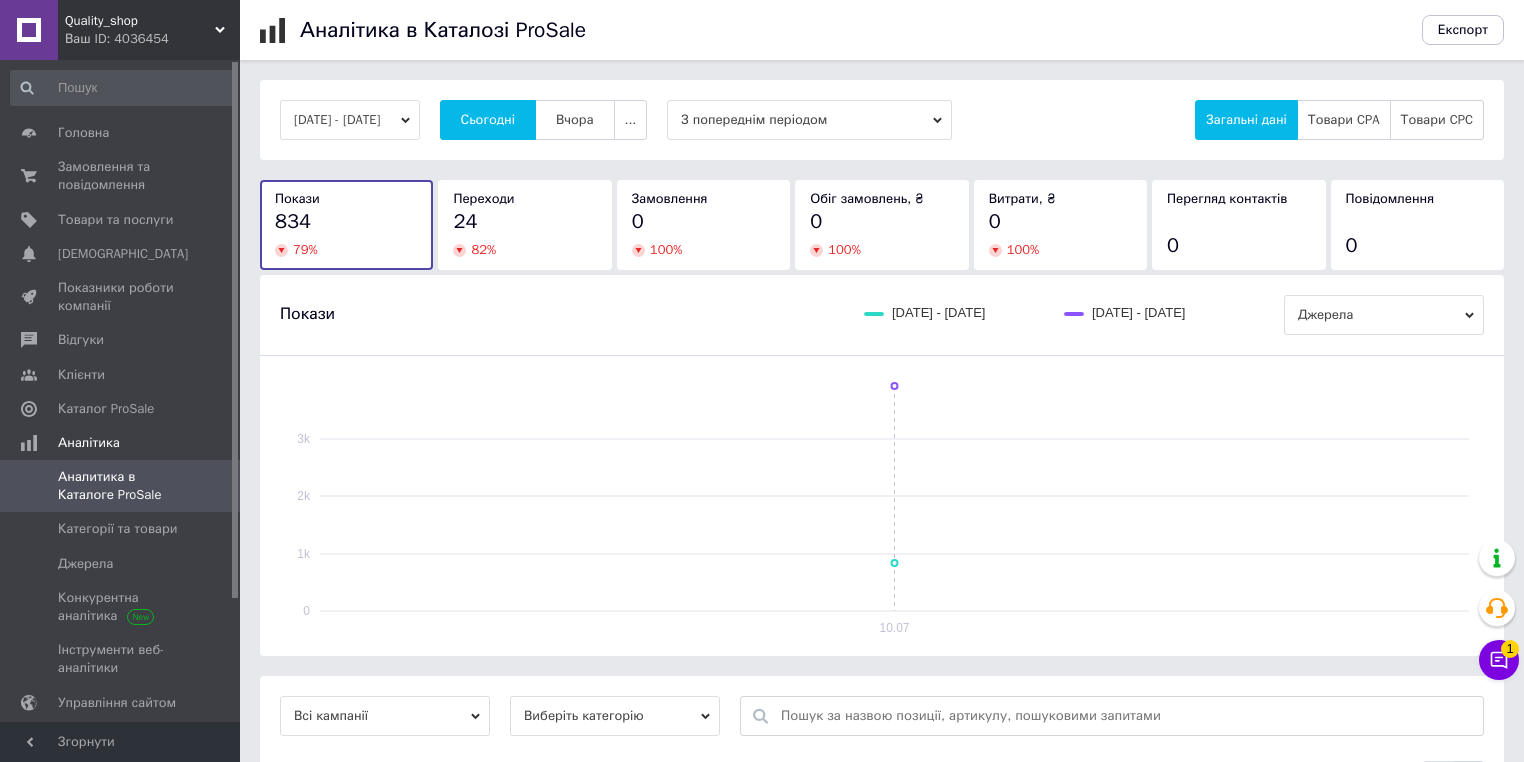 click on "Сьогодні" at bounding box center [488, 120] 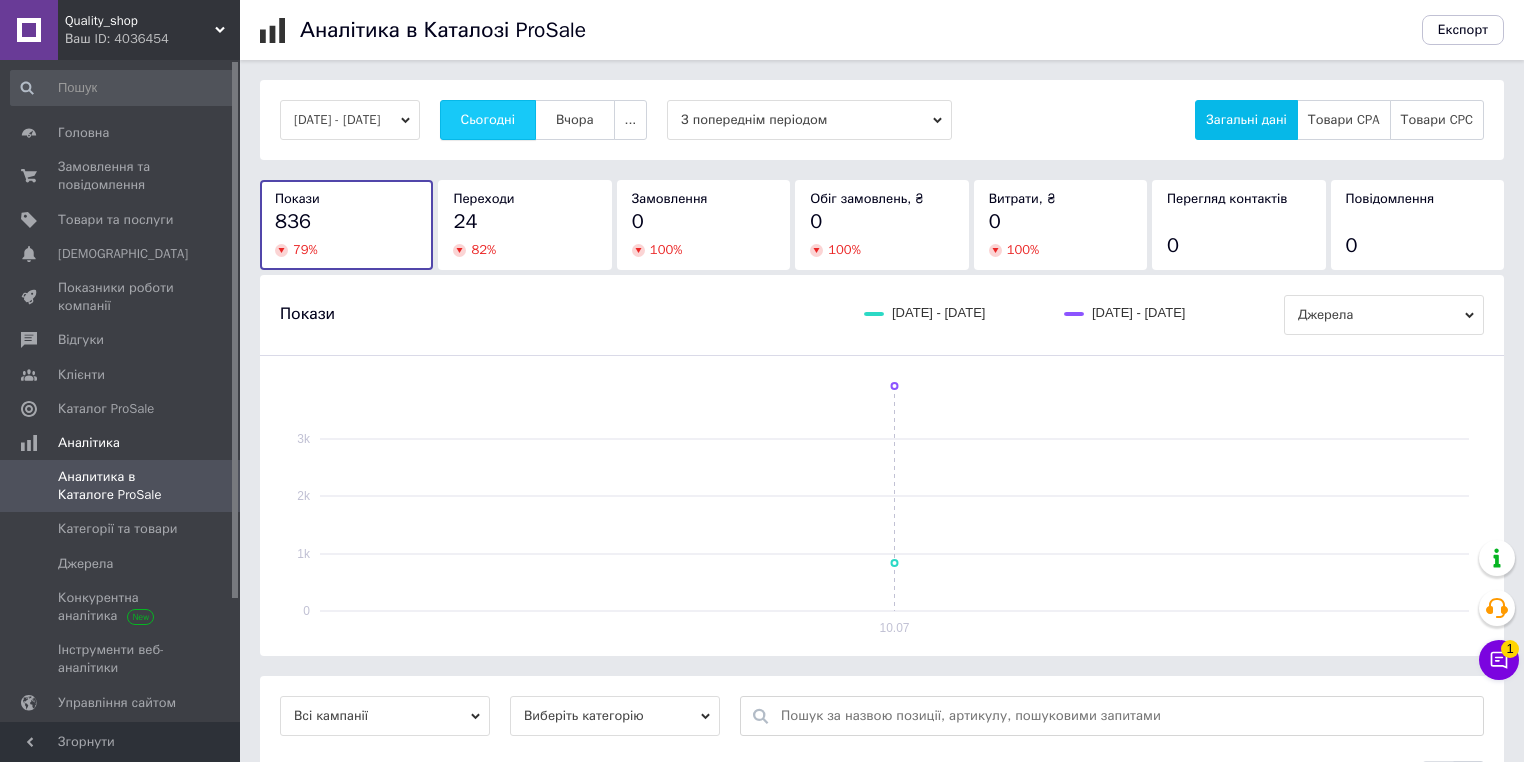 click on "Сьогодні" at bounding box center (488, 120) 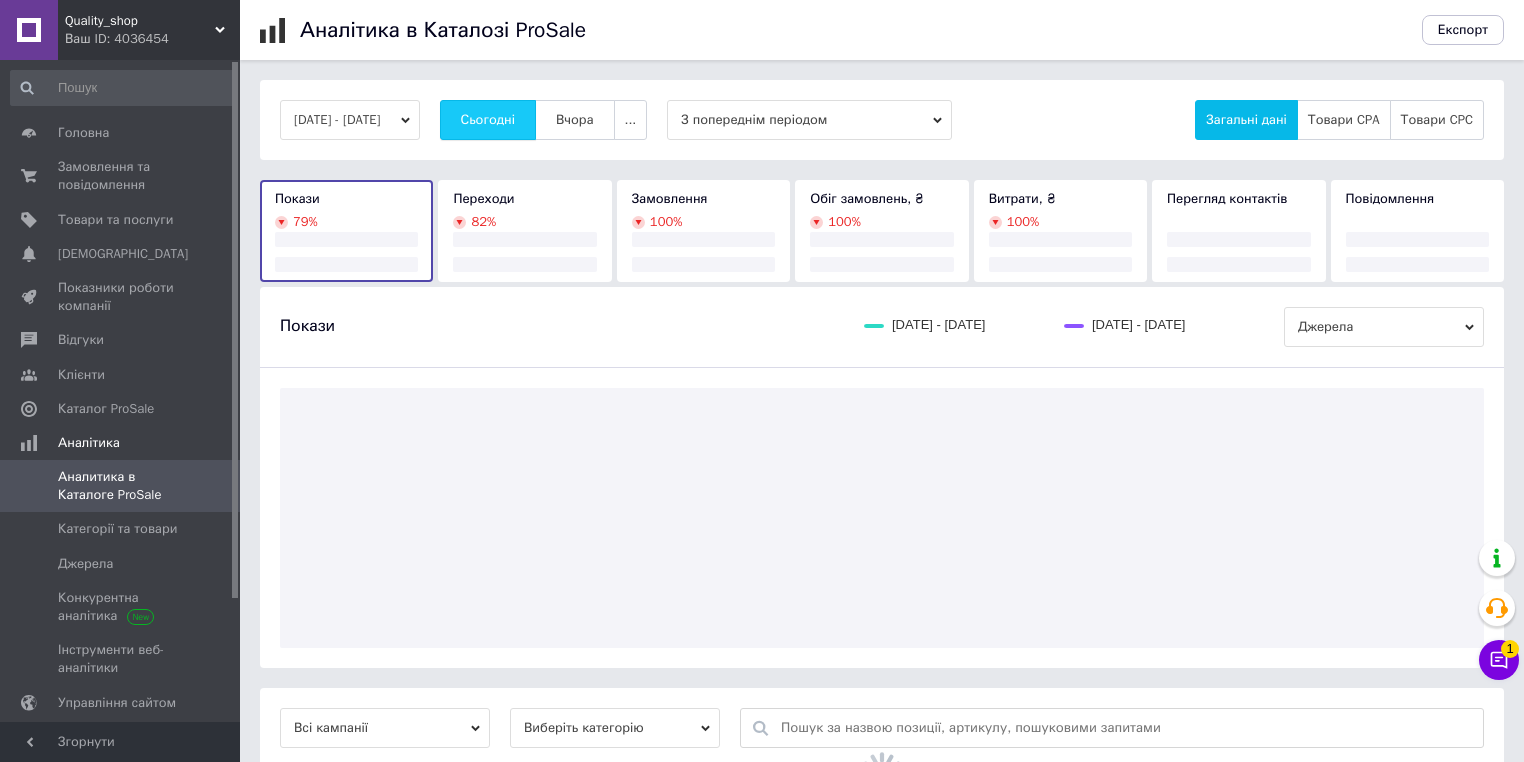 click on "Сьогодні" at bounding box center [488, 120] 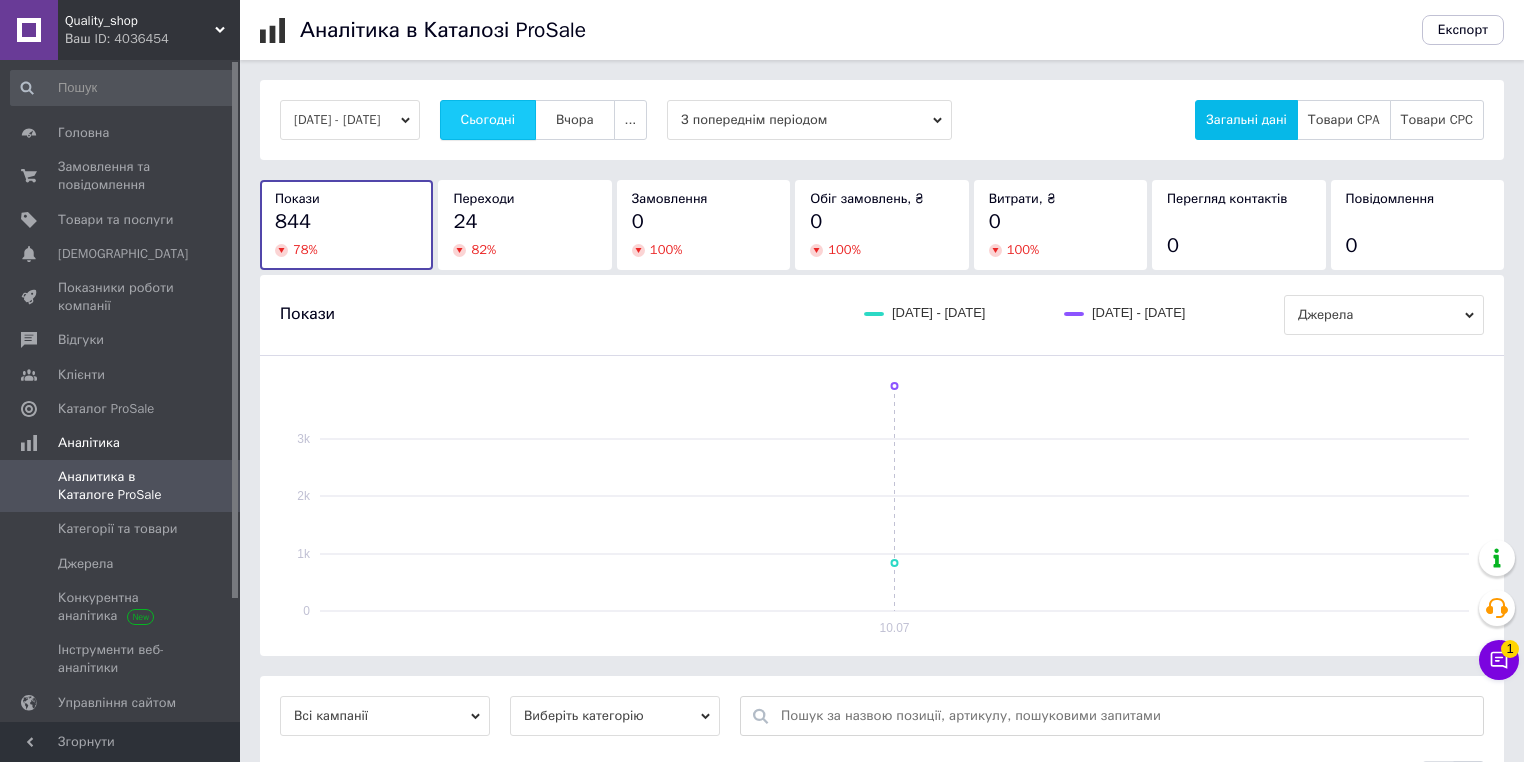 click on "Сьогодні" at bounding box center (488, 120) 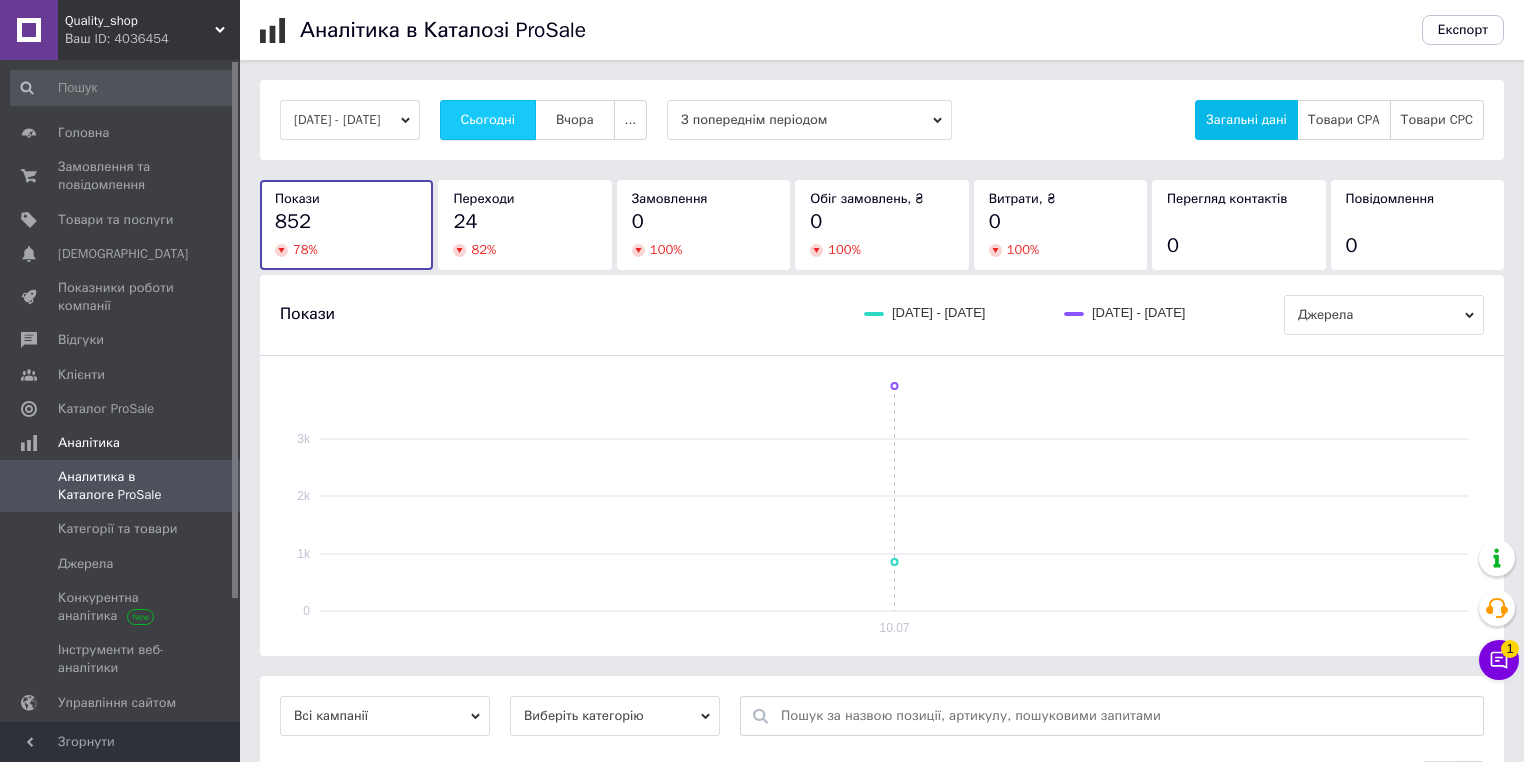 click on "Сьогодні" at bounding box center (488, 120) 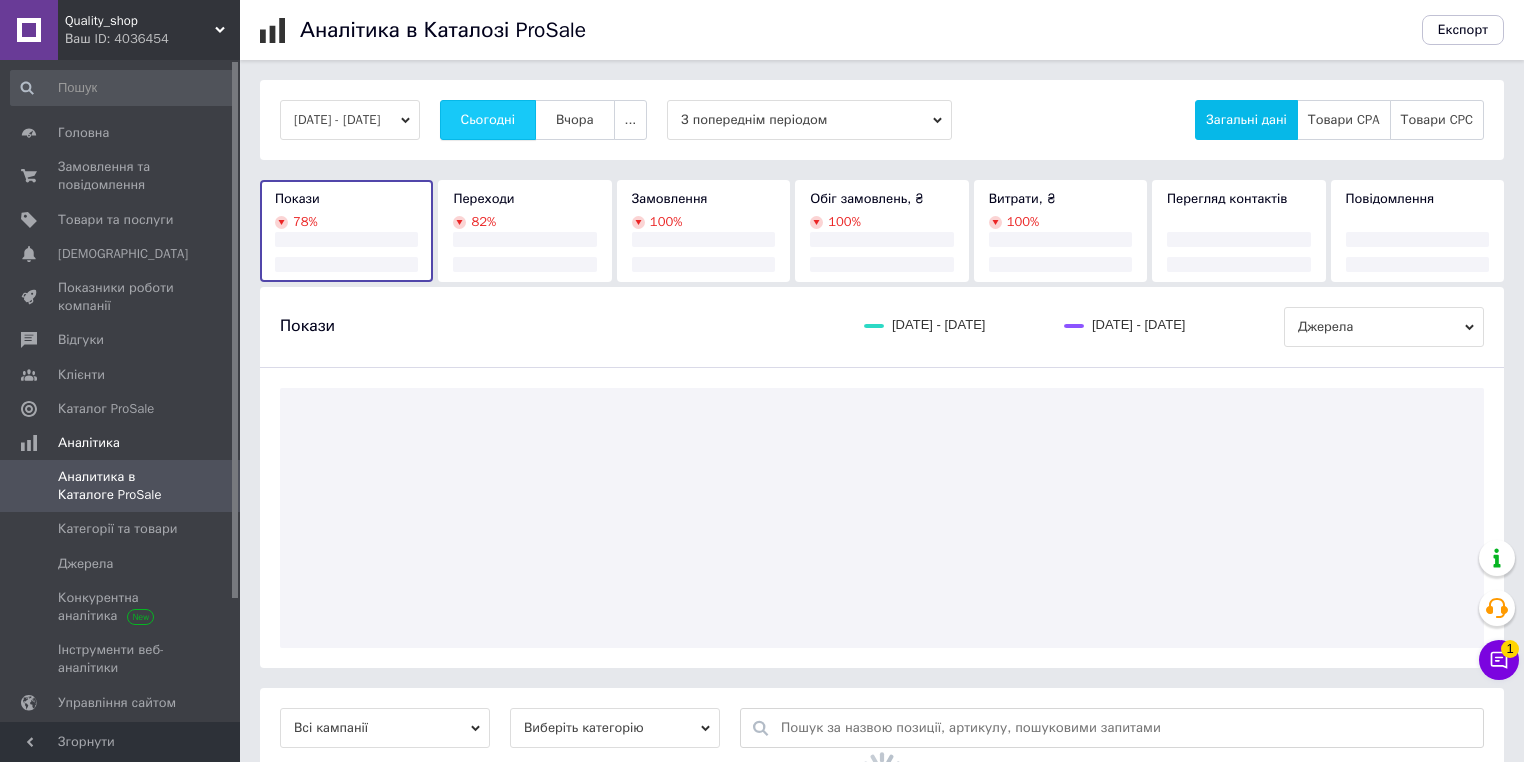 click on "Сьогодні" at bounding box center (488, 120) 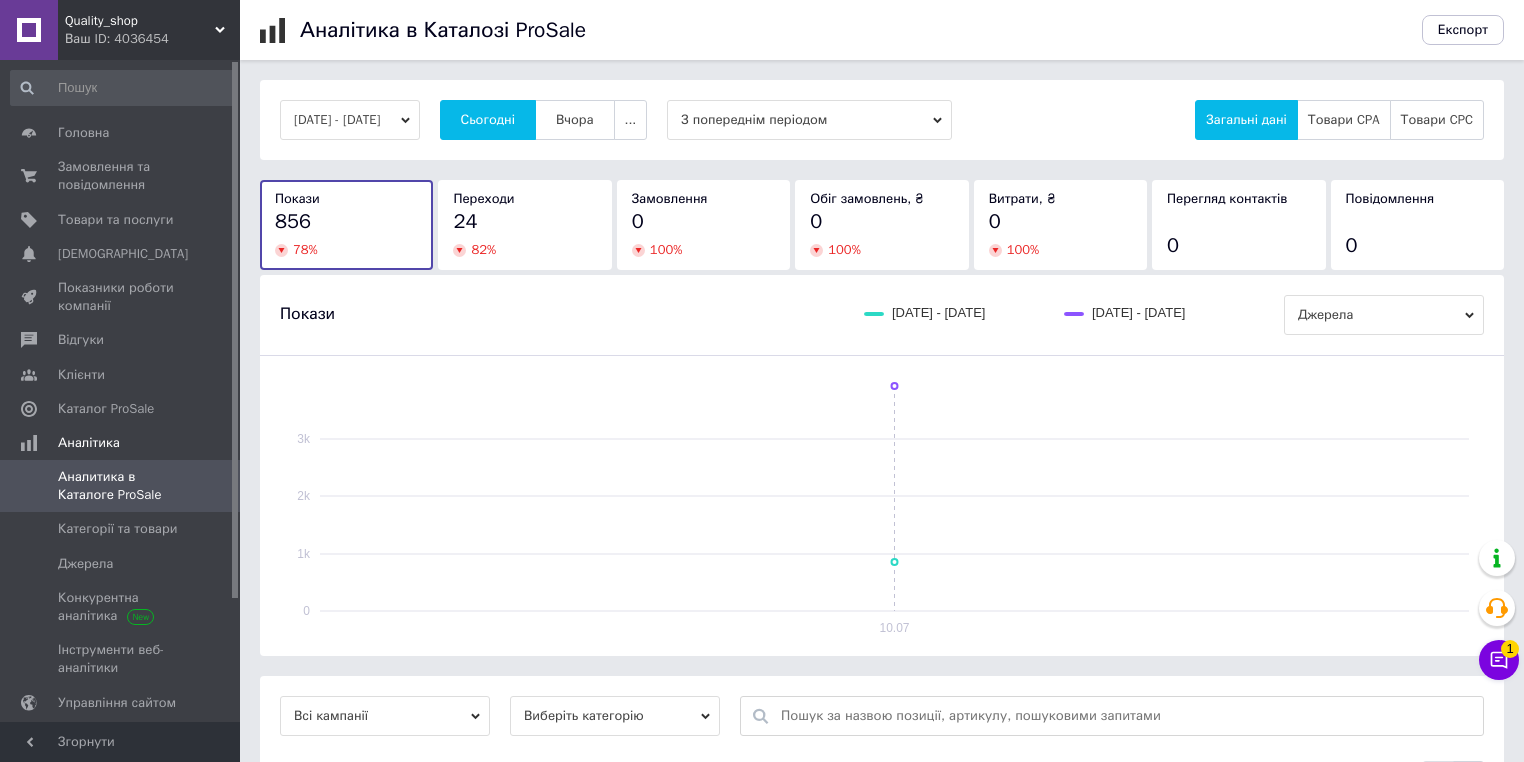 click on "Сьогодні" at bounding box center [488, 120] 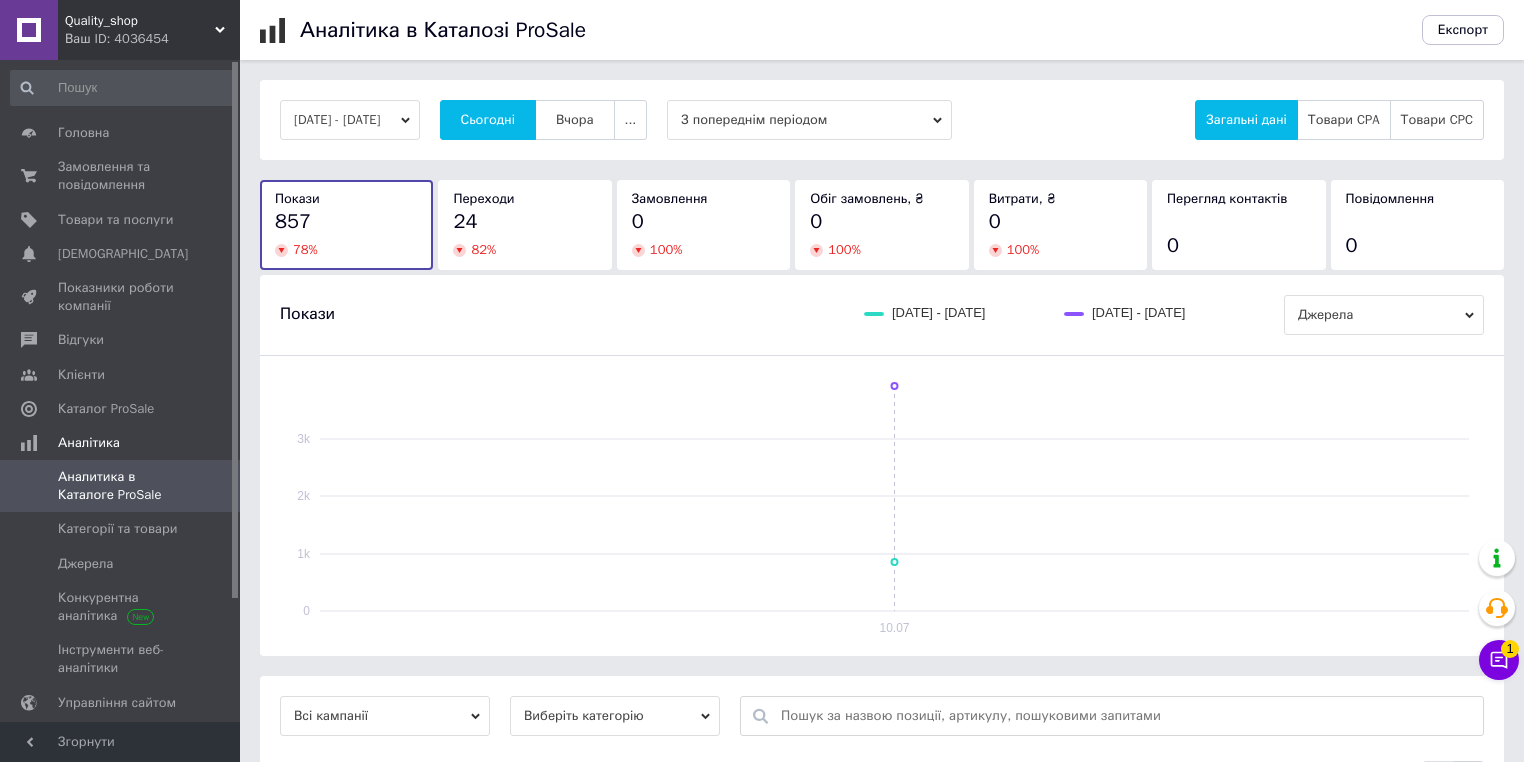 click on "Сьогодні" at bounding box center [488, 120] 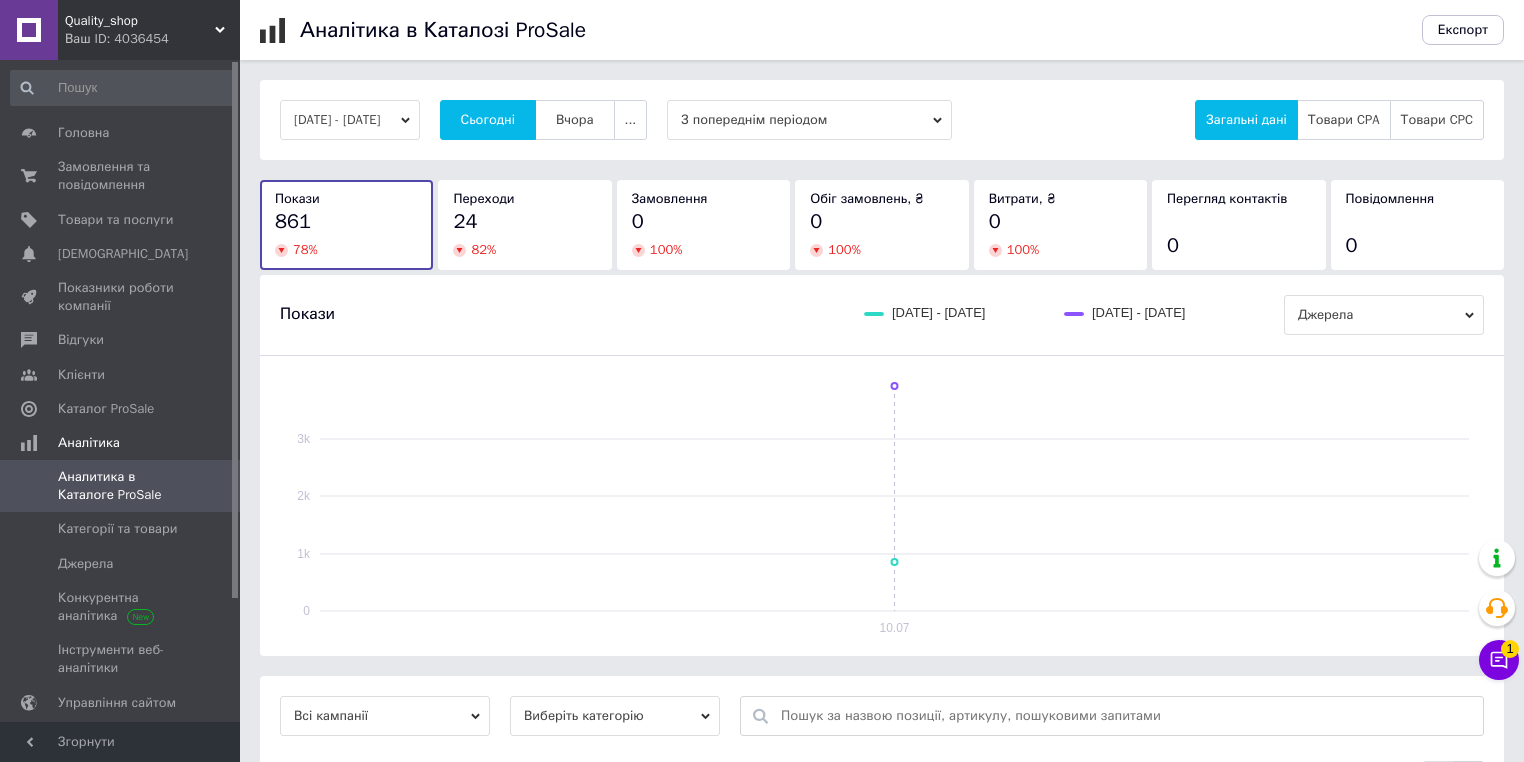 click on "Сьогодні" at bounding box center (488, 120) 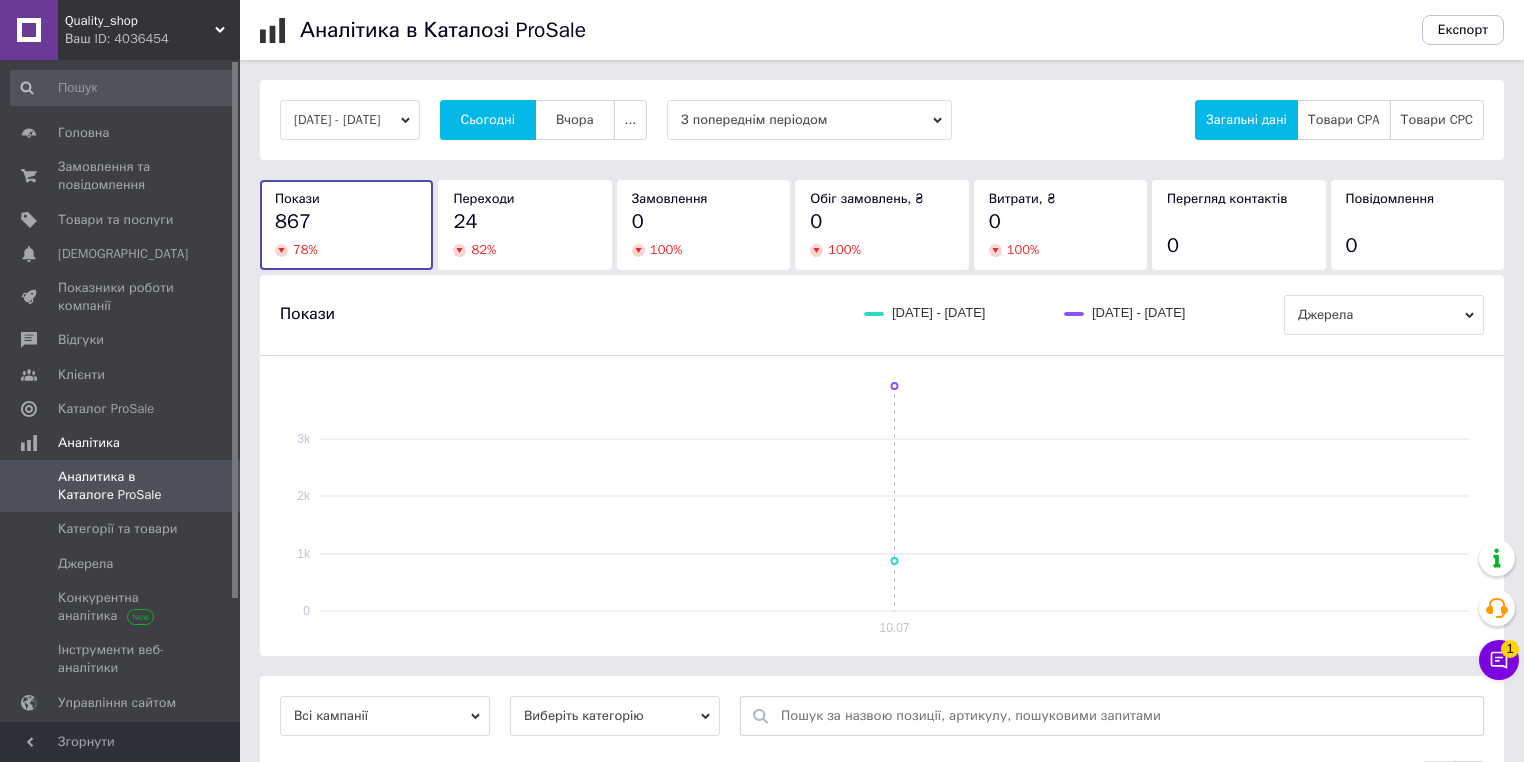 click on "Сьогодні" at bounding box center [488, 120] 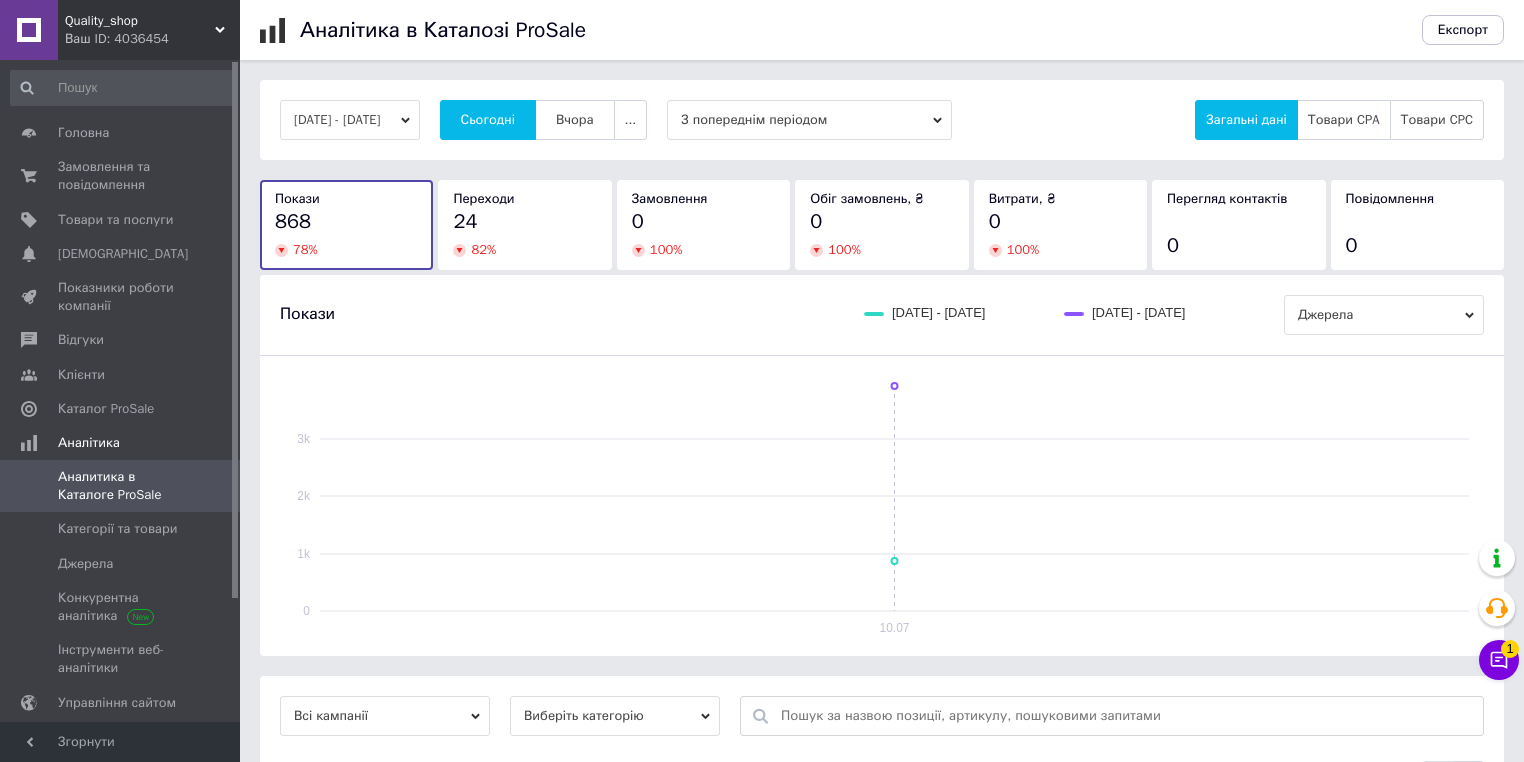 click on "Сьогодні" at bounding box center [488, 120] 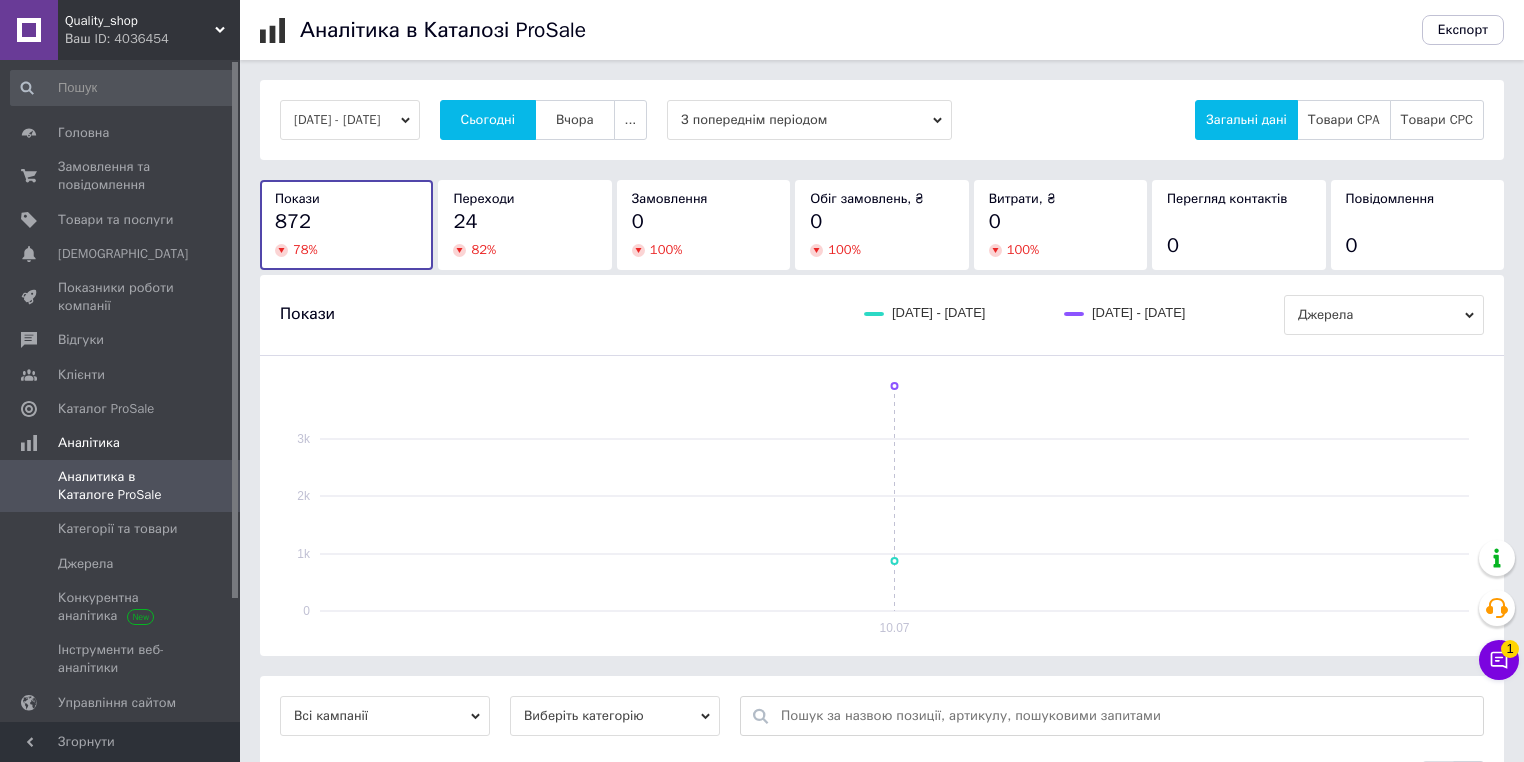 click on "Сьогодні" at bounding box center [488, 120] 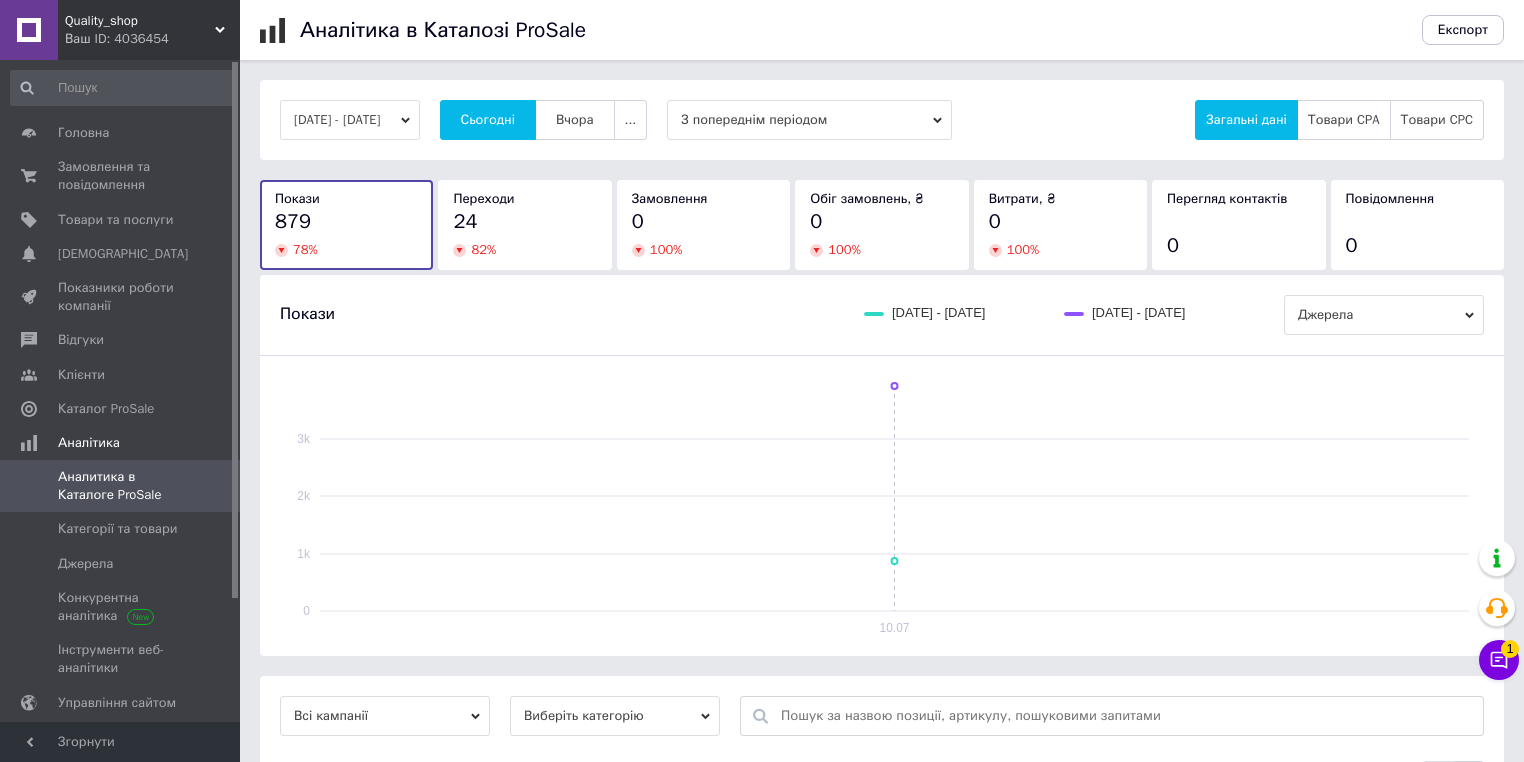 click on "Сьогодні" at bounding box center (488, 120) 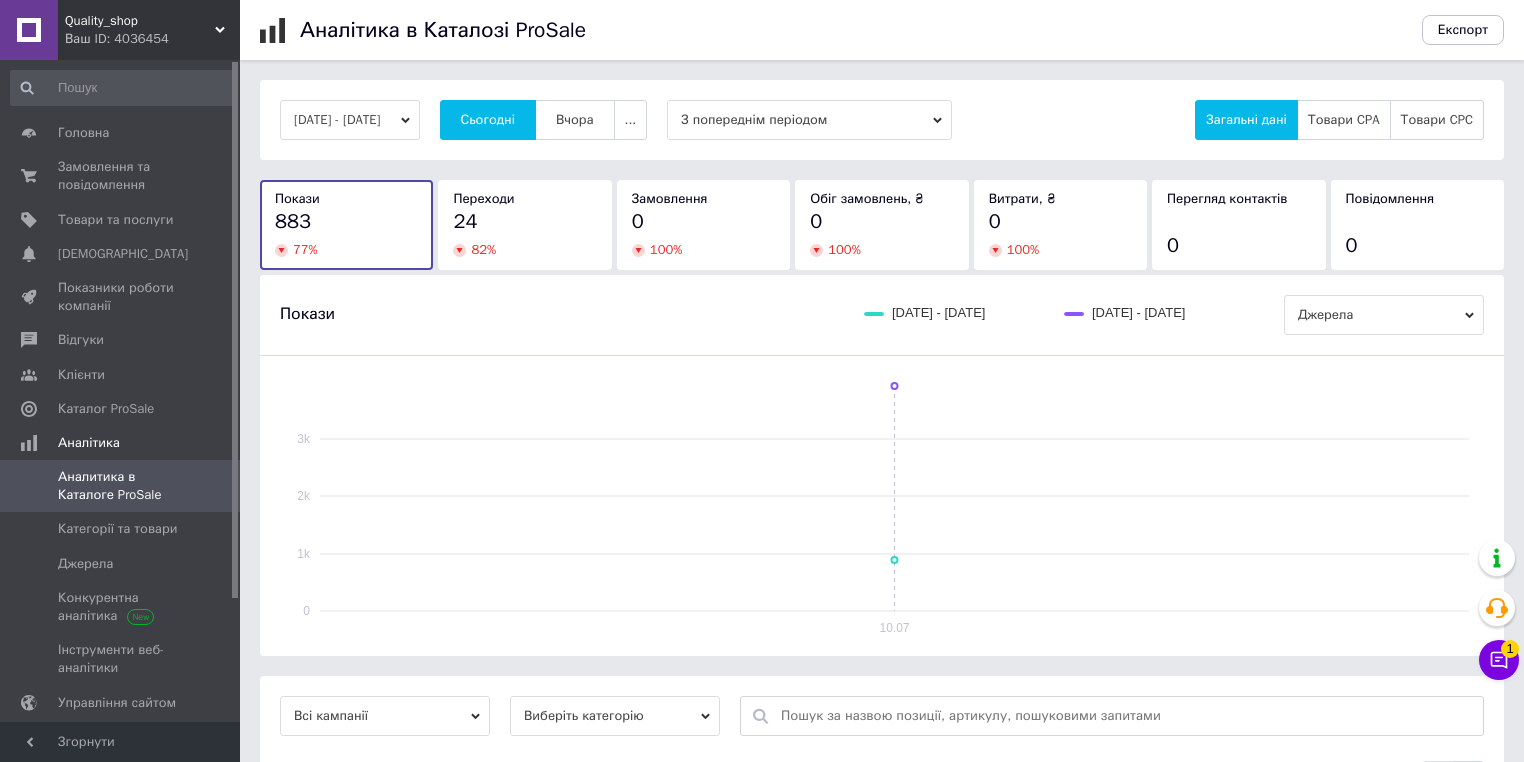 click on "Сьогодні" at bounding box center [488, 120] 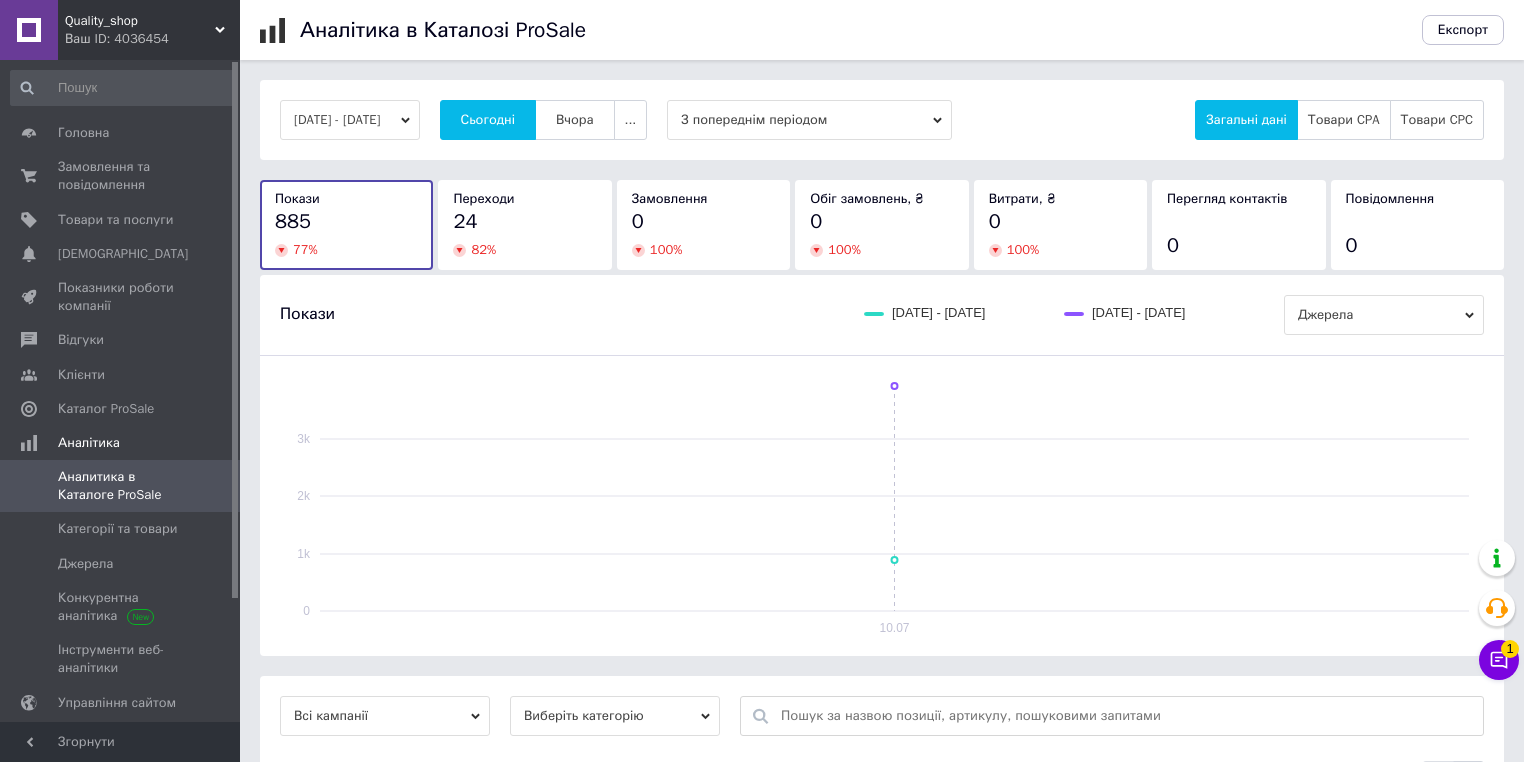 click on "Сьогодні" at bounding box center [488, 120] 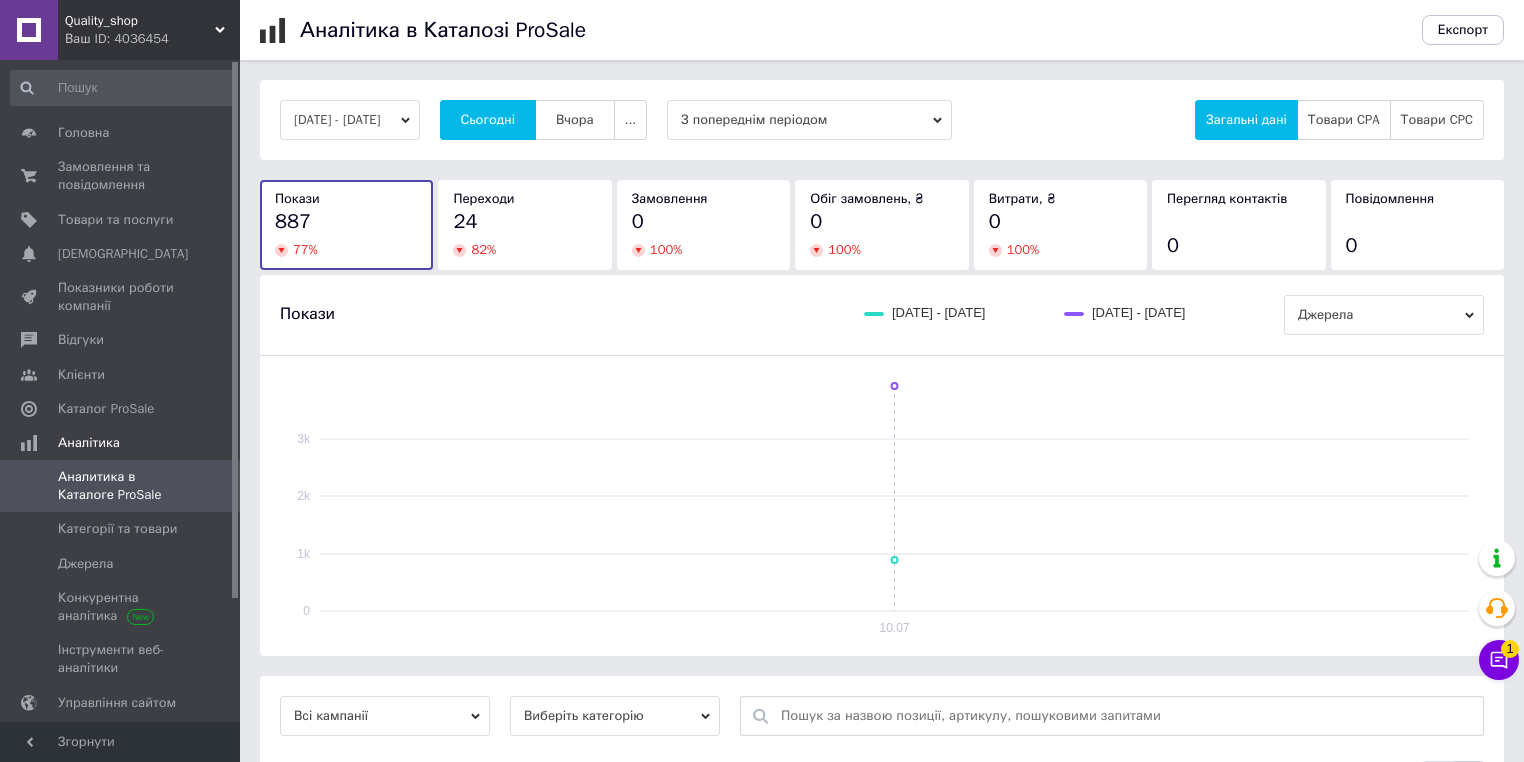 click on "Сьогодні" at bounding box center (488, 120) 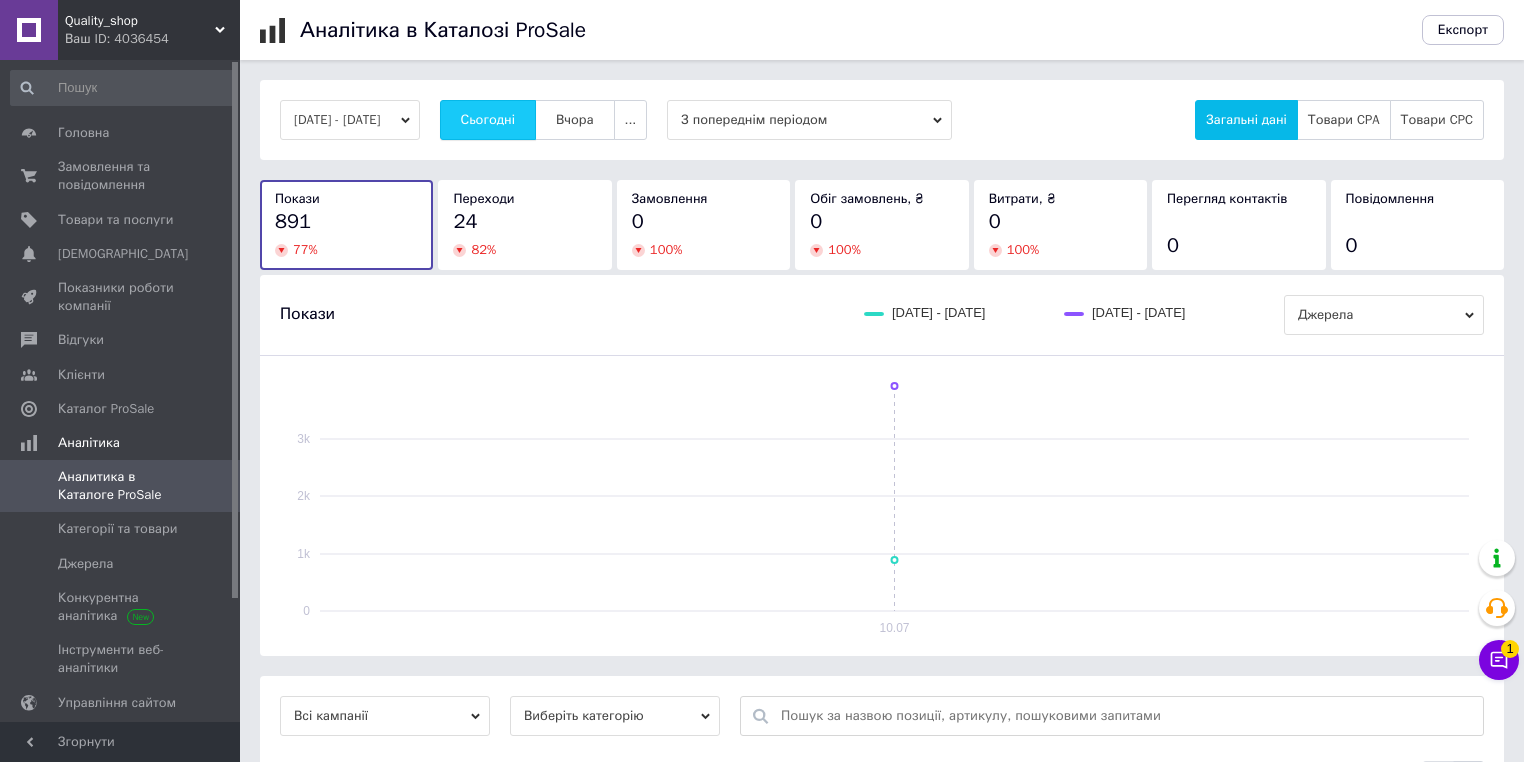 click on "Сьогодні" at bounding box center [488, 120] 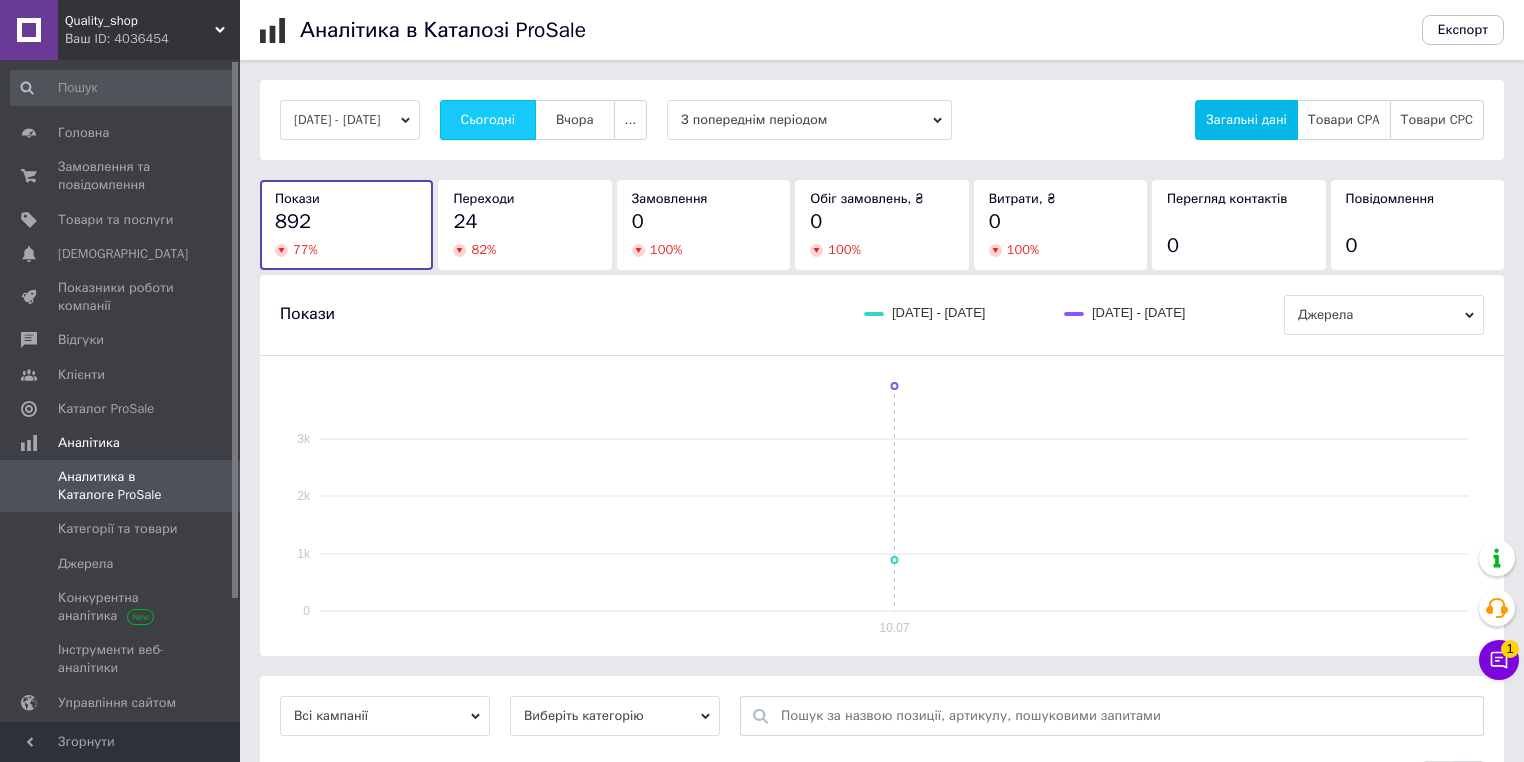 click on "Сьогодні" at bounding box center (488, 120) 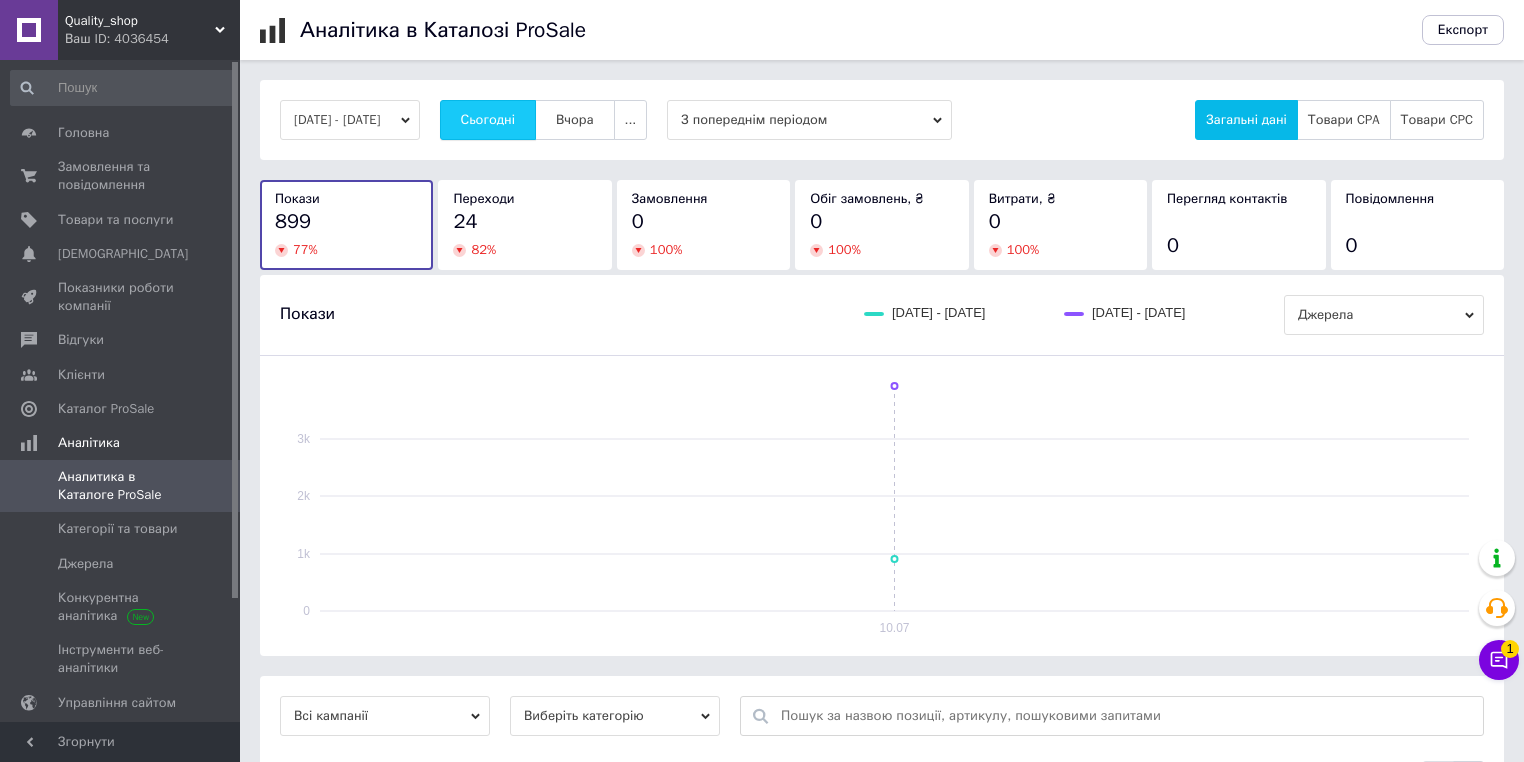 click on "Сьогодні" at bounding box center (488, 120) 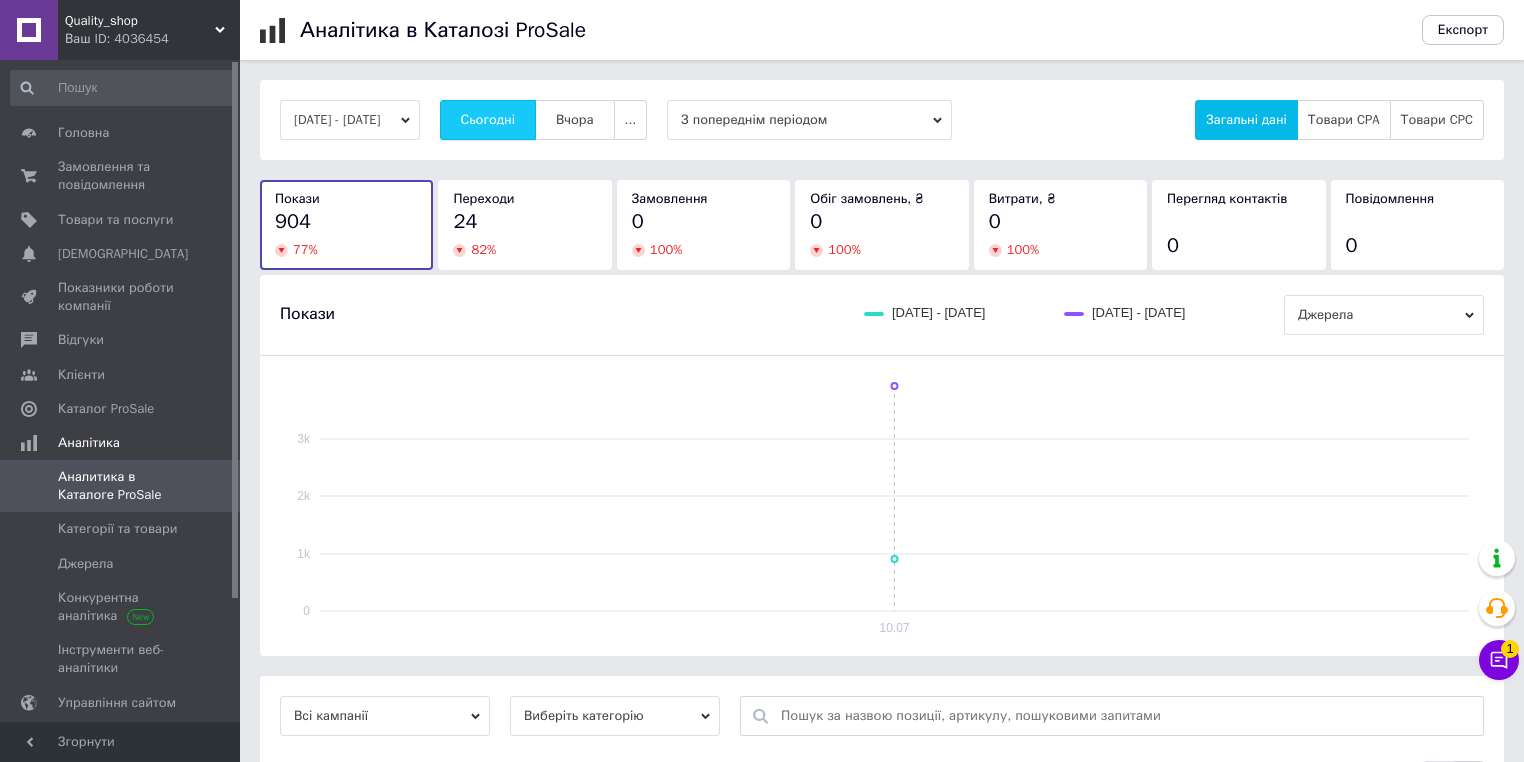 click on "Сьогодні" at bounding box center (488, 120) 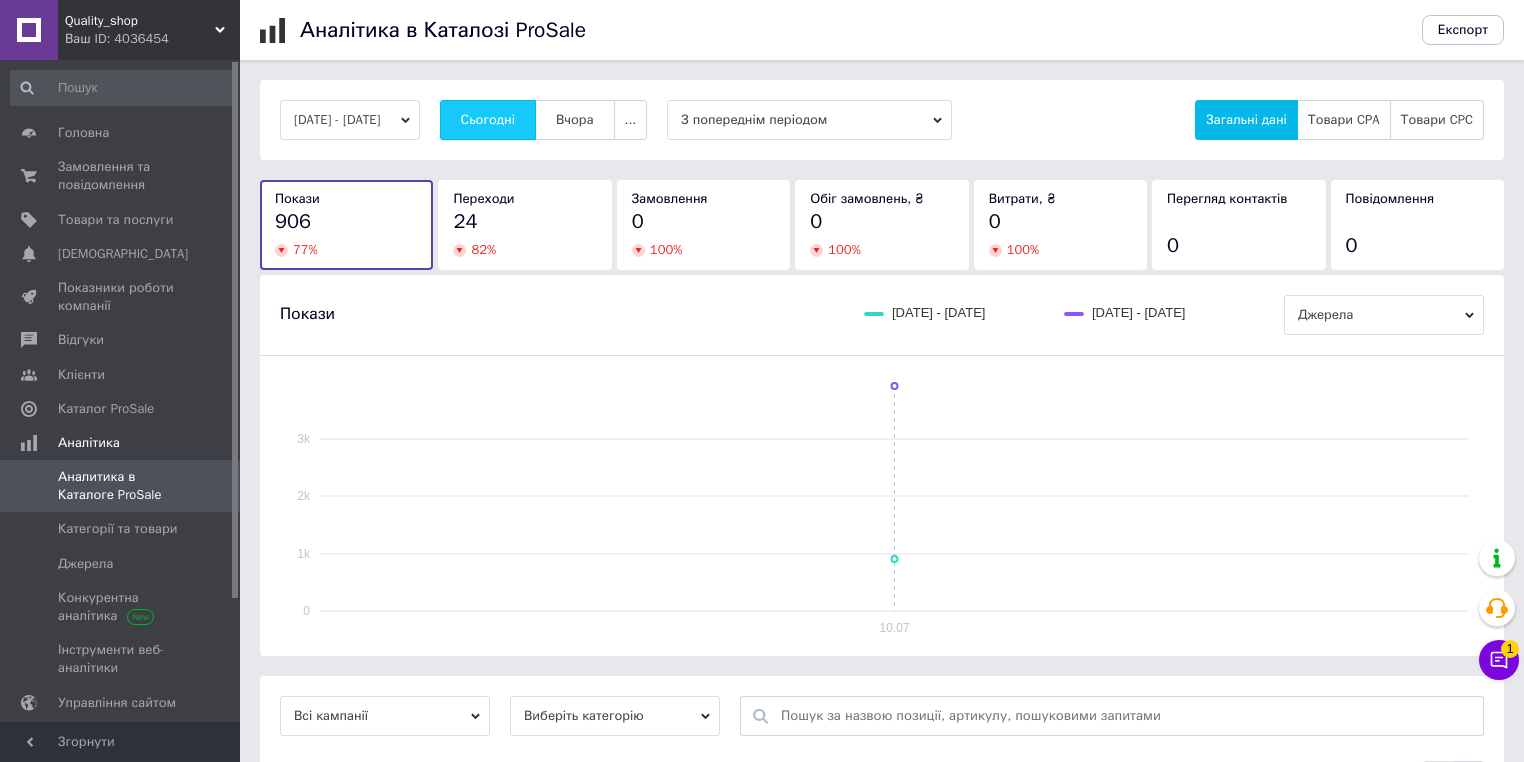 click on "Сьогодні" at bounding box center (488, 120) 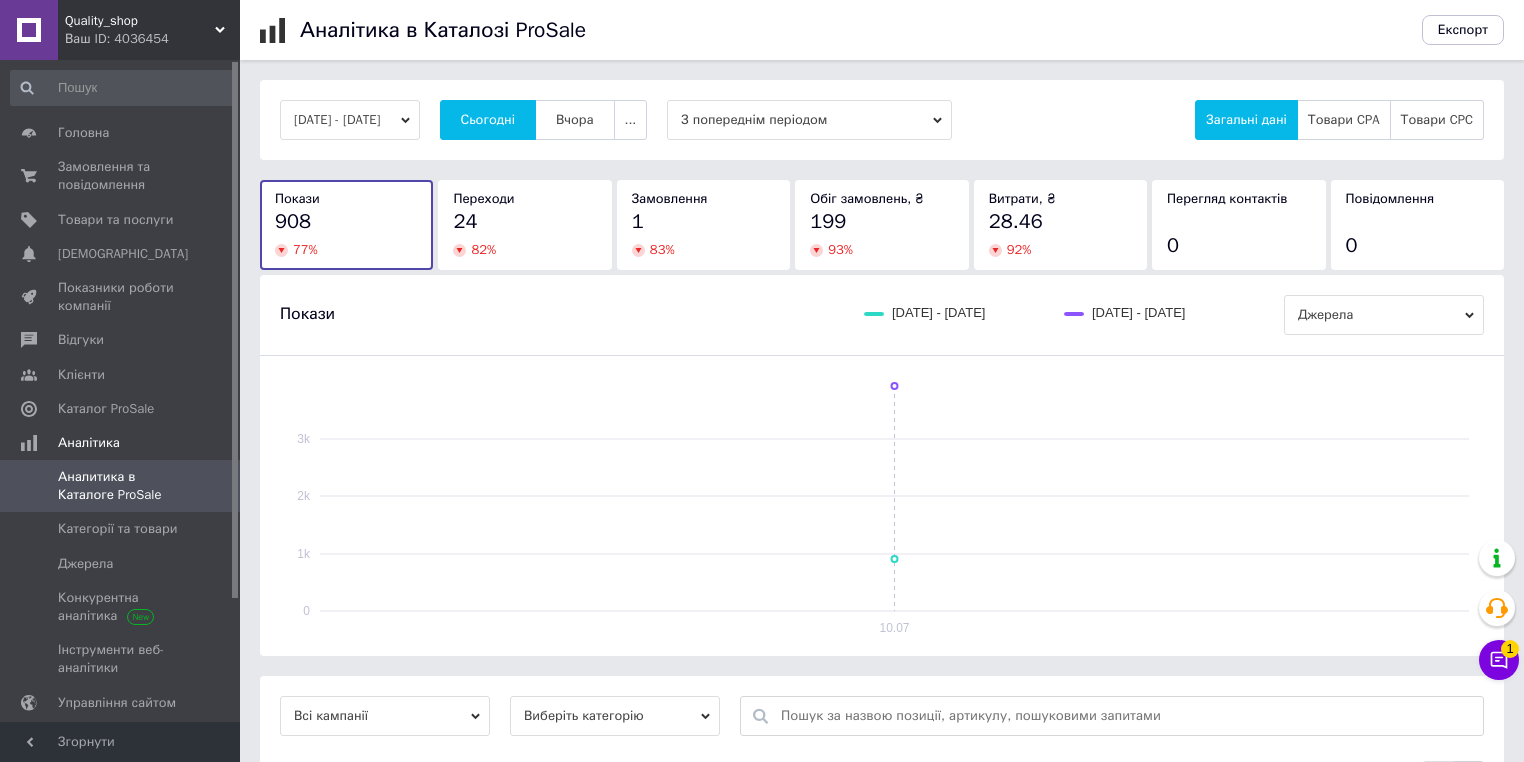 click on "Сьогодні" at bounding box center [488, 120] 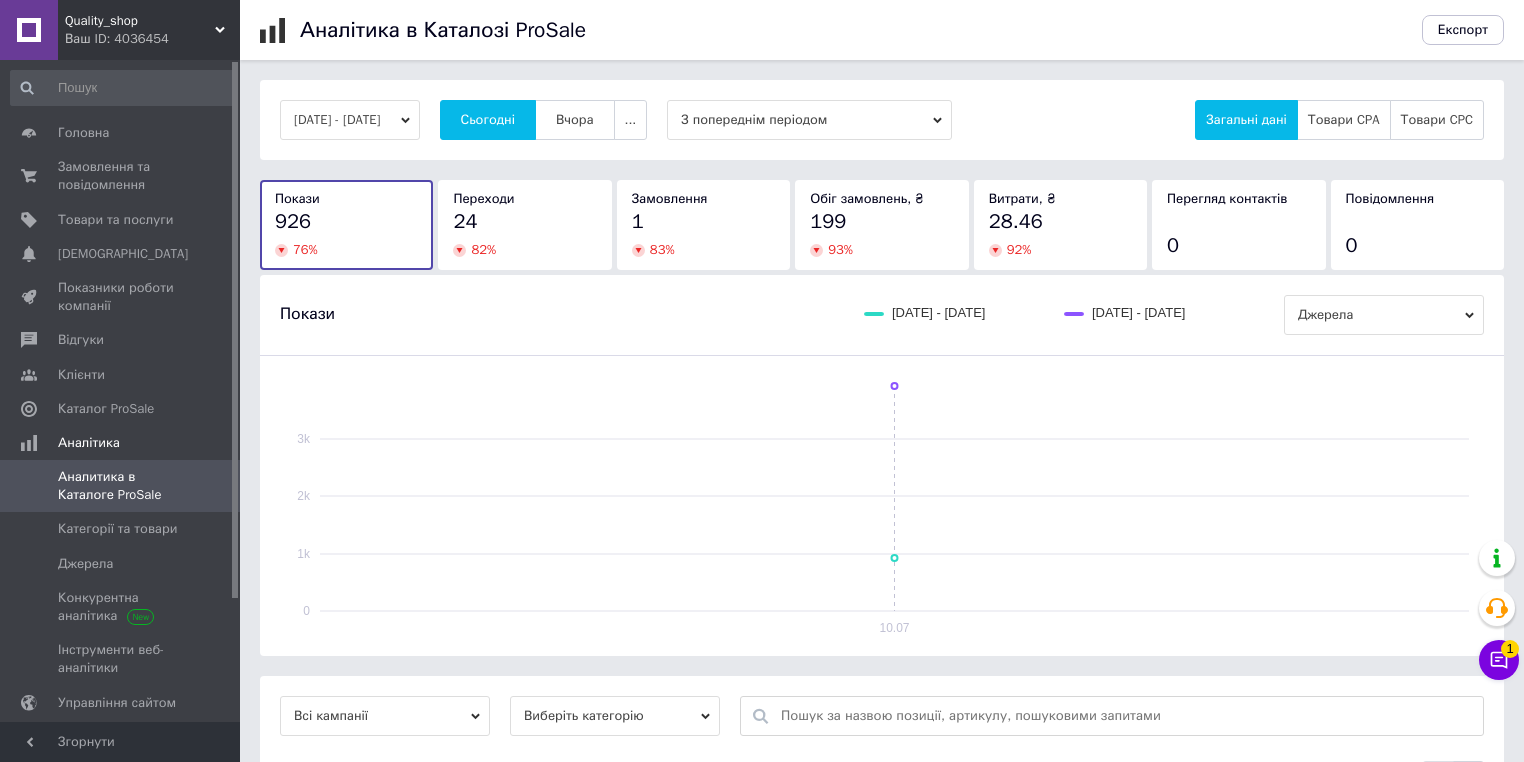 click on "Сьогодні" at bounding box center [488, 120] 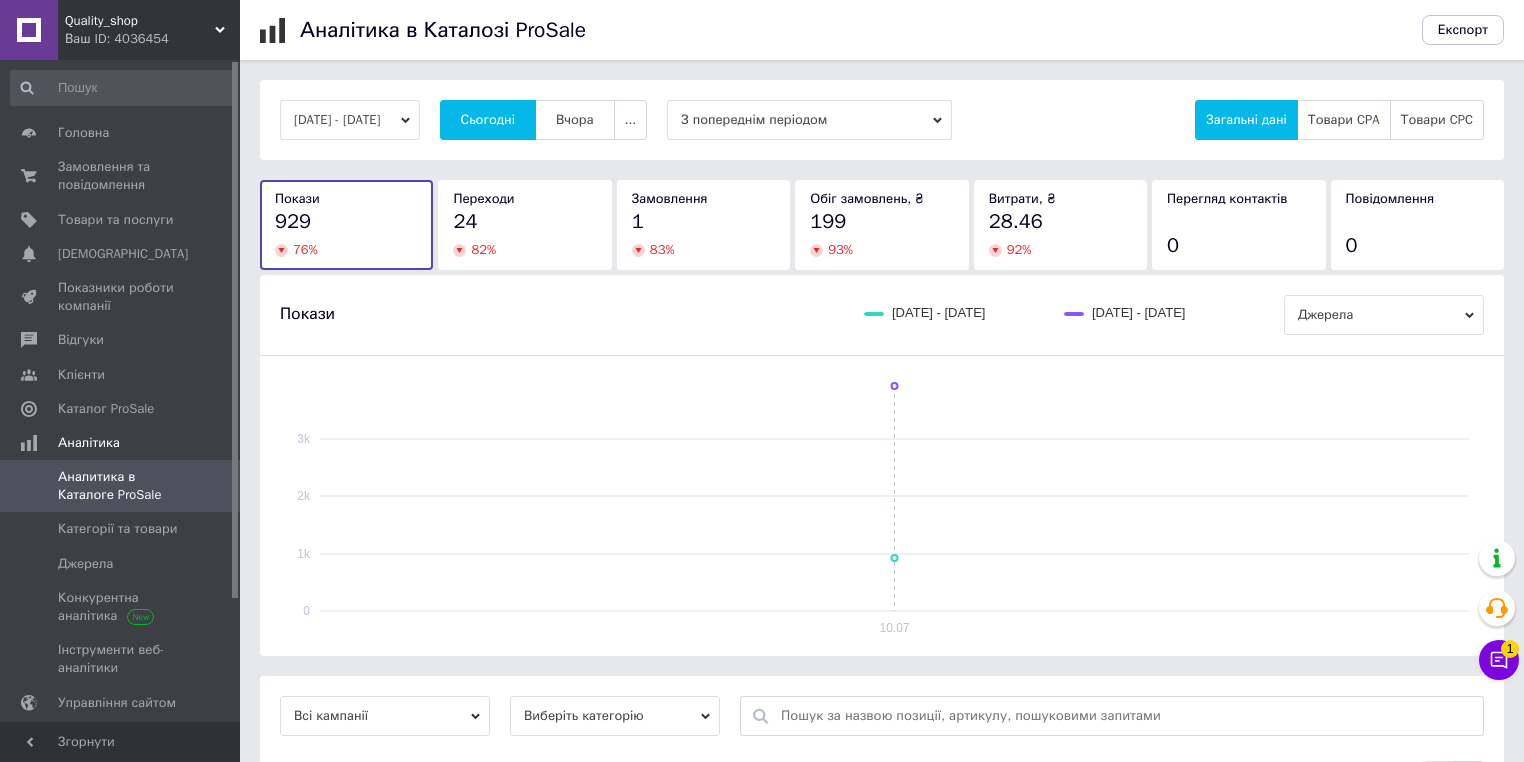 click on "Сьогодні" at bounding box center [488, 120] 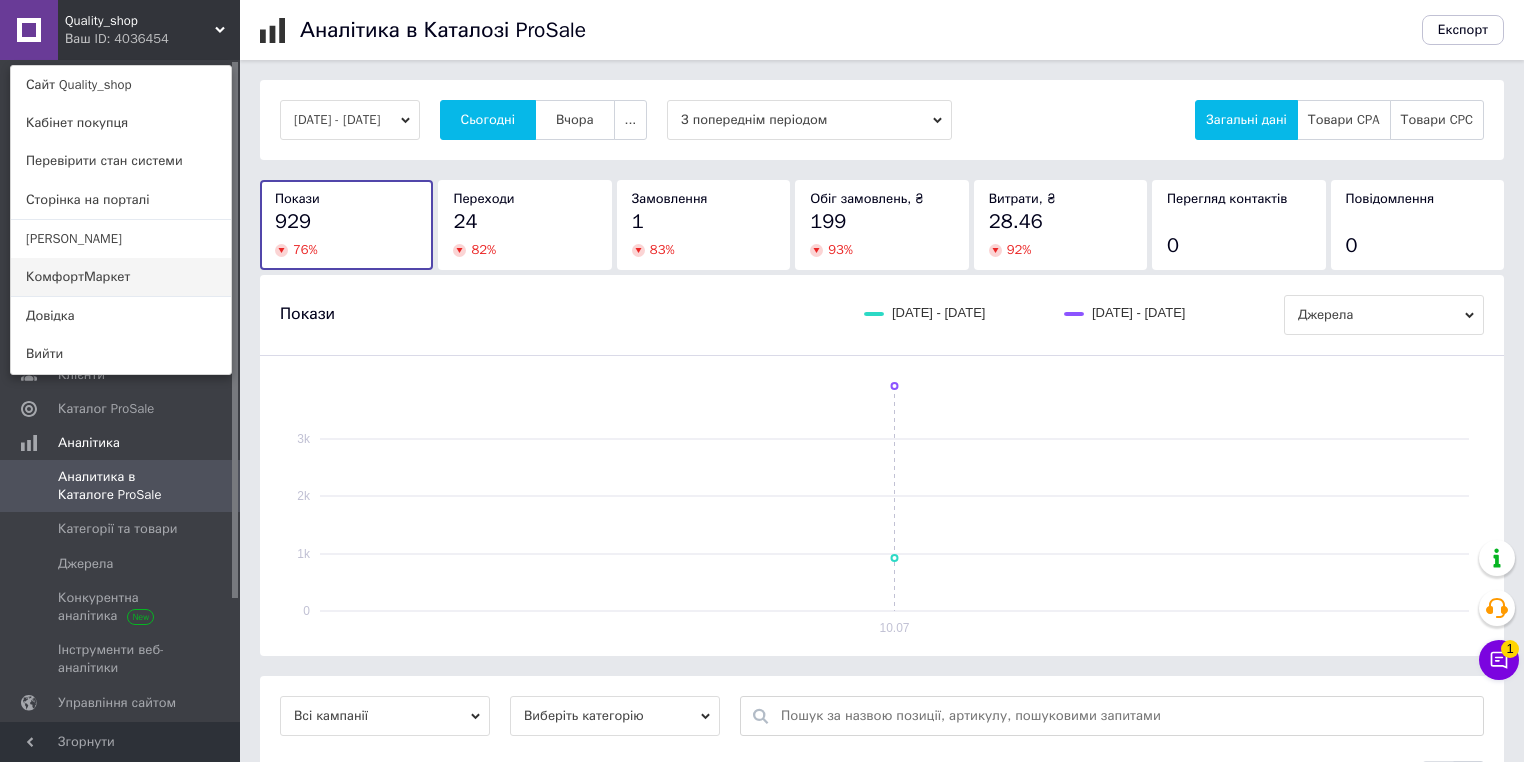 click on "КомфортМаркет" at bounding box center [121, 277] 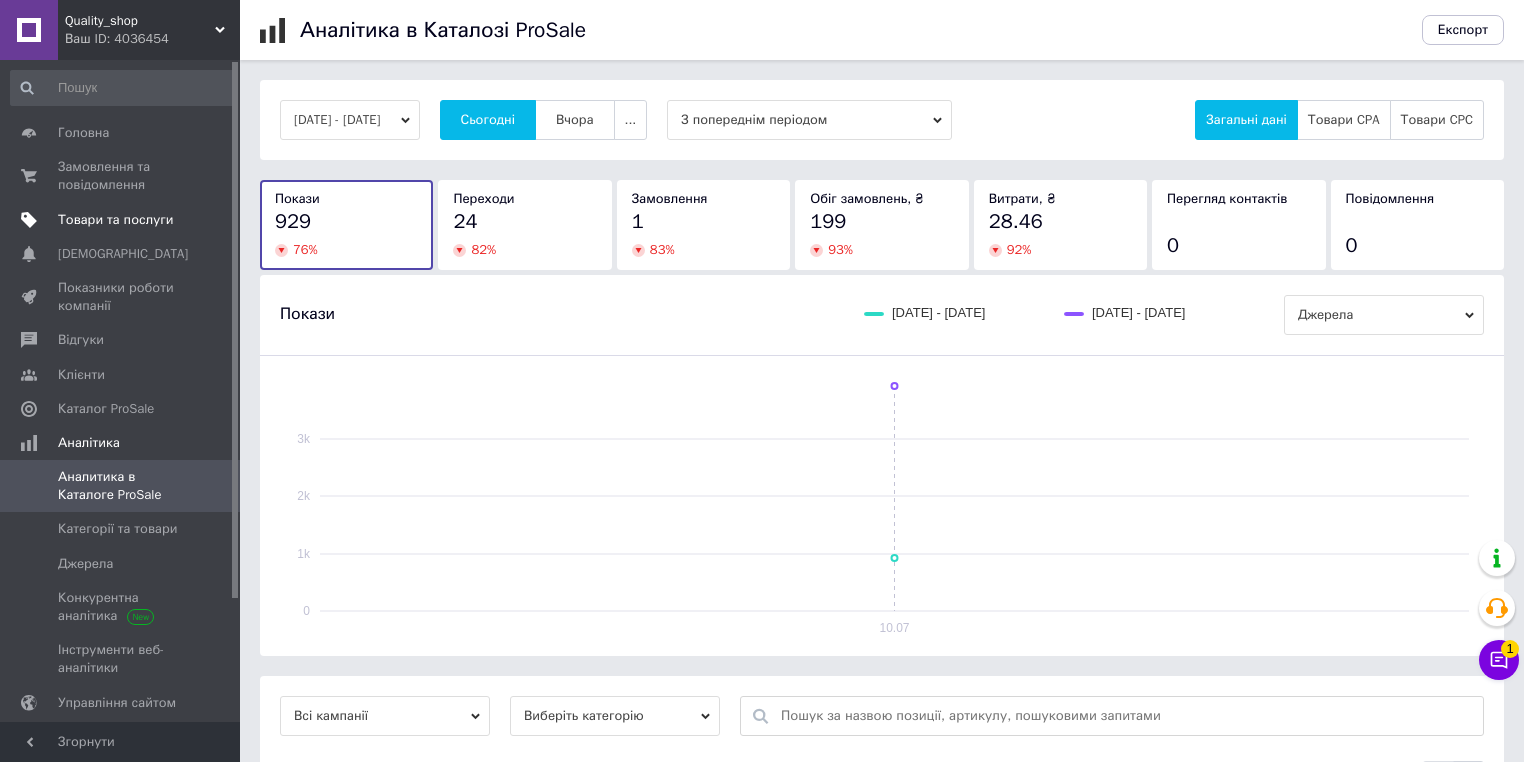 drag, startPoint x: 152, startPoint y: 280, endPoint x: 164, endPoint y: 222, distance: 59.22837 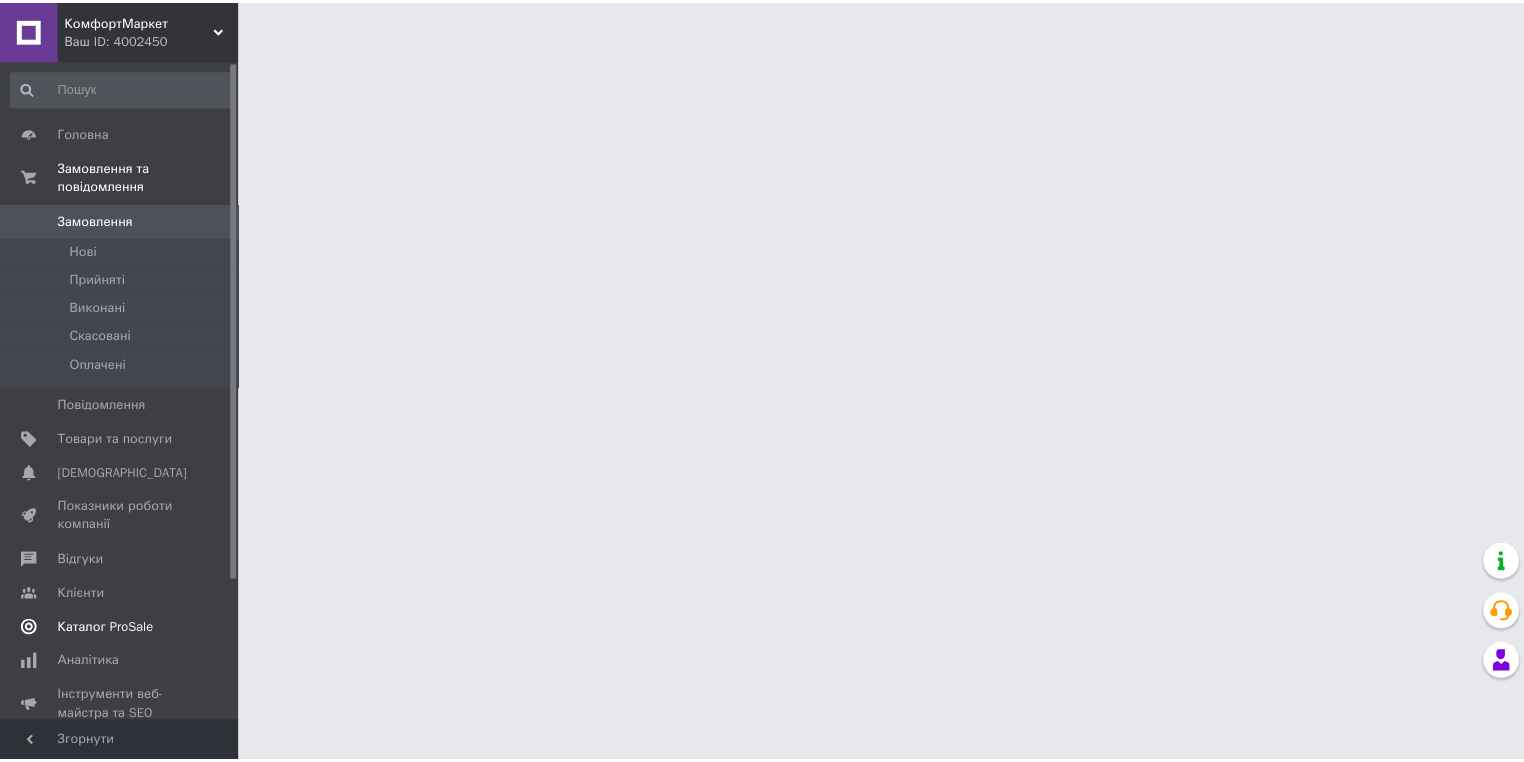 scroll, scrollTop: 0, scrollLeft: 0, axis: both 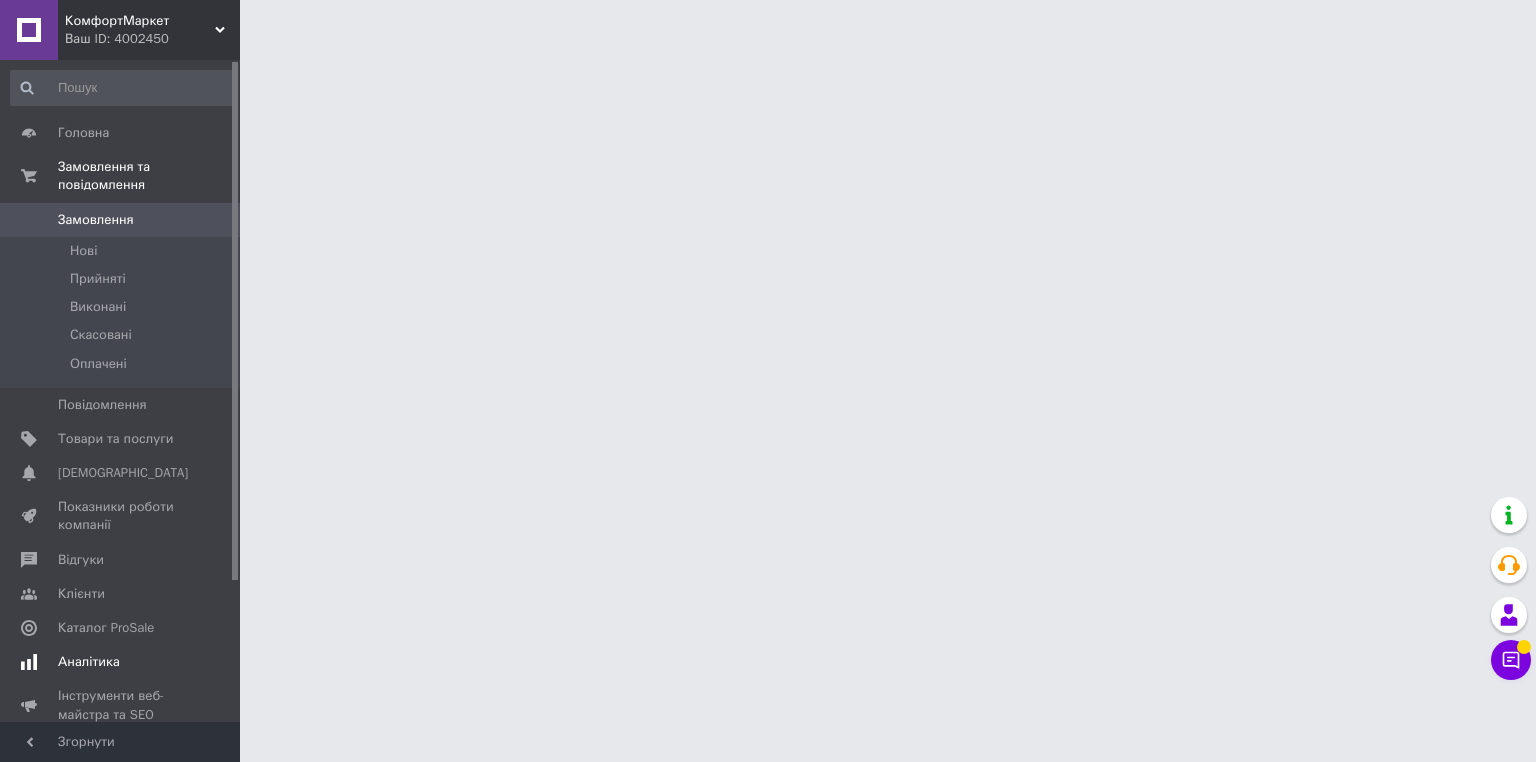 click on "Аналітика" at bounding box center [89, 662] 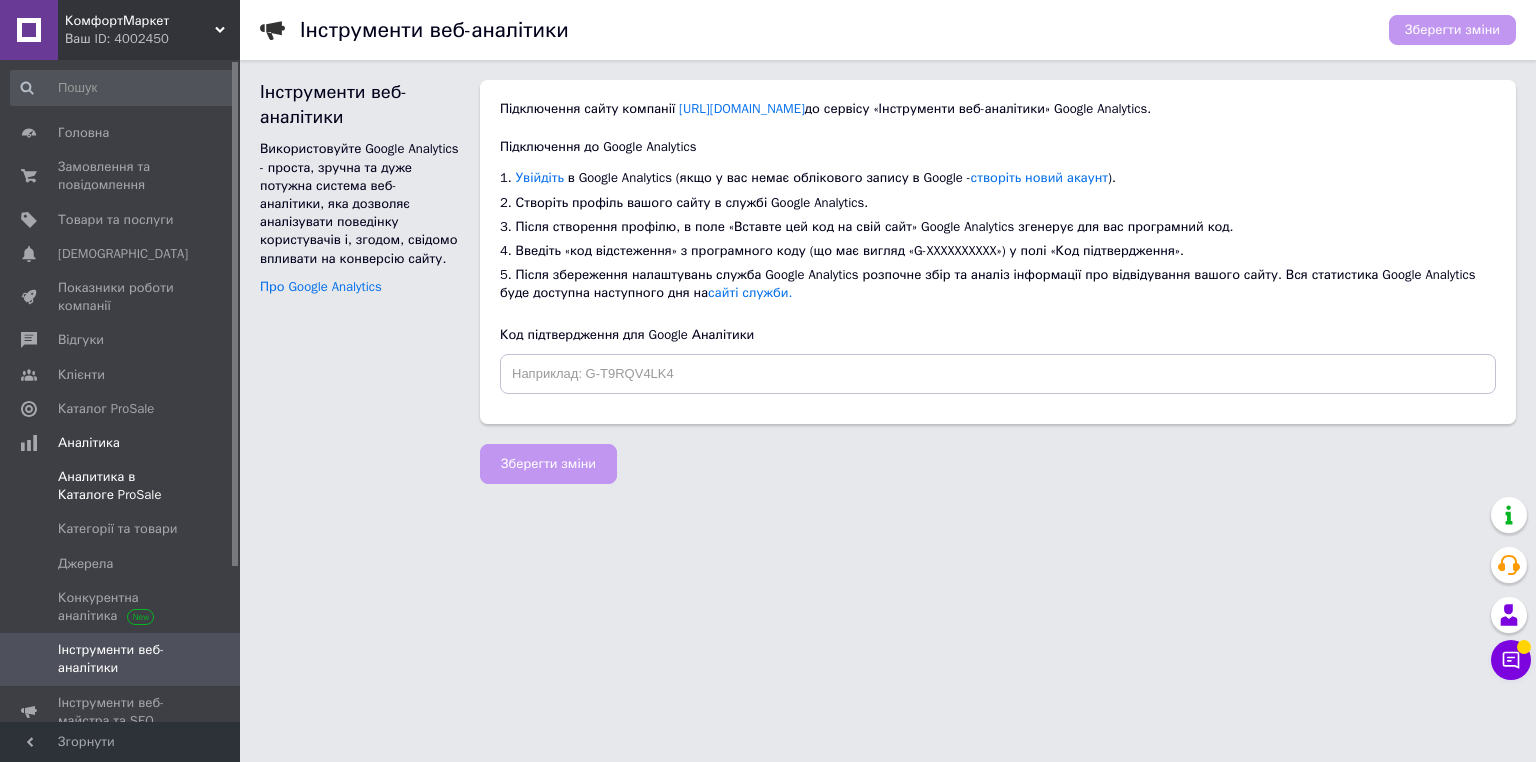 click on "Аналитика в Каталоге ProSale" at bounding box center [121, 486] 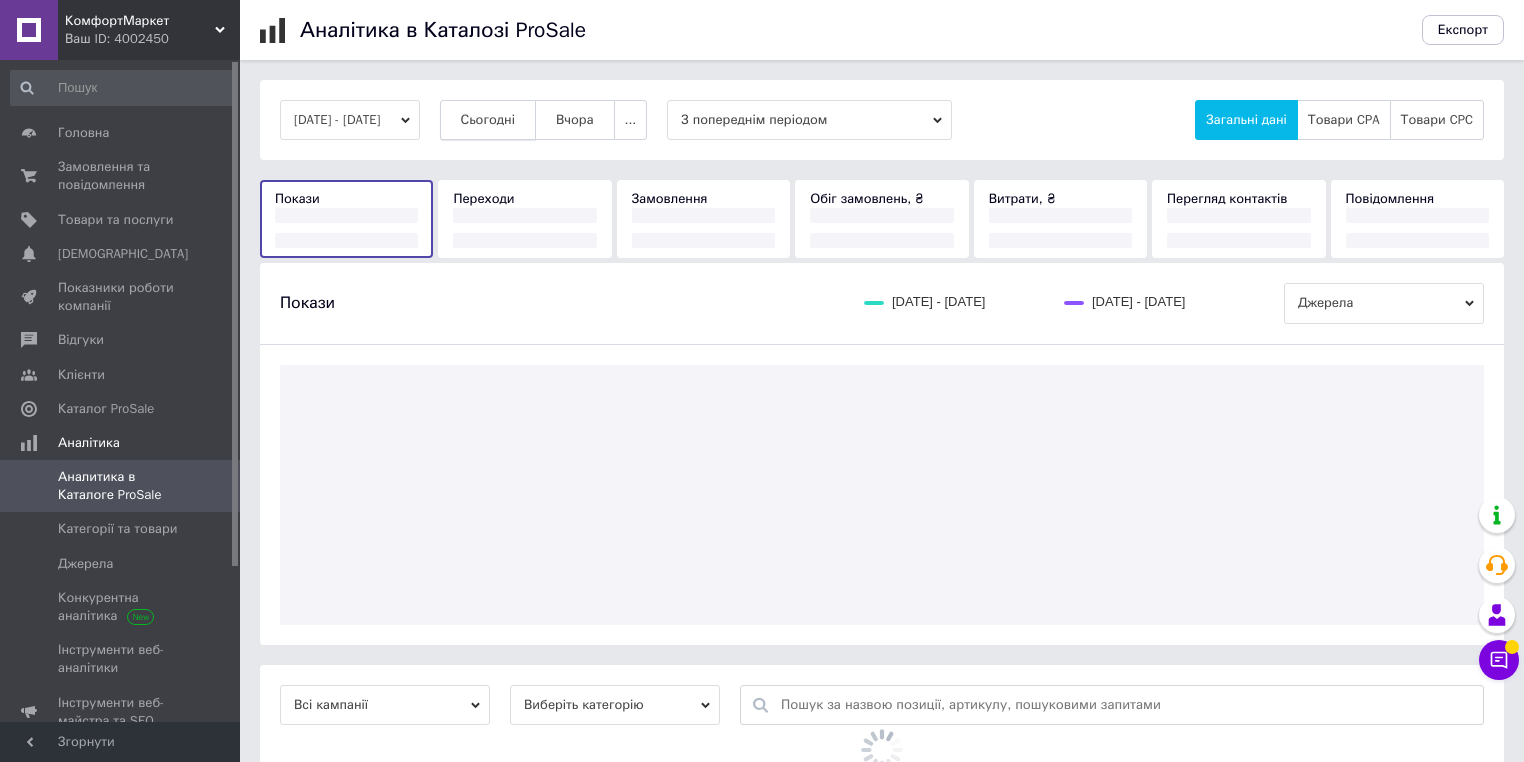click on "Сьогодні" at bounding box center [488, 120] 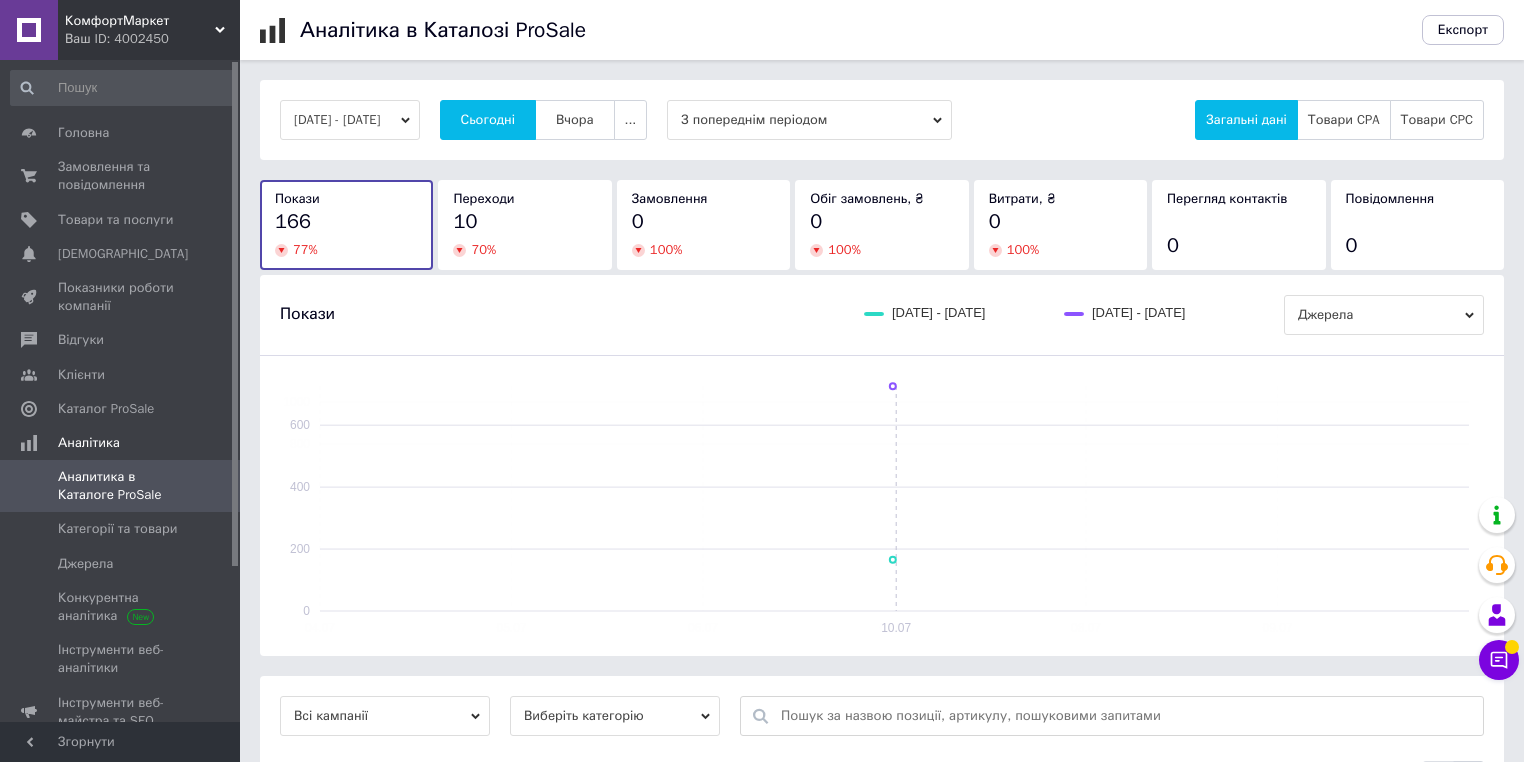 click on "КомфортМаркет" at bounding box center (140, 21) 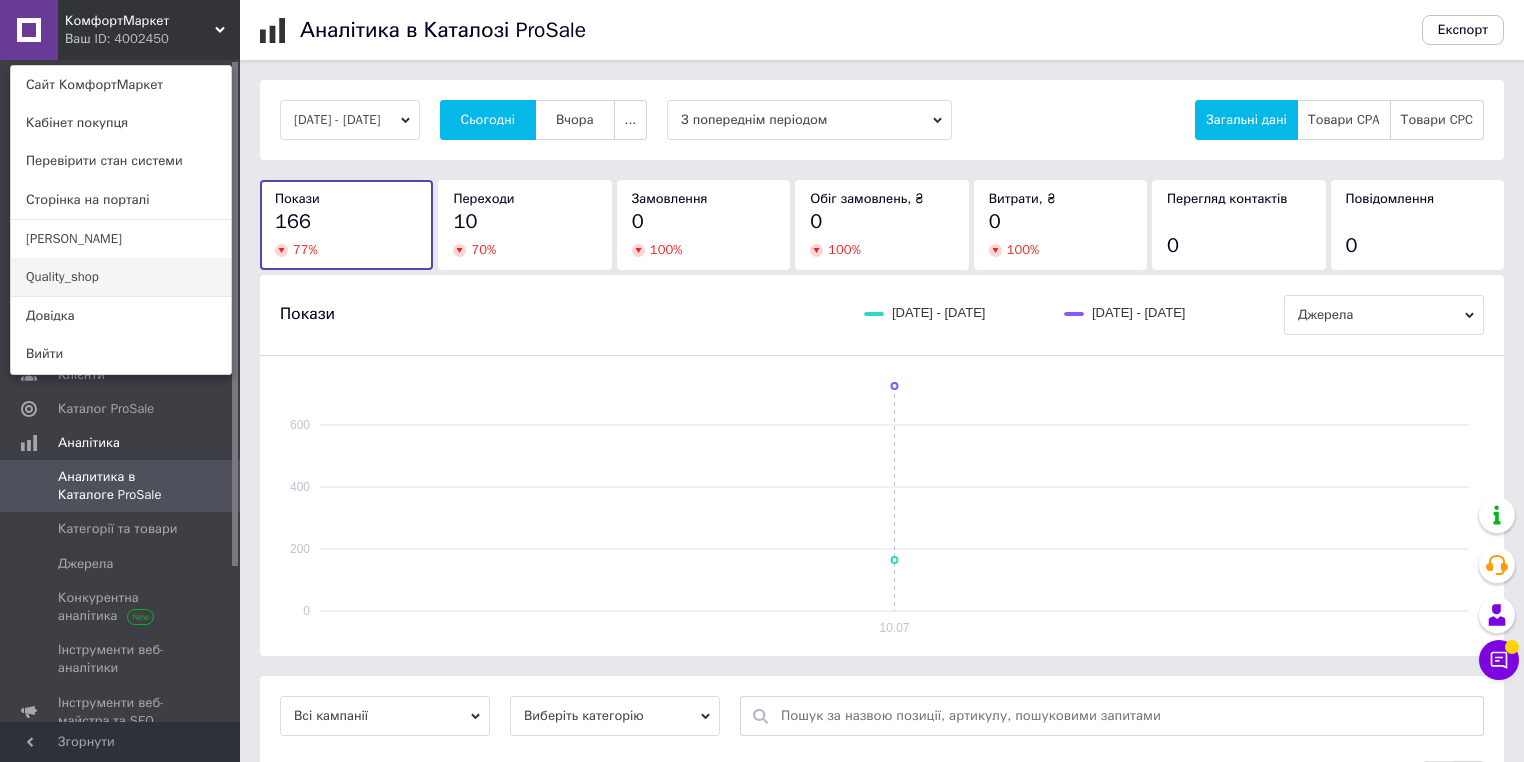 click on "Quality_shop" at bounding box center [121, 277] 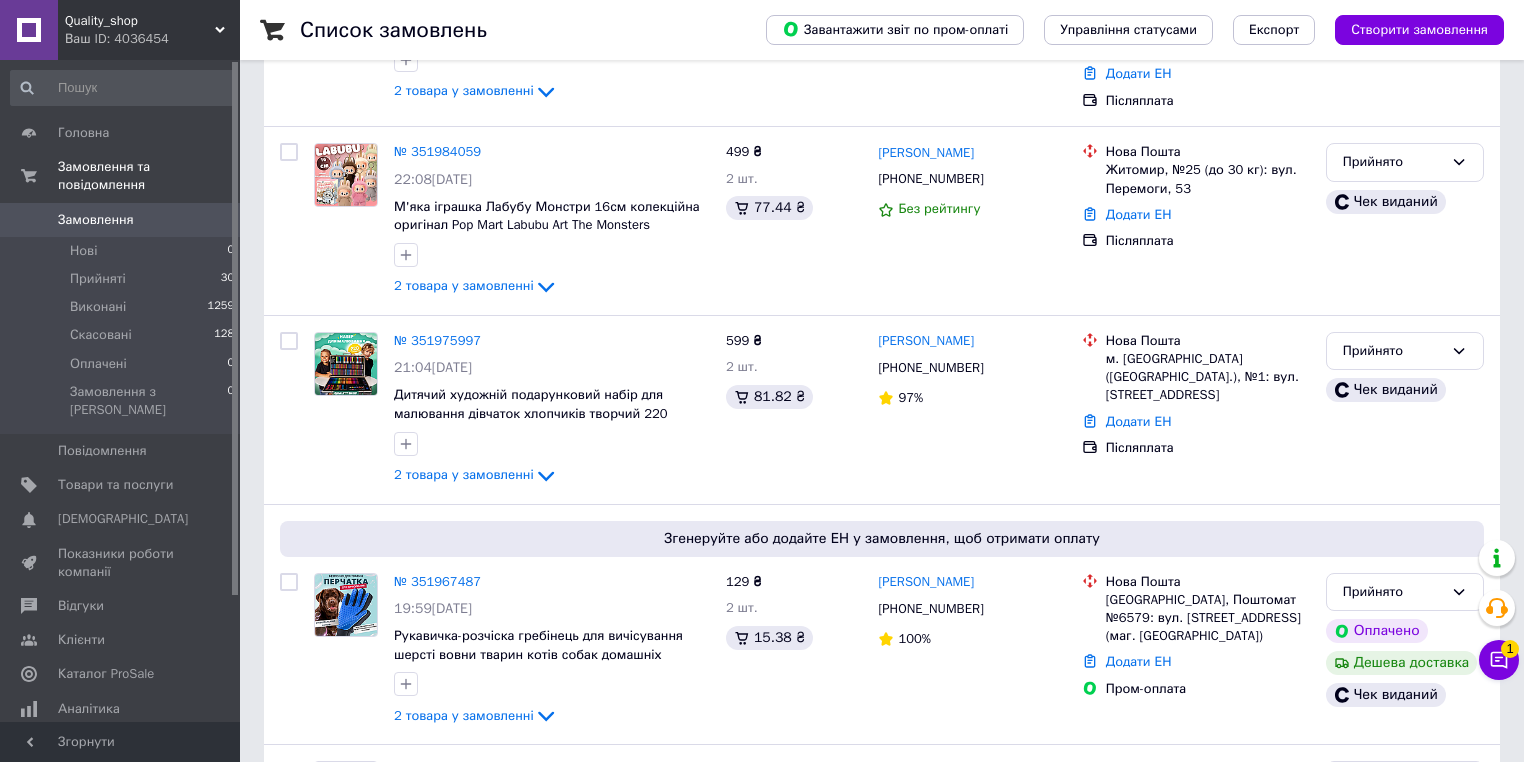 scroll, scrollTop: 666, scrollLeft: 0, axis: vertical 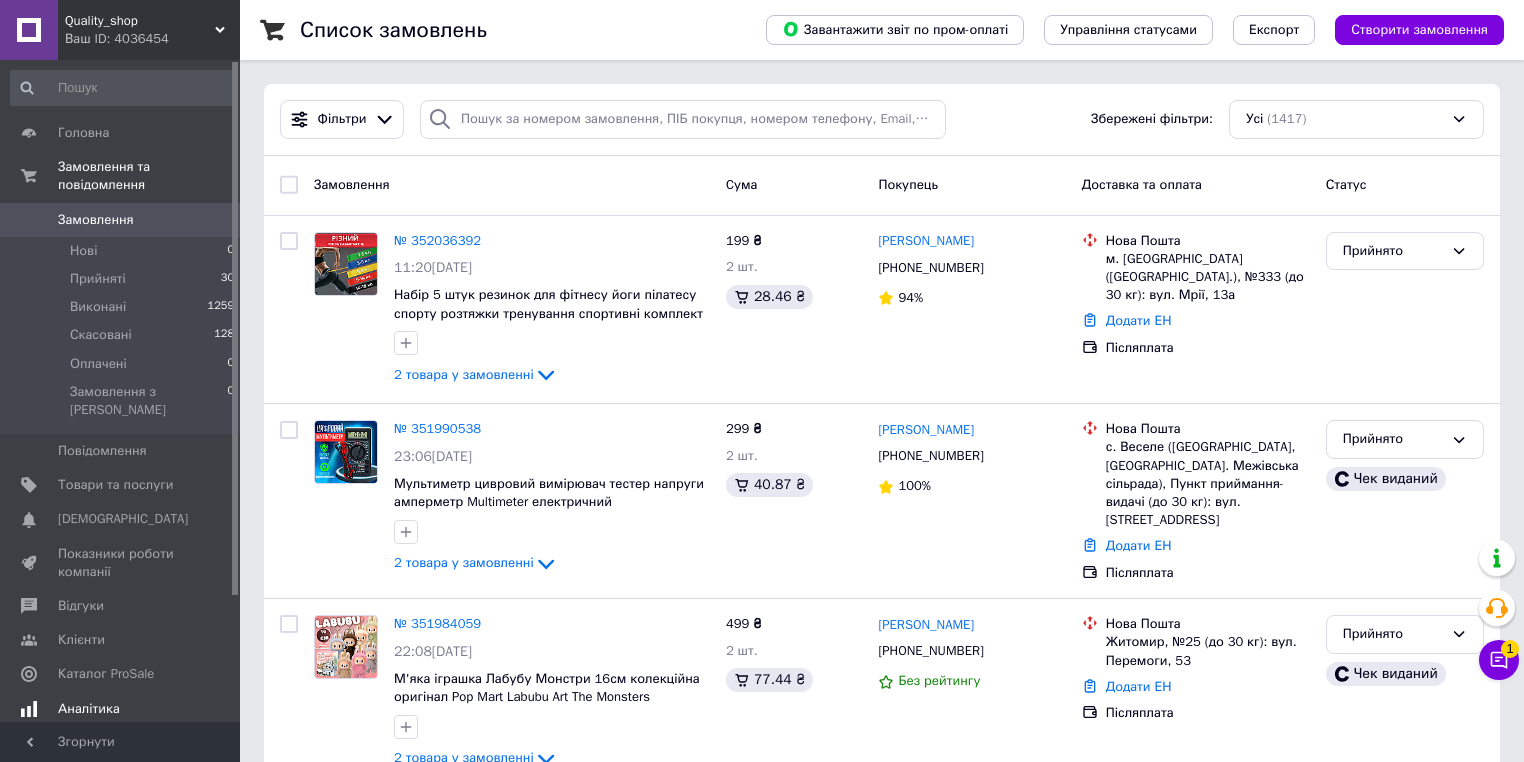 click on "Аналітика" at bounding box center [123, 709] 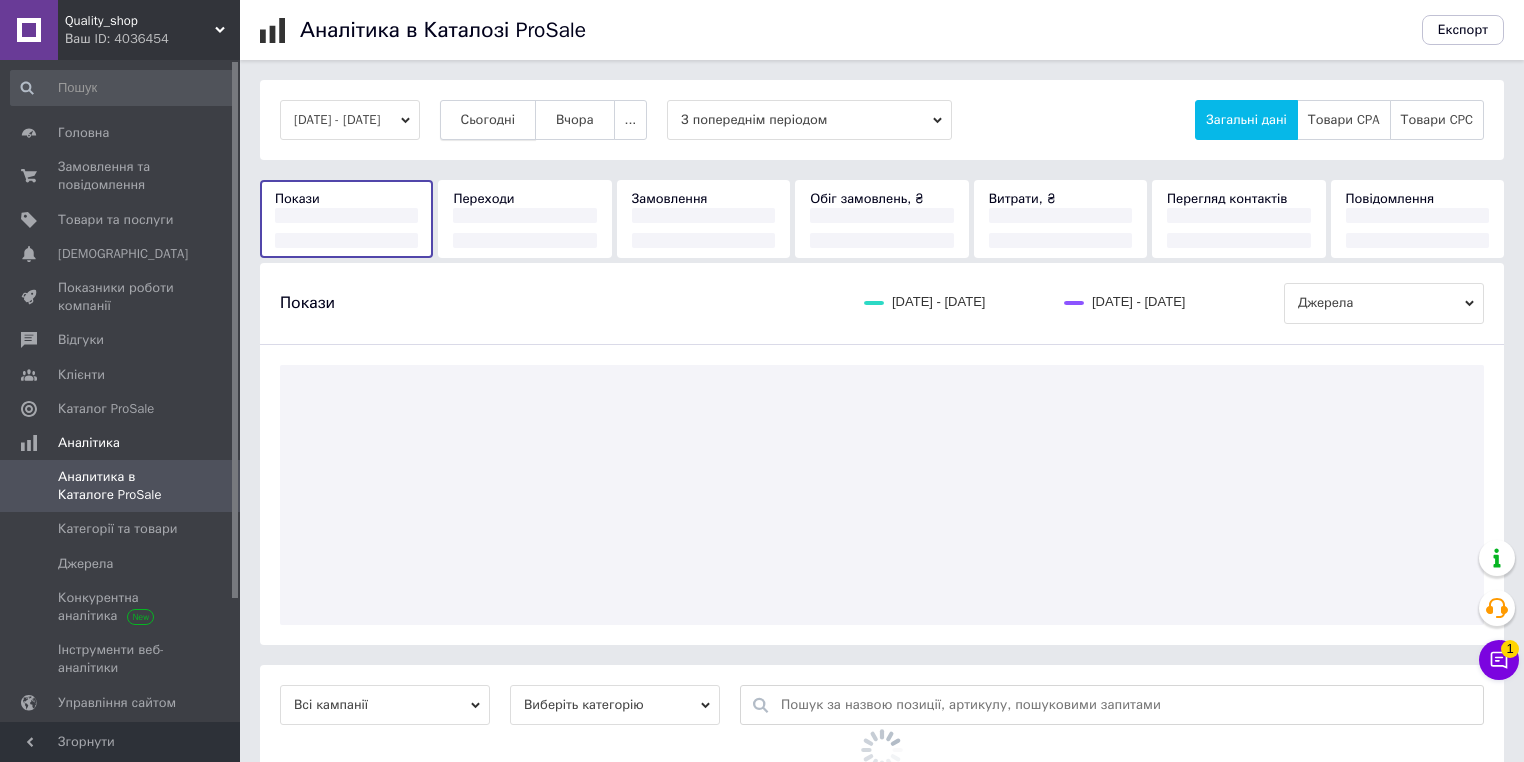 click on "Сьогодні" at bounding box center (488, 120) 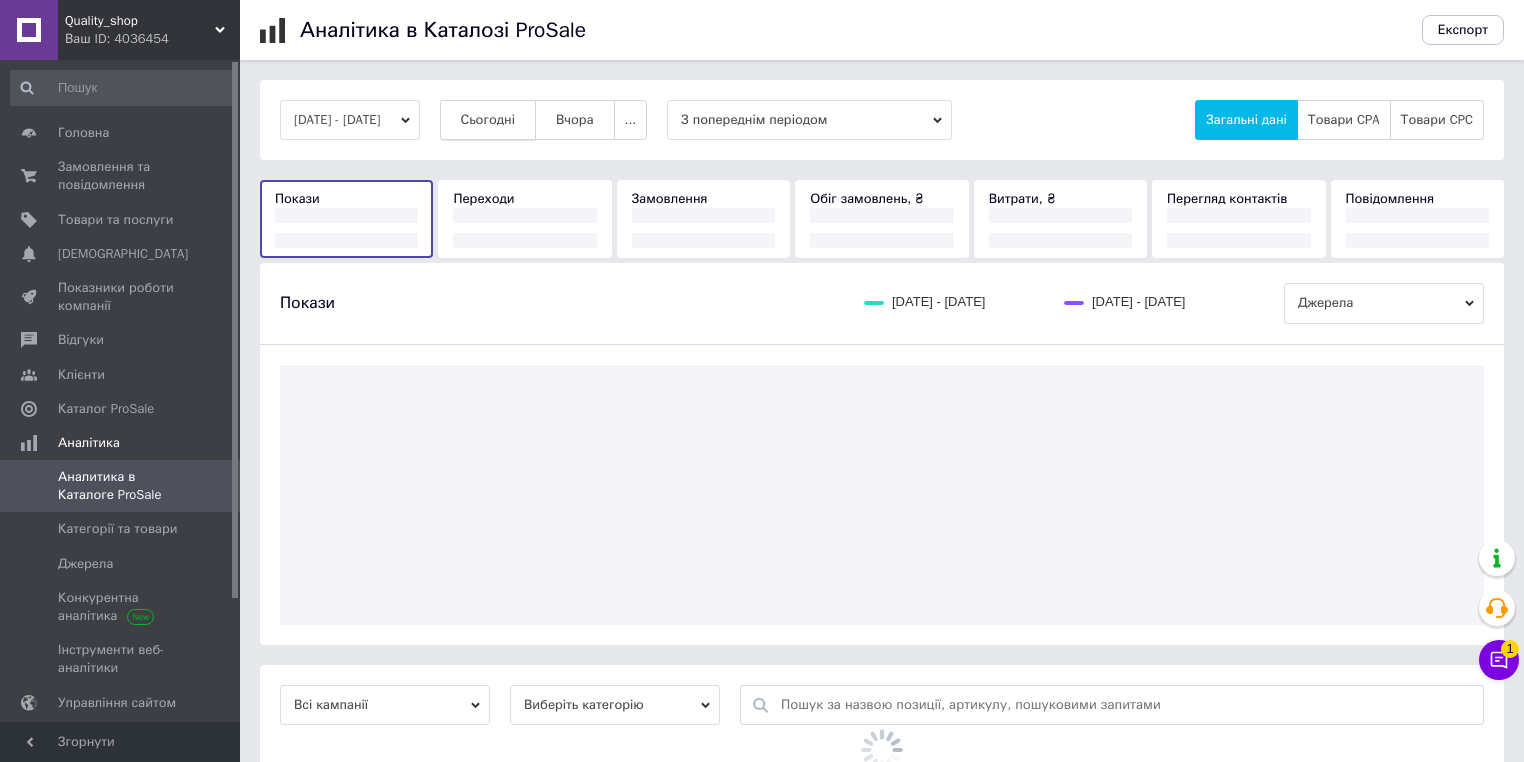 click on "Сьогодні" at bounding box center (488, 120) 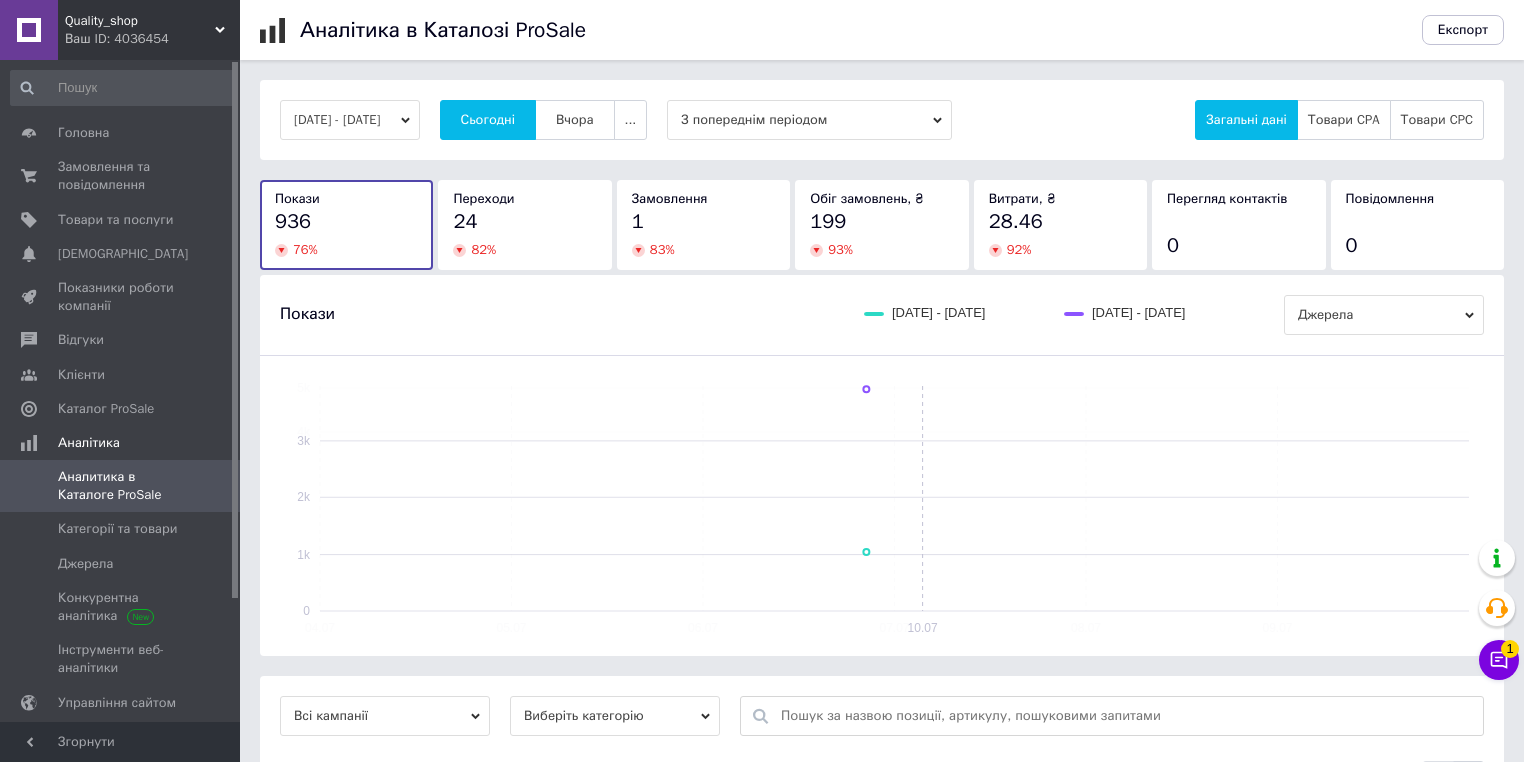type 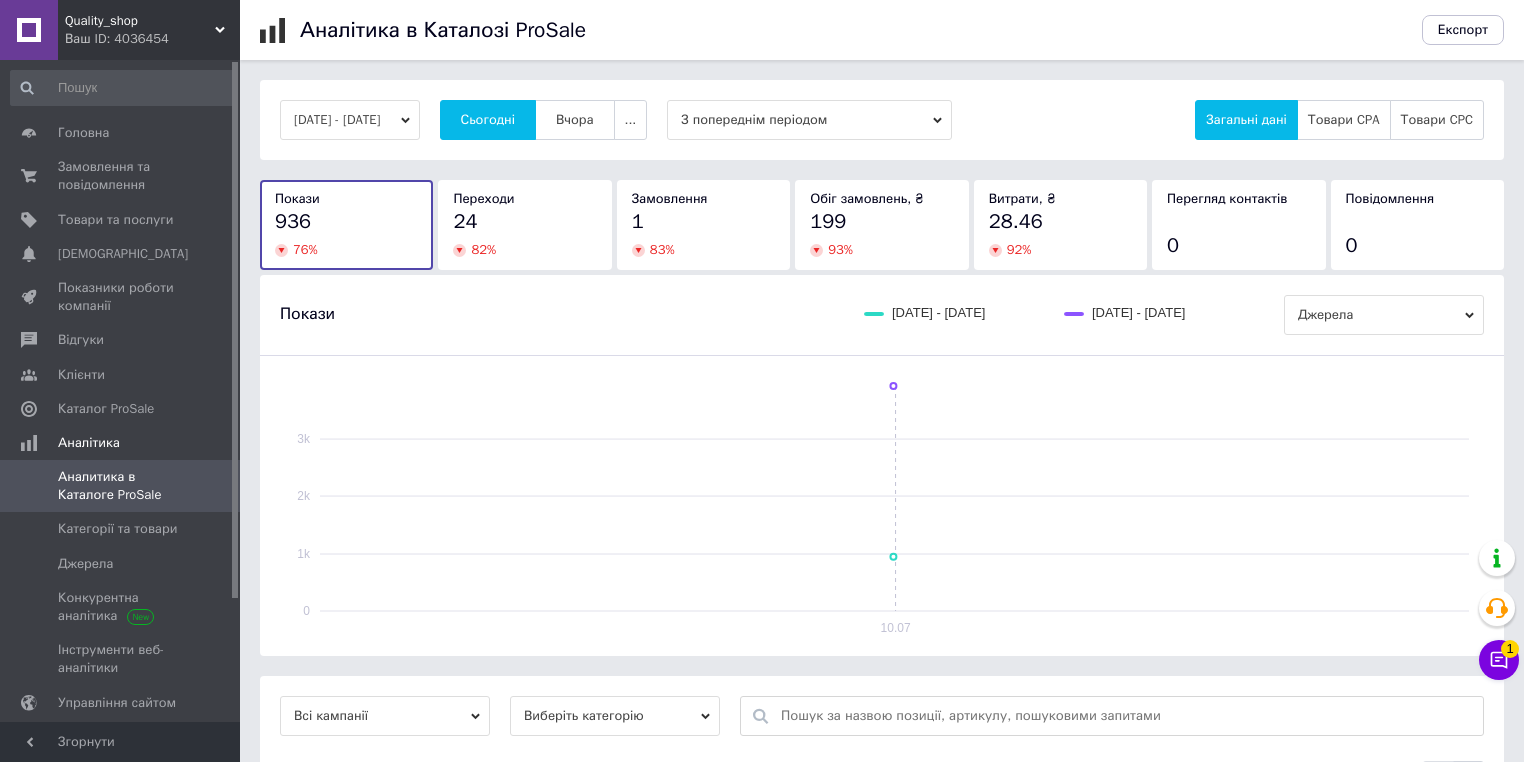 click on "Сьогодні" at bounding box center [488, 120] 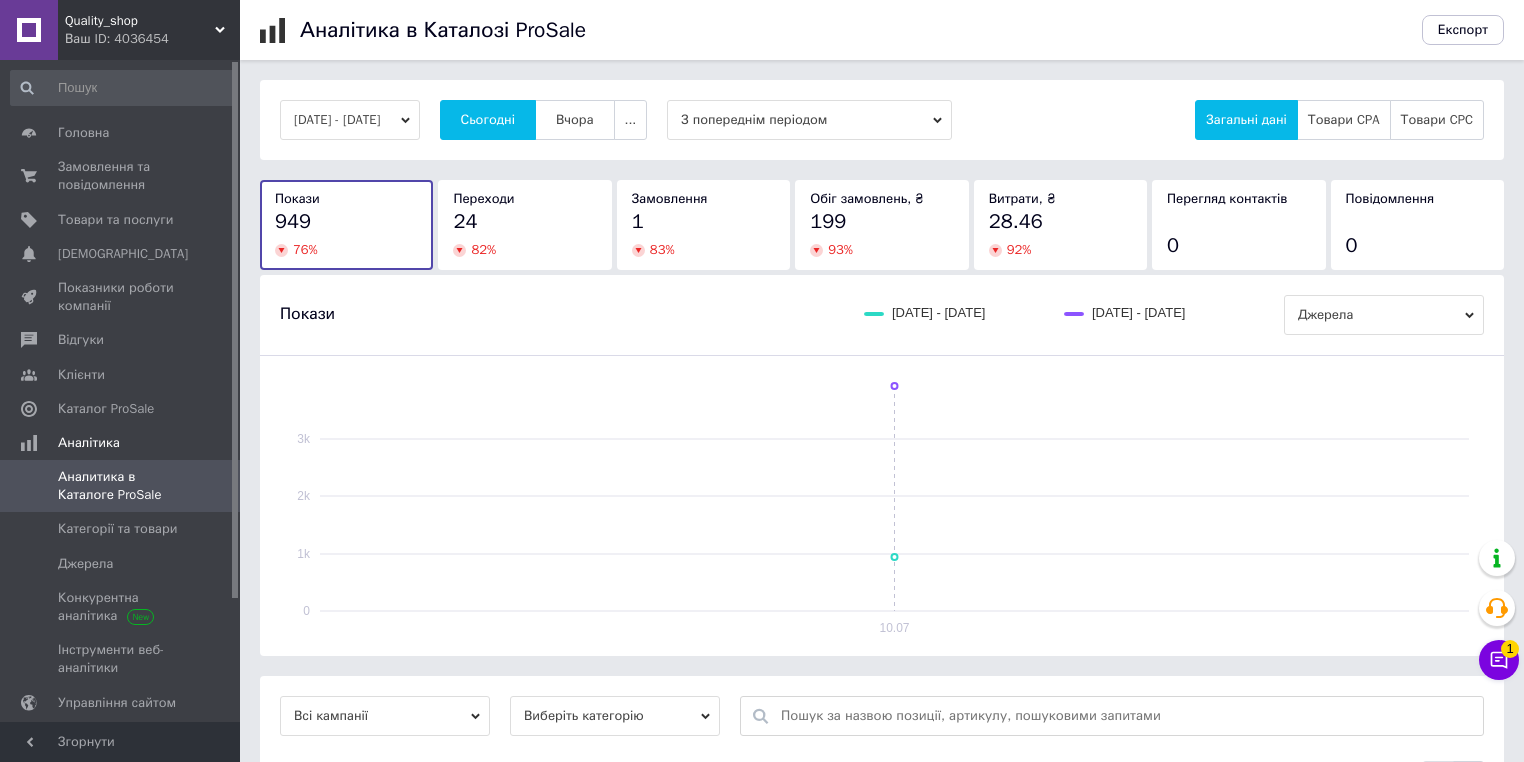 click on "Сьогодні" at bounding box center (488, 120) 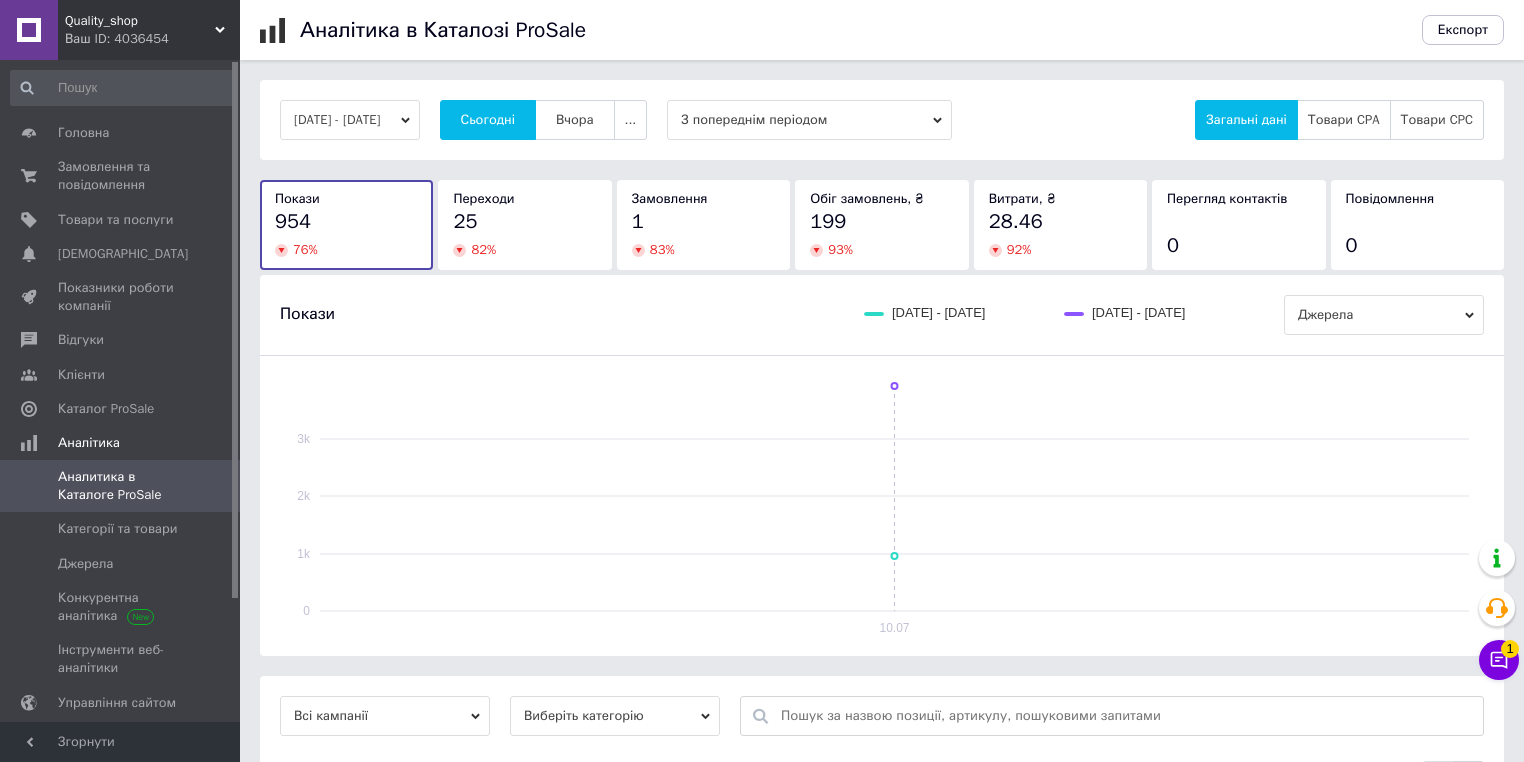 click on "Сьогодні" at bounding box center [488, 120] 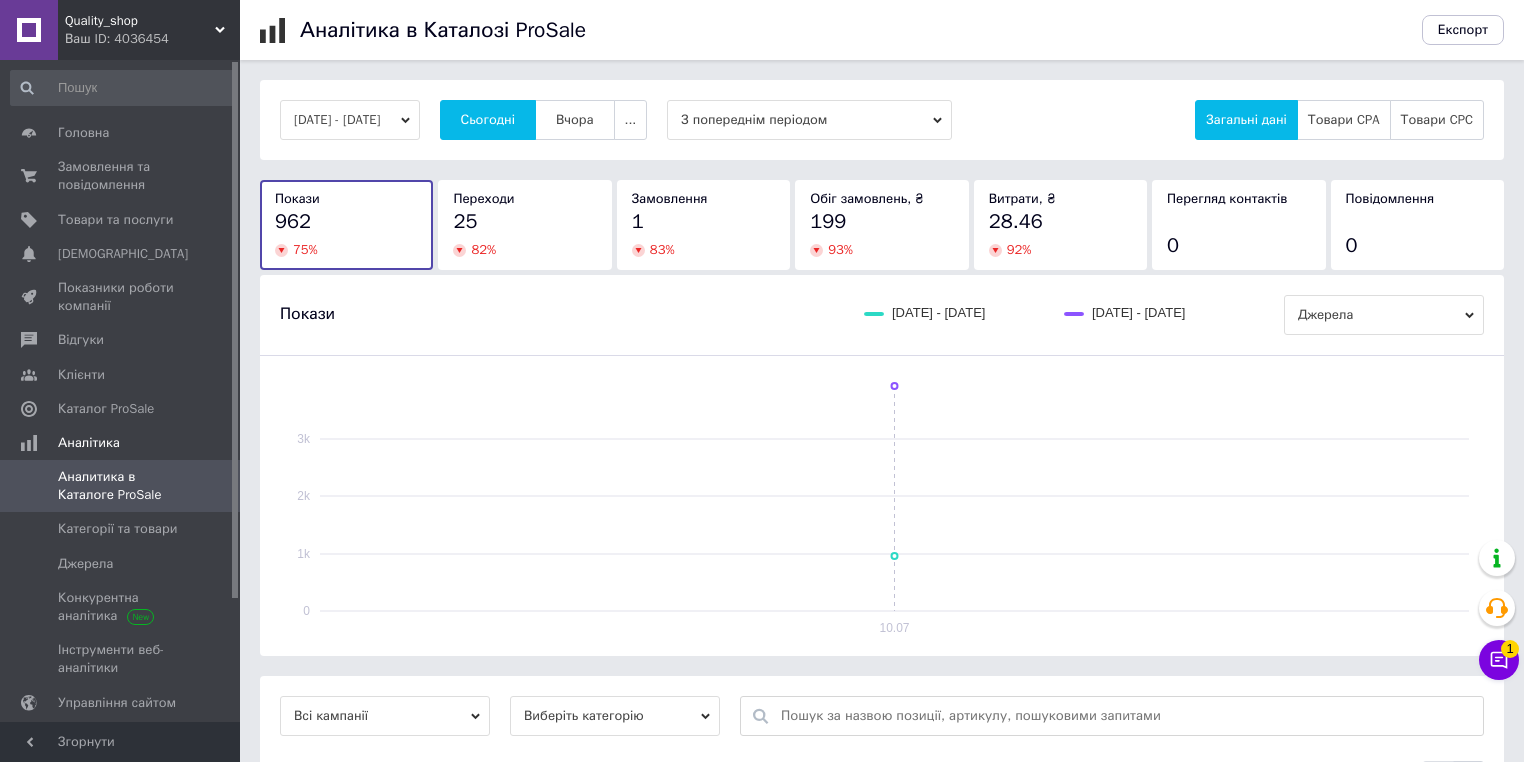 click on "Сьогодні" at bounding box center [488, 120] 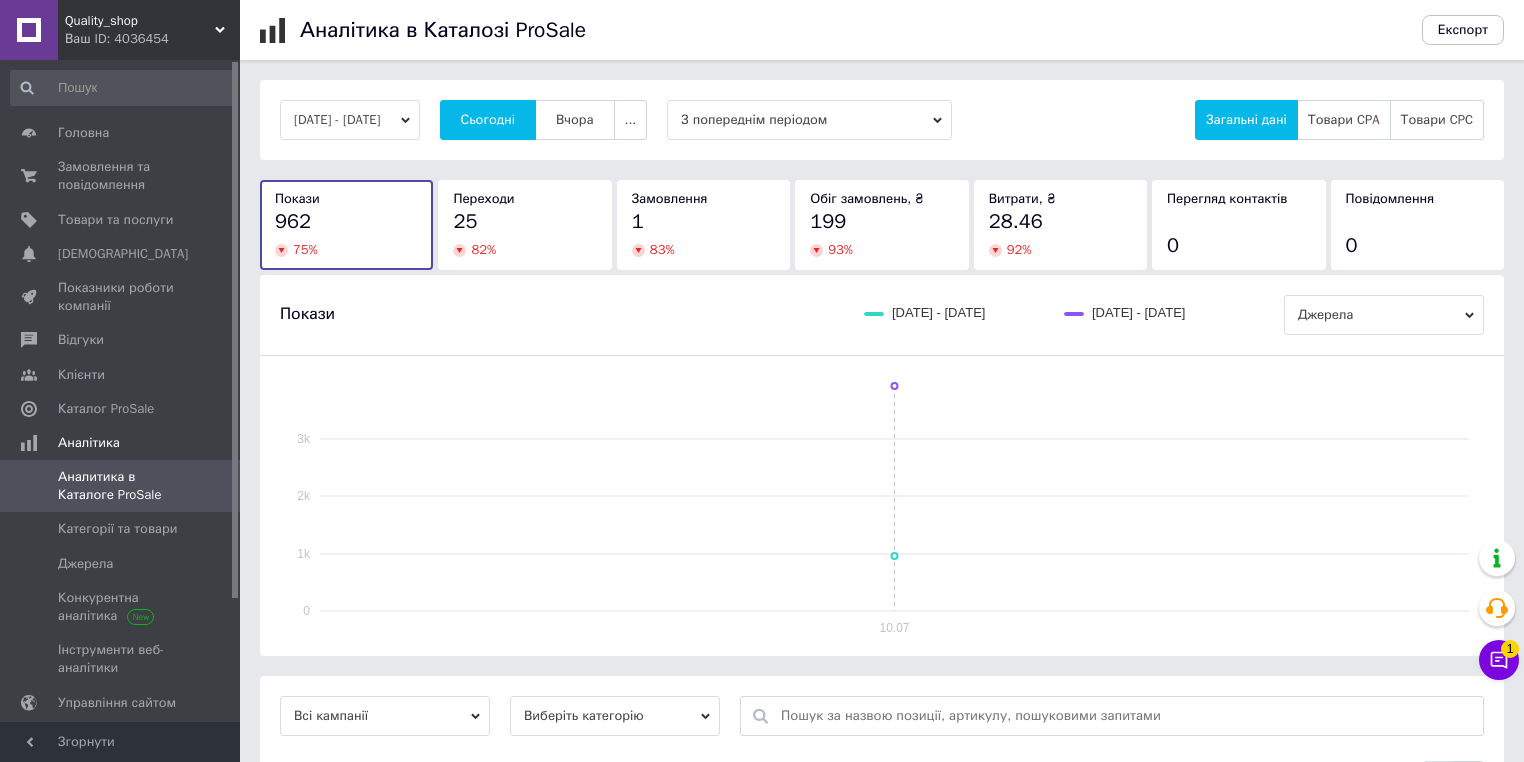 click on "Сьогодні" at bounding box center [488, 120] 